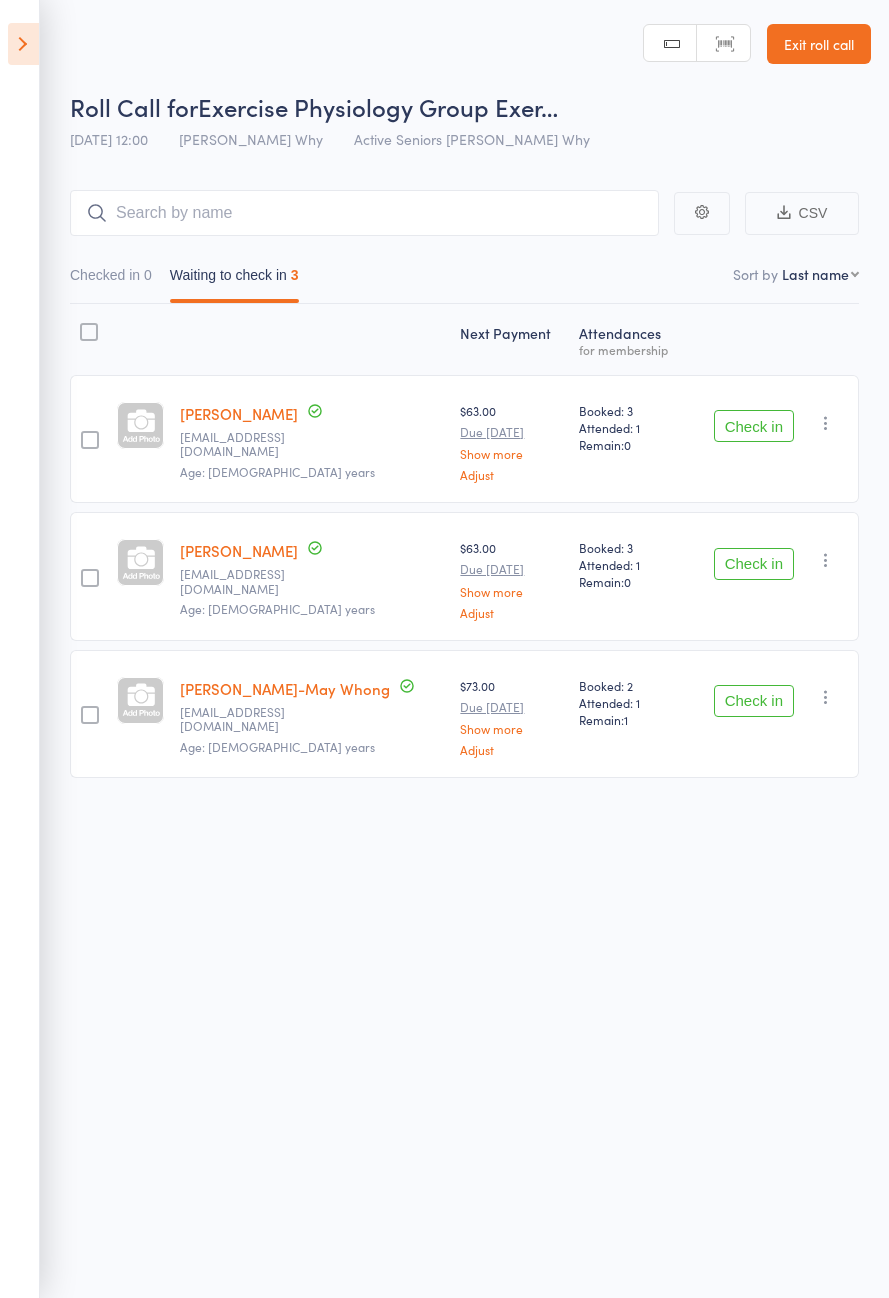 click on "Check in" at bounding box center (754, 426) 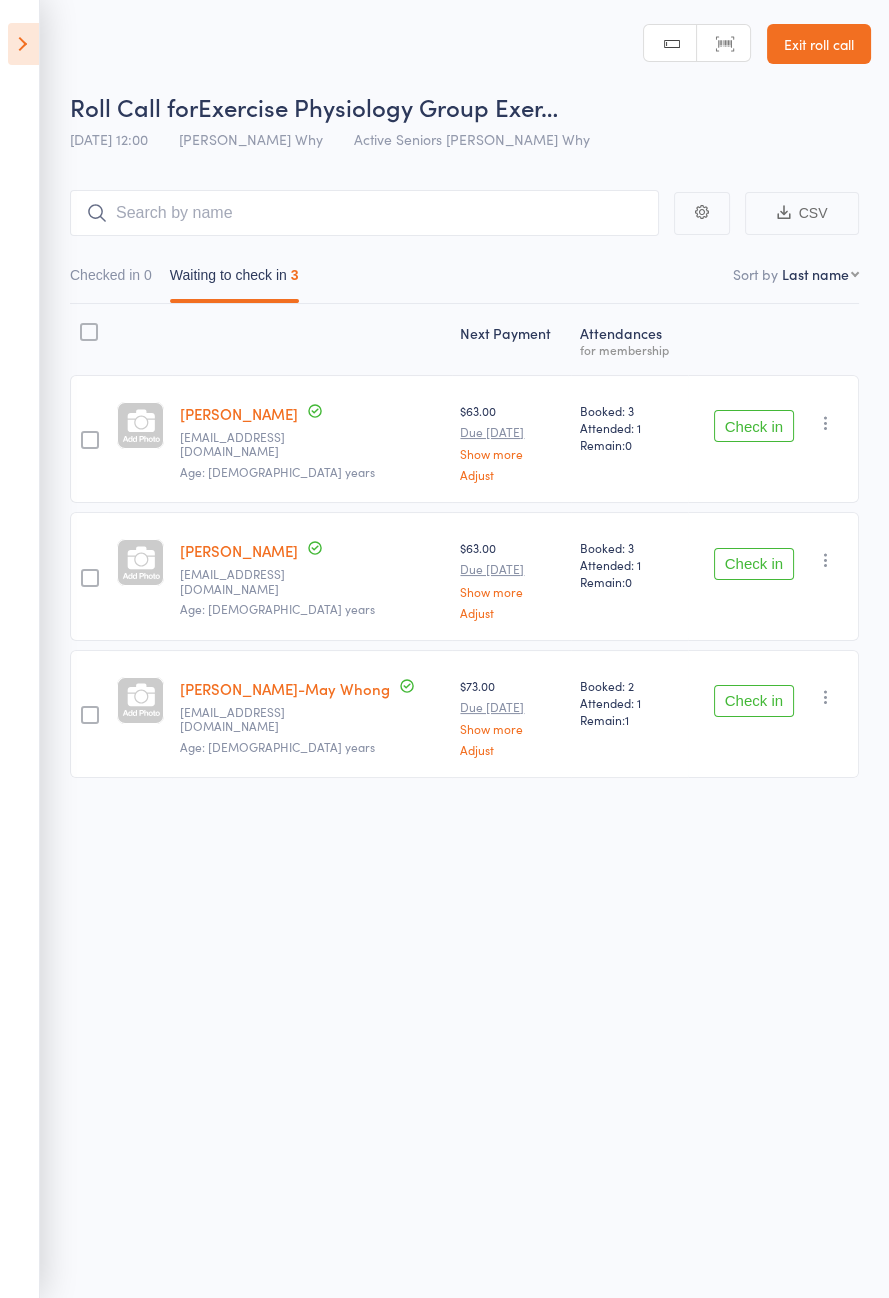 scroll, scrollTop: 0, scrollLeft: 0, axis: both 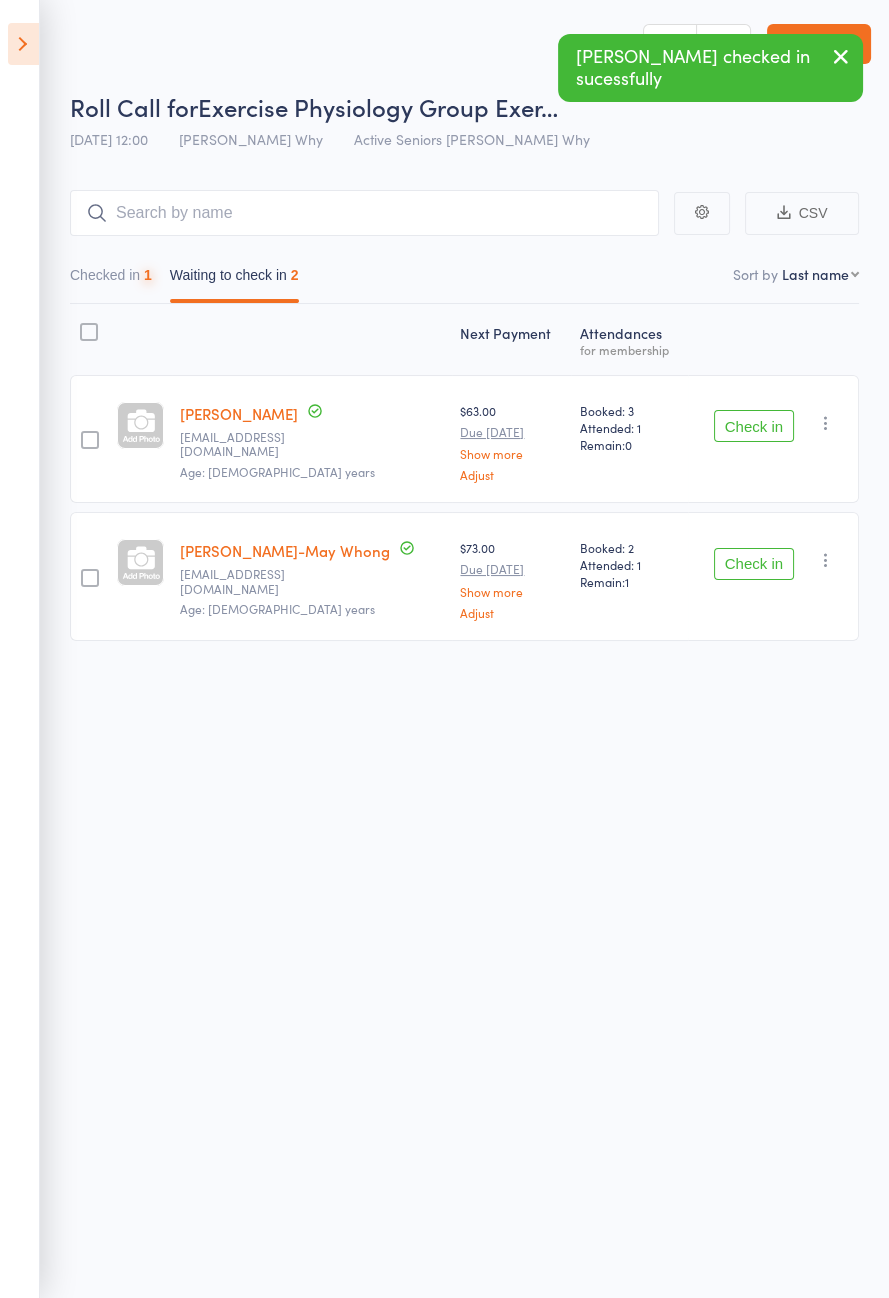 click on "Check in" at bounding box center (754, 426) 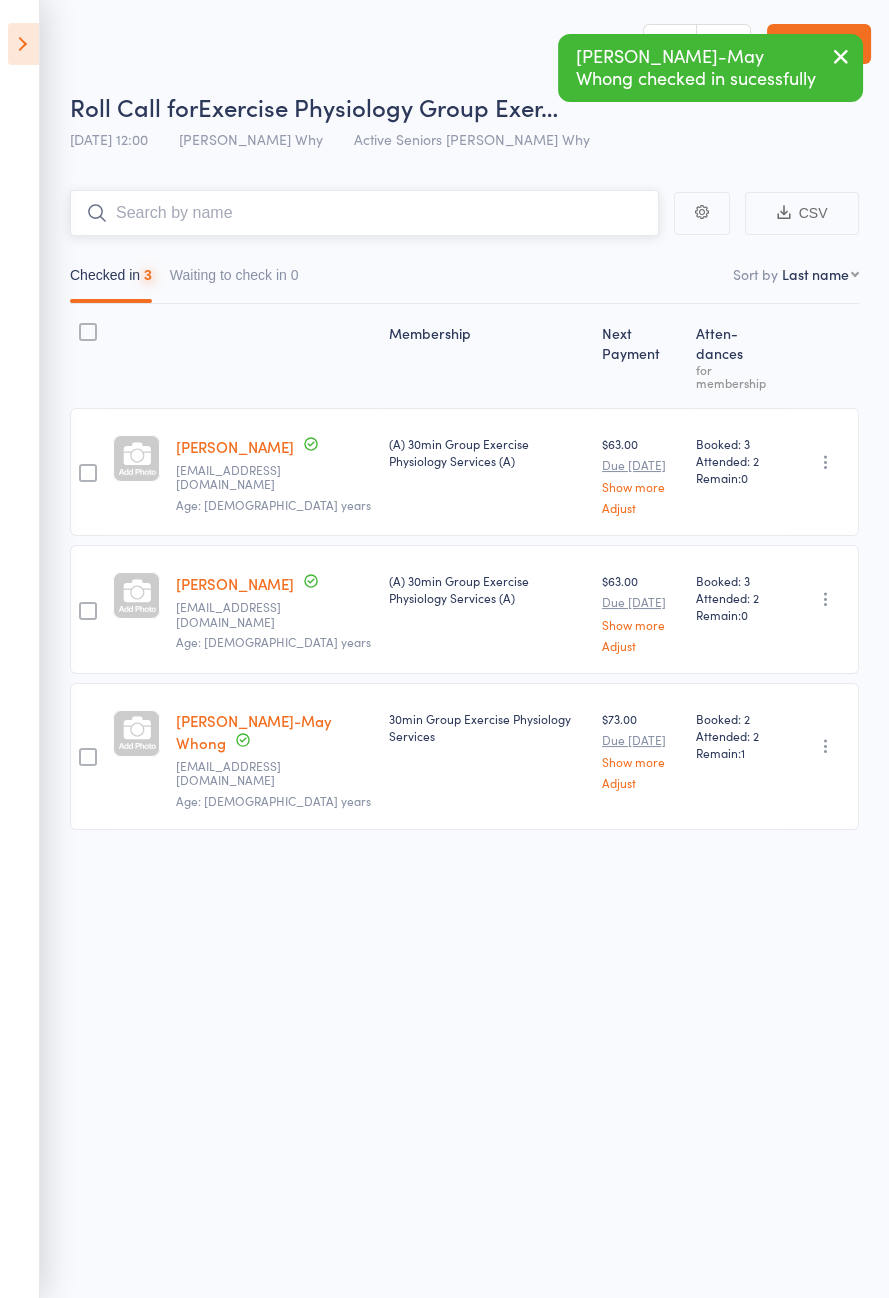 click at bounding box center [364, 213] 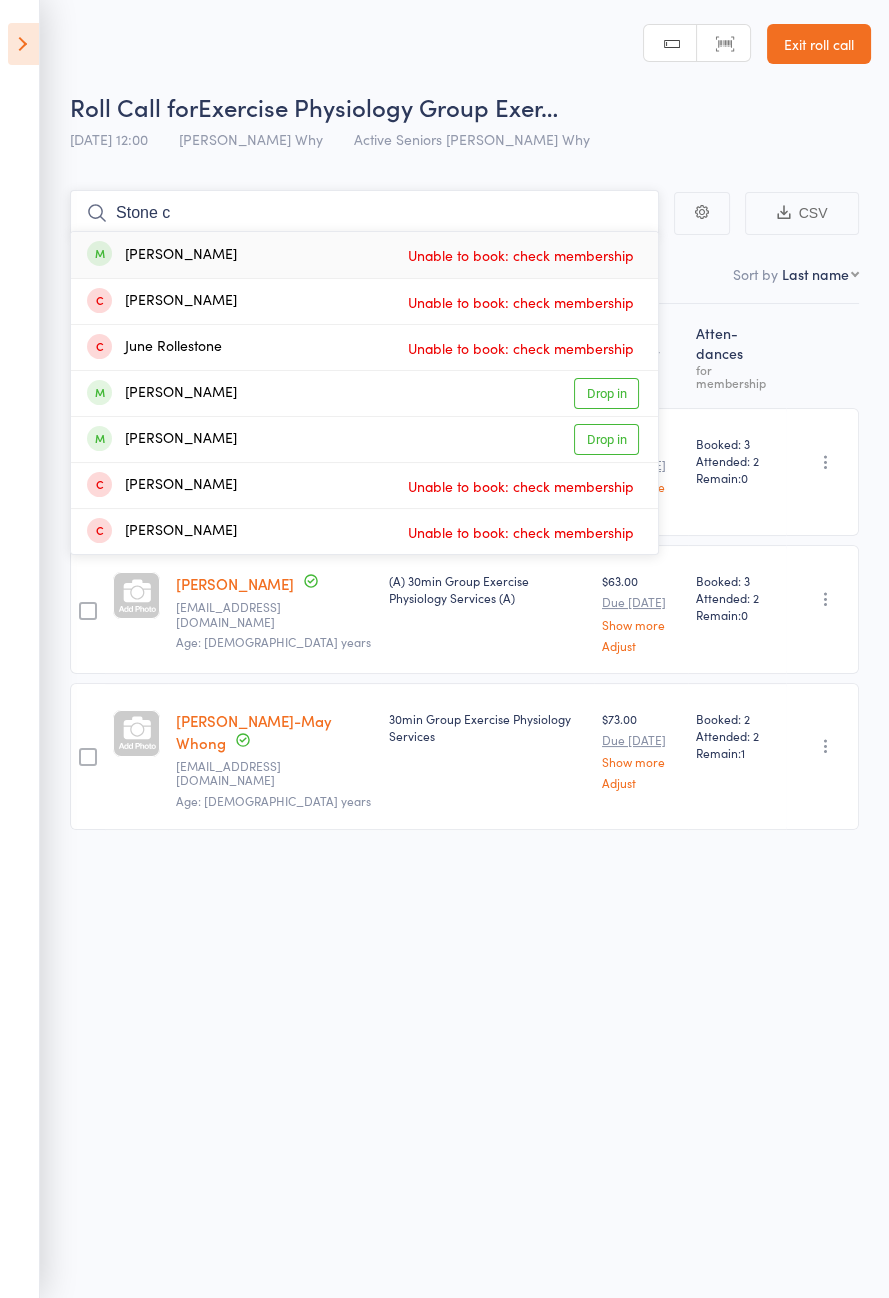 type on "Stone c" 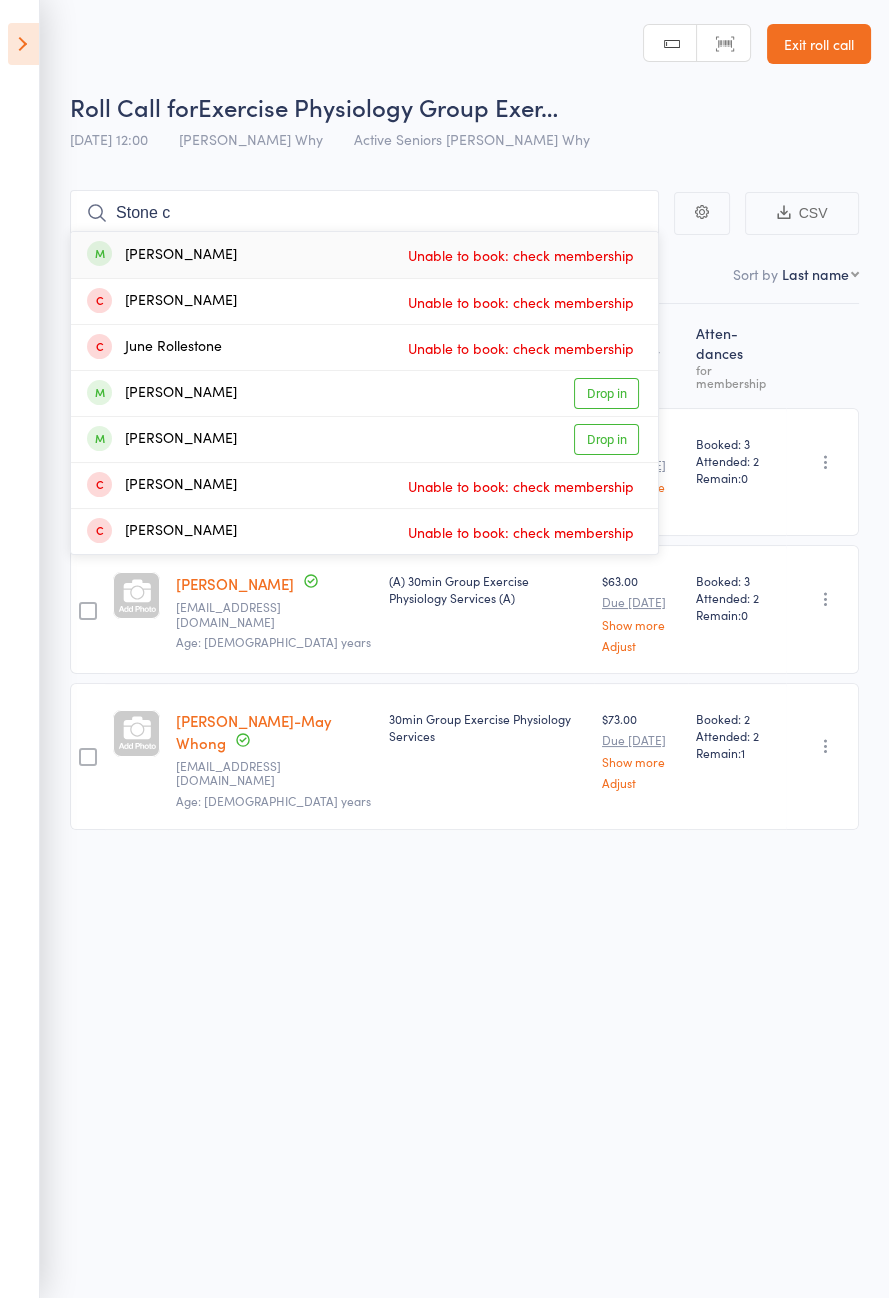 click on "Christopher Stone Unable to book: check membership" at bounding box center [364, 255] 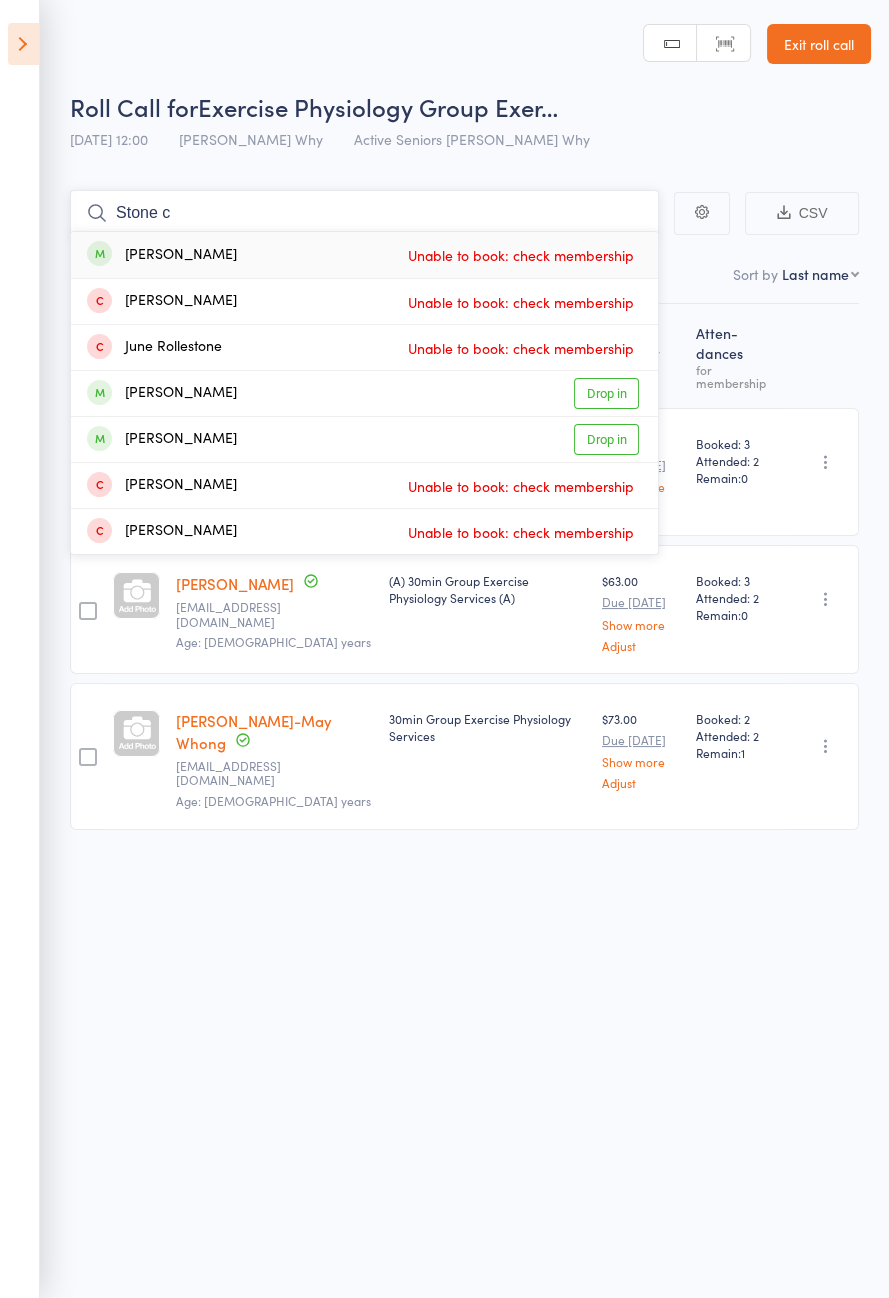 type 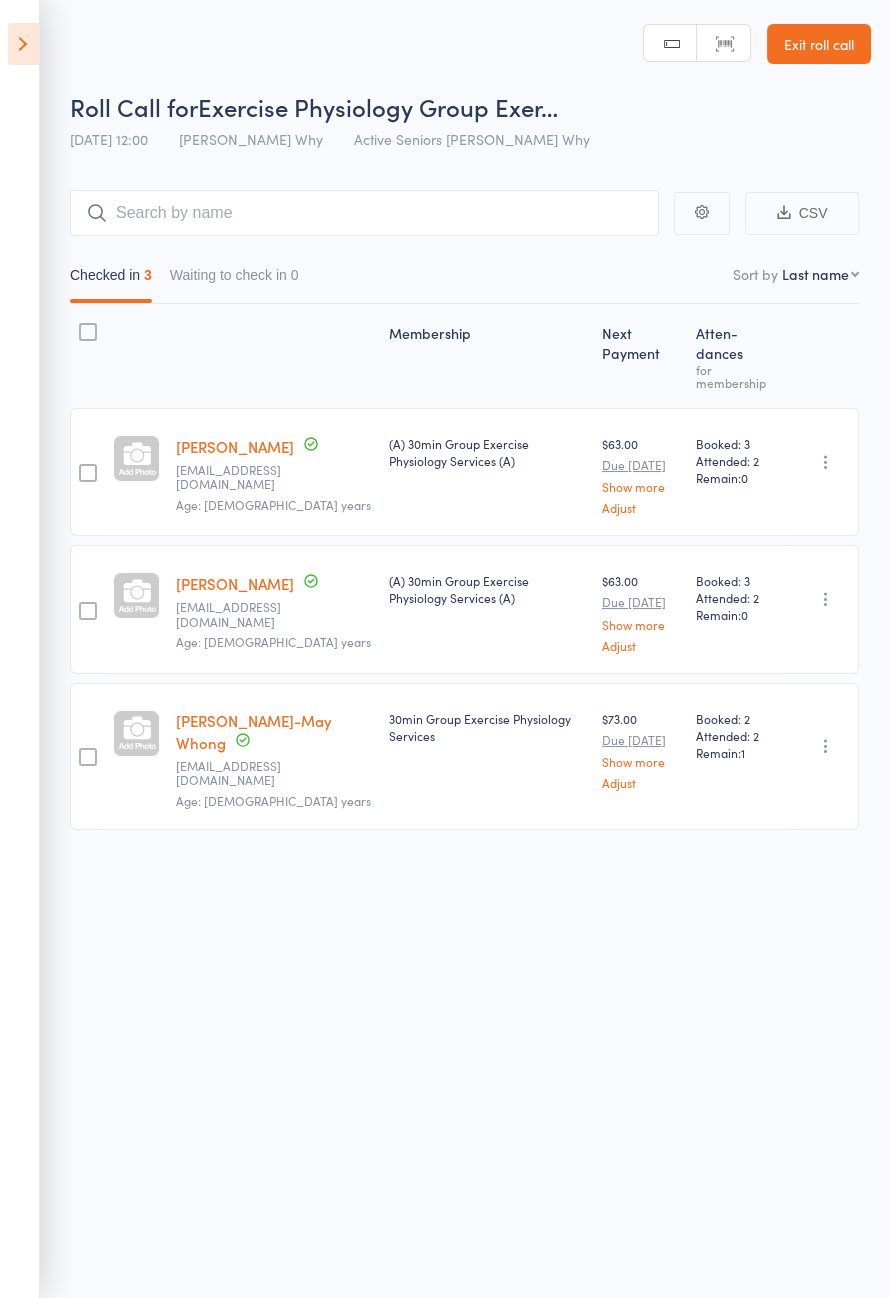 click on "[PERSON_NAME]" at bounding box center [235, 446] 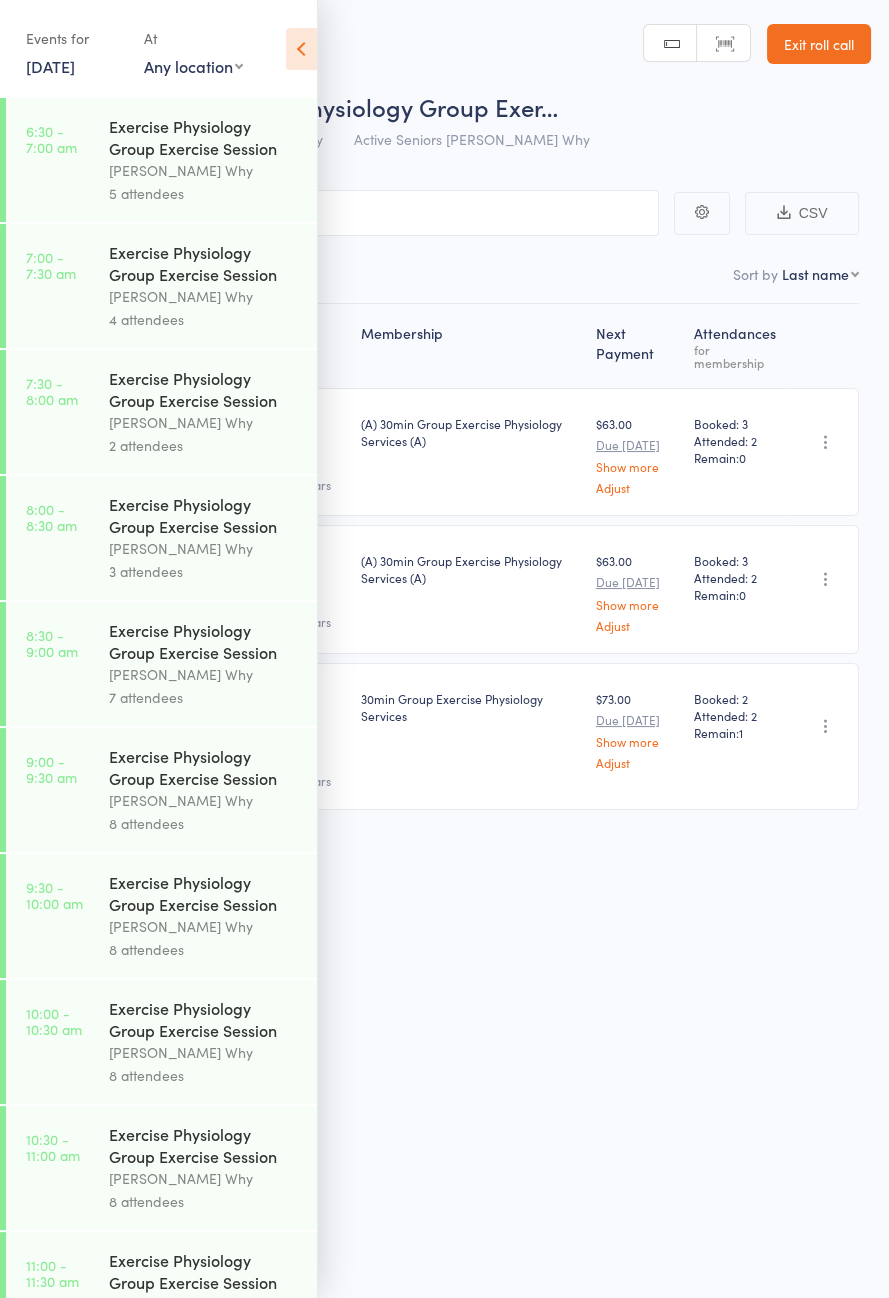 click at bounding box center (301, 49) 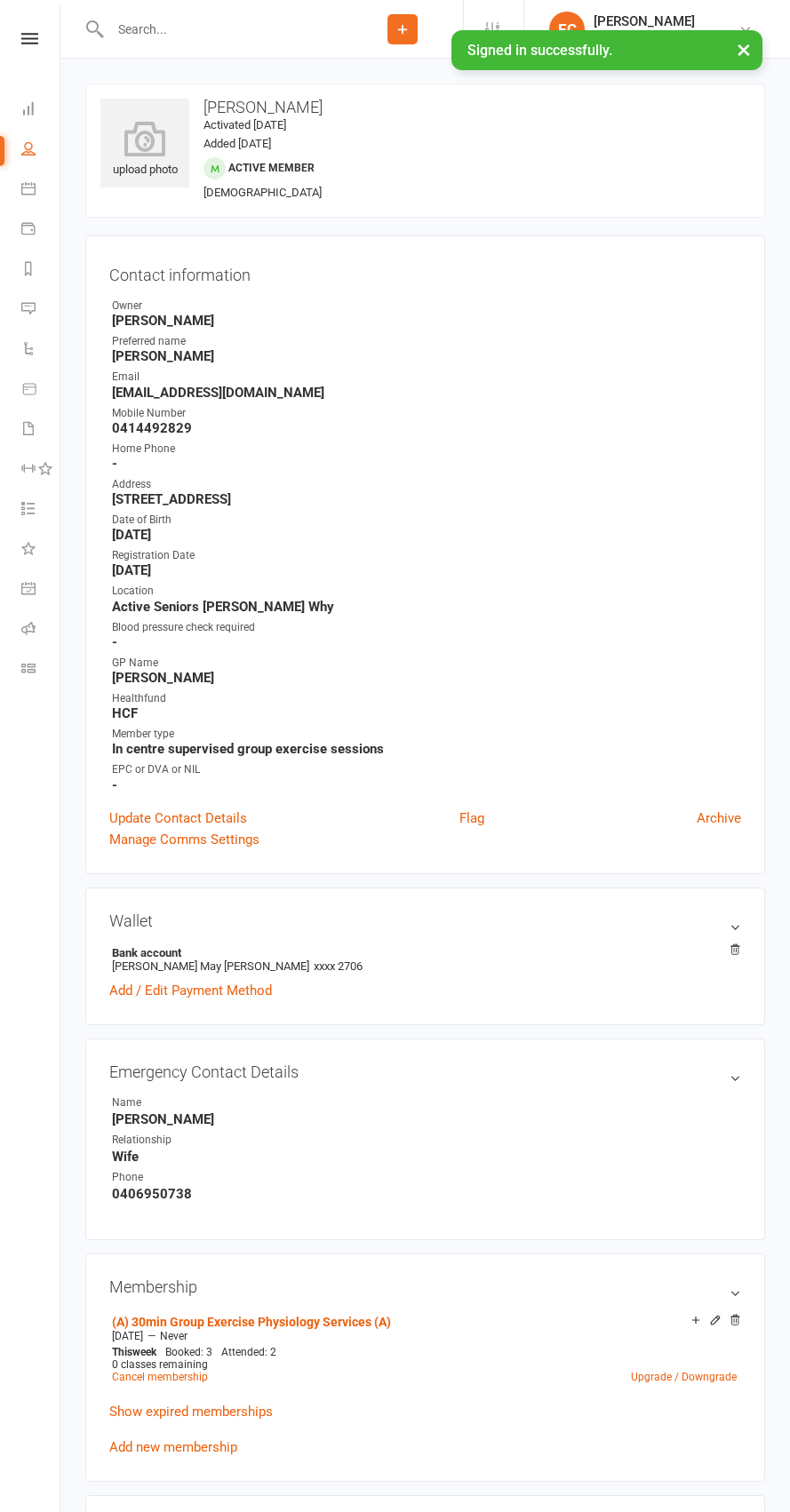 scroll, scrollTop: 0, scrollLeft: 0, axis: both 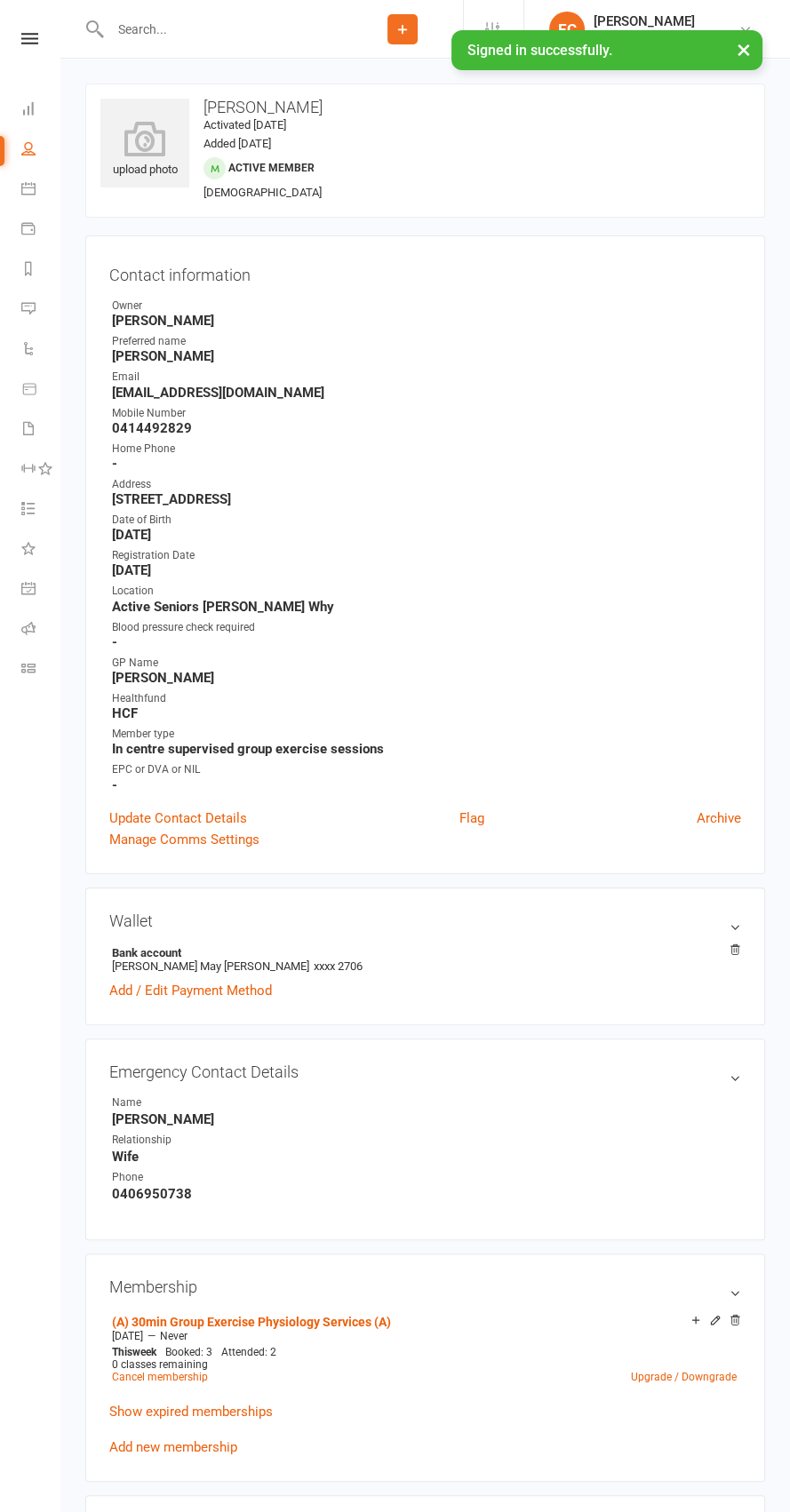 click at bounding box center [223, 29] 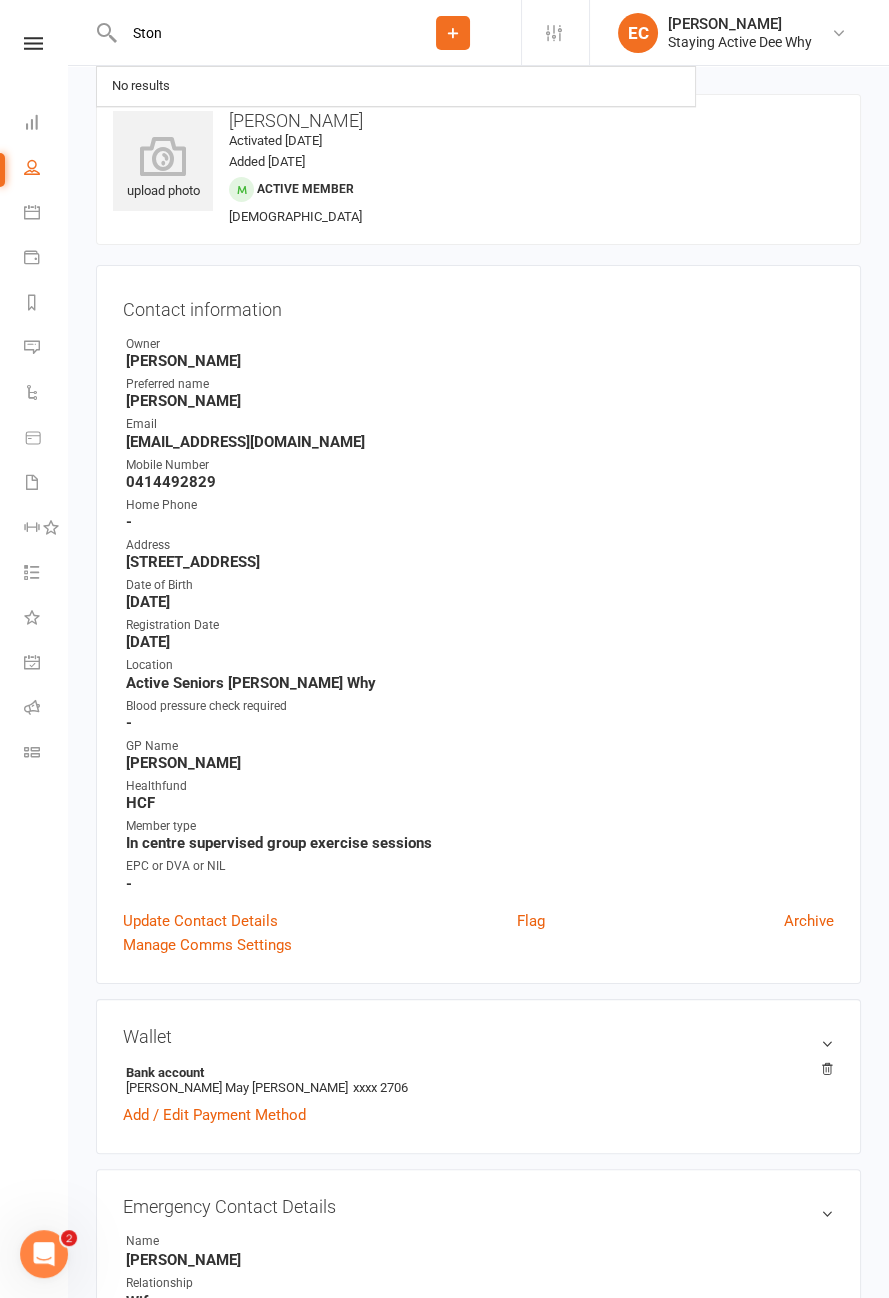 scroll, scrollTop: 0, scrollLeft: 0, axis: both 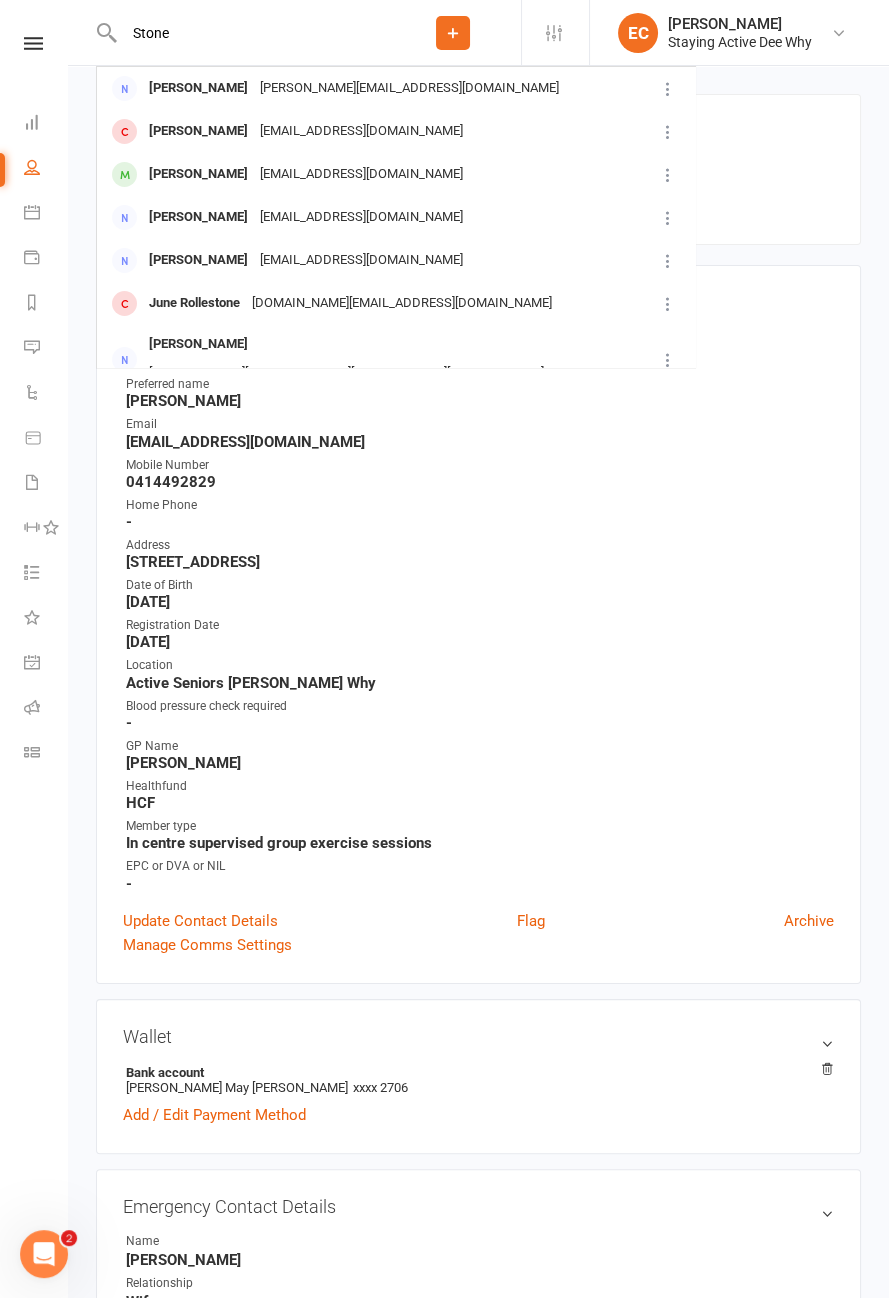 type on "Stone" 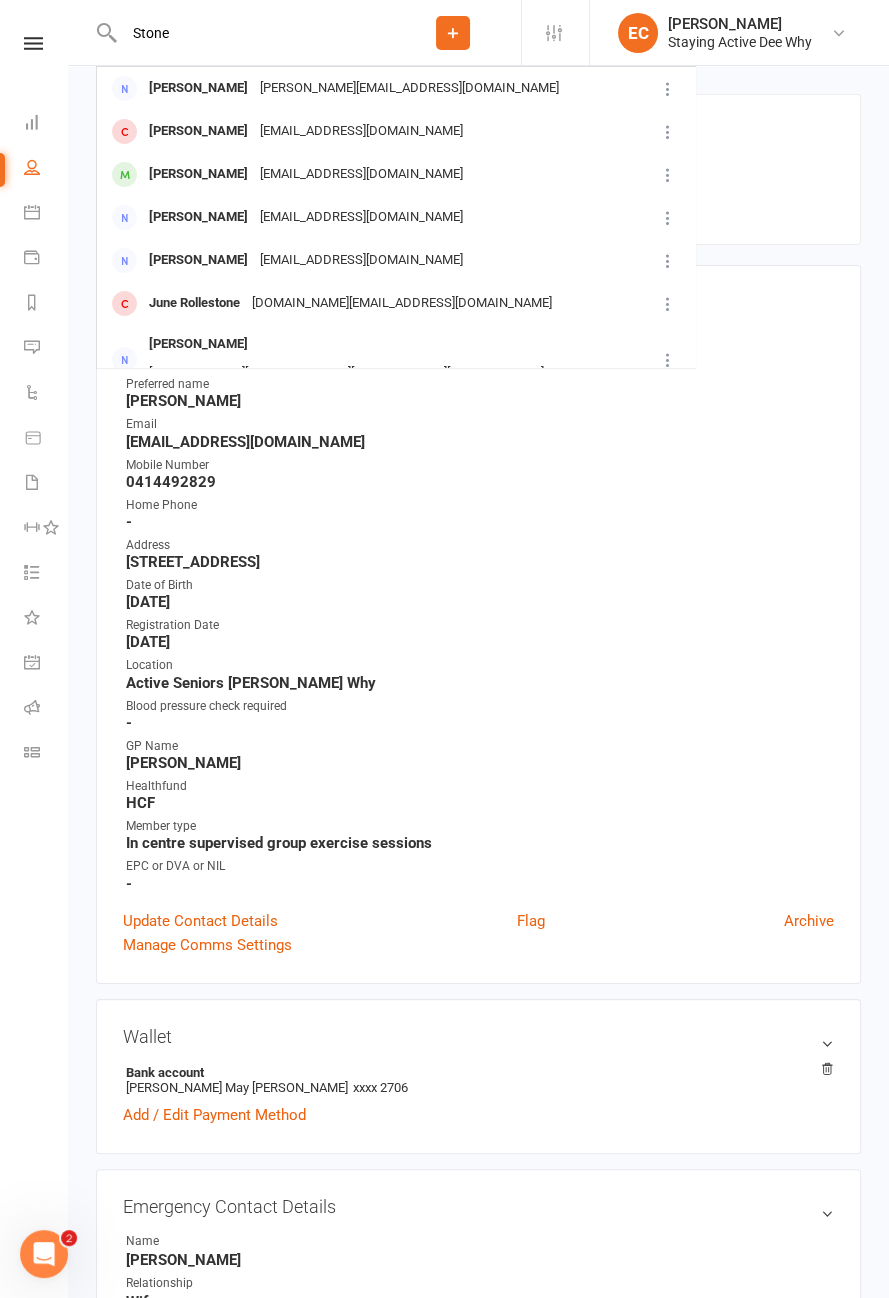 click on "[PERSON_NAME]" at bounding box center [198, 174] 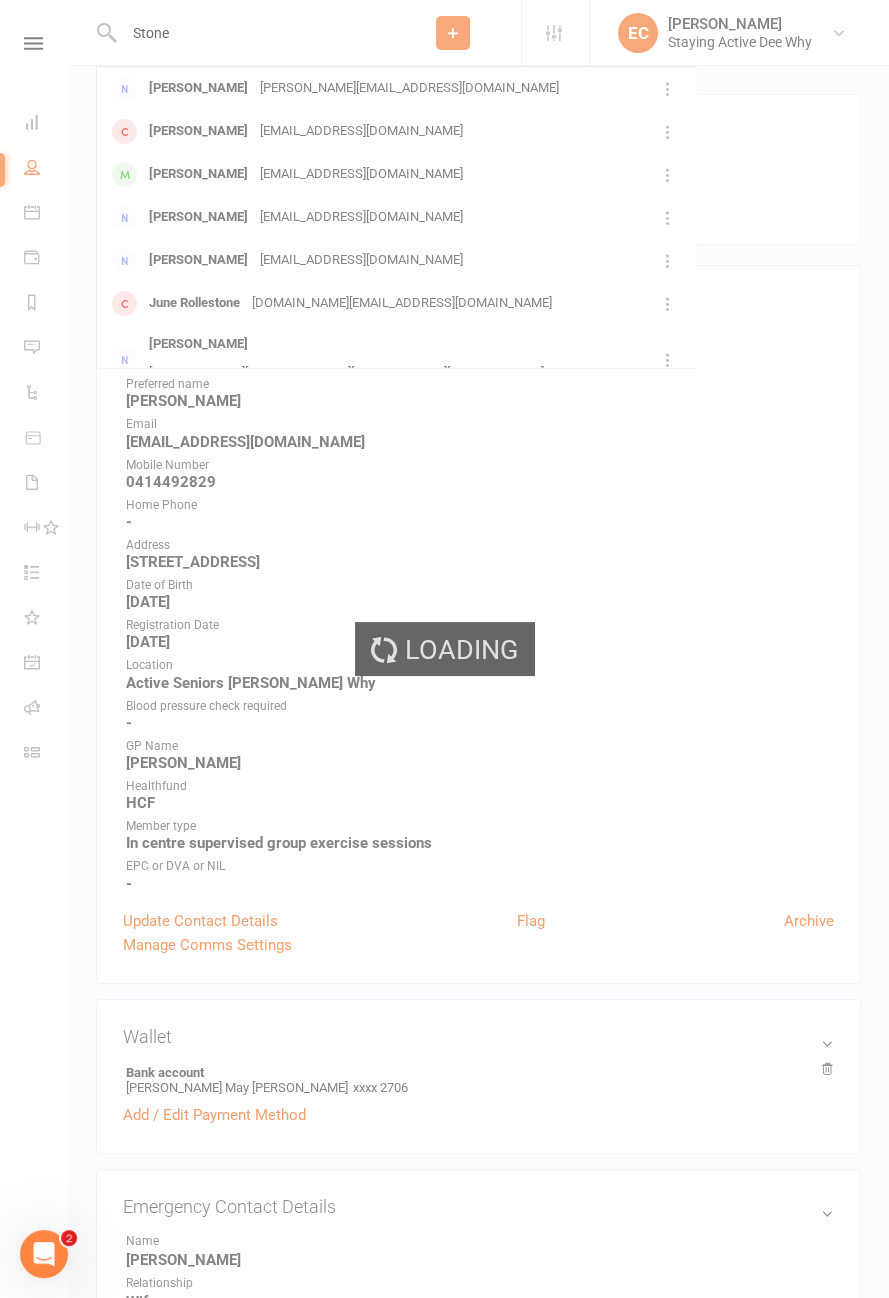 type 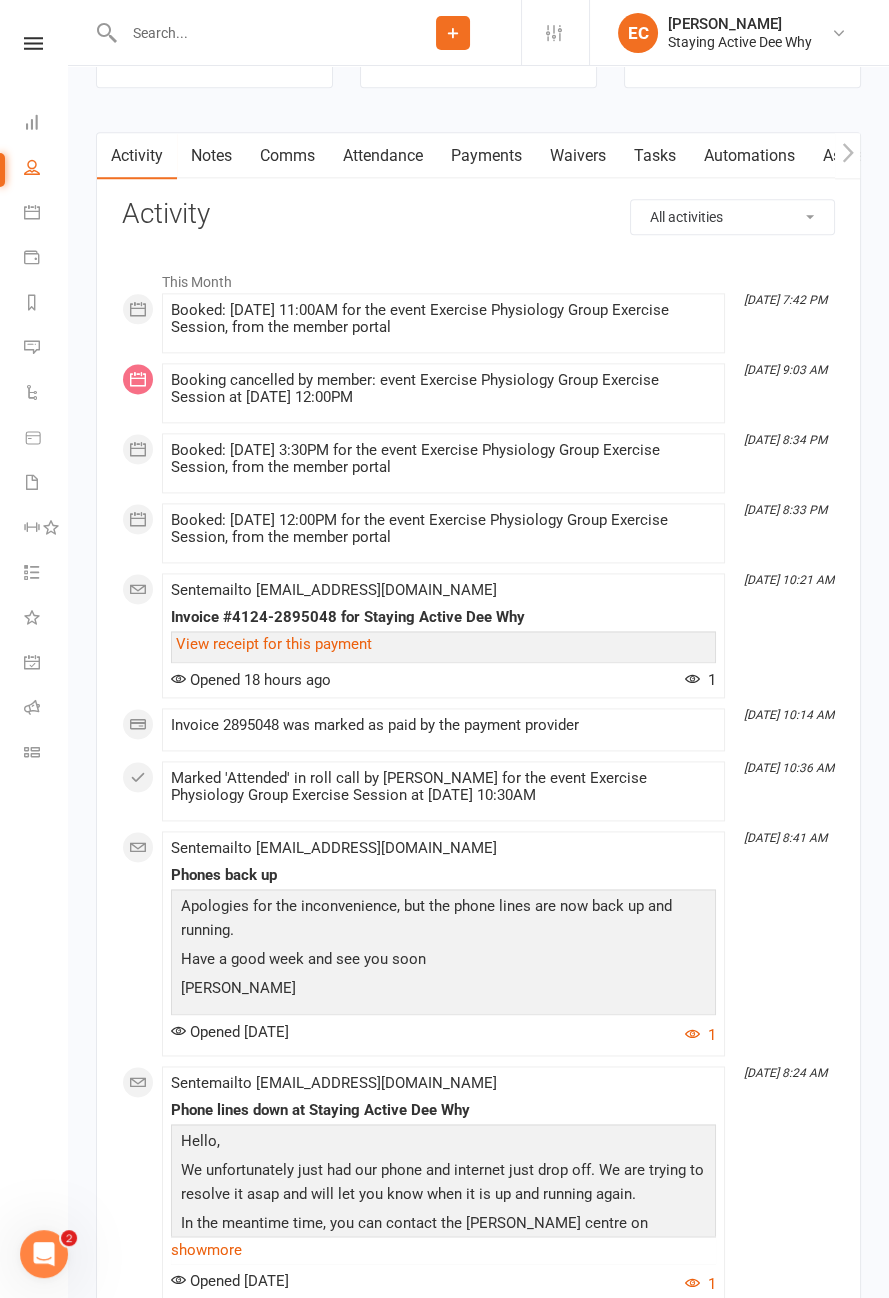 scroll, scrollTop: 2691, scrollLeft: 0, axis: vertical 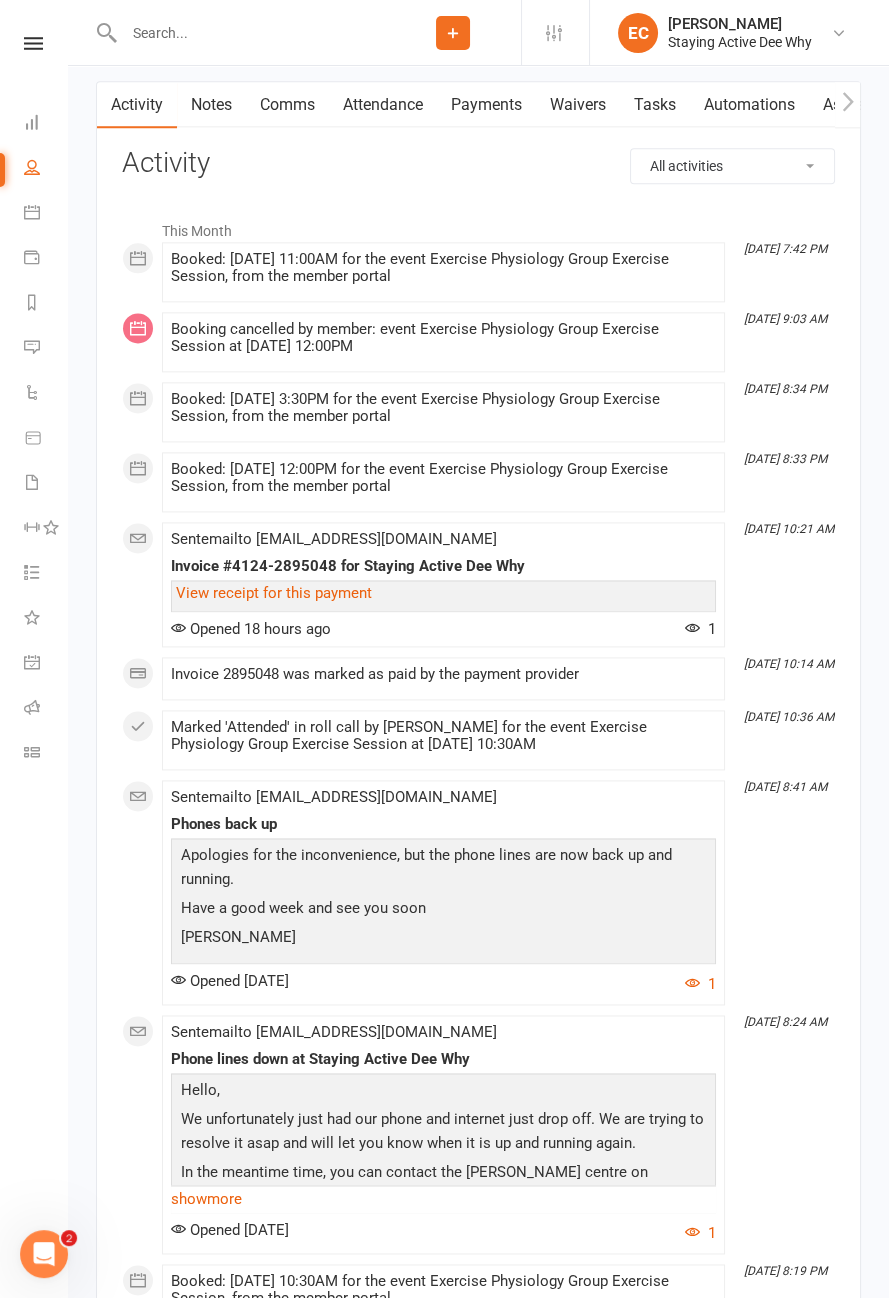 click on "Attendance" at bounding box center (383, 105) 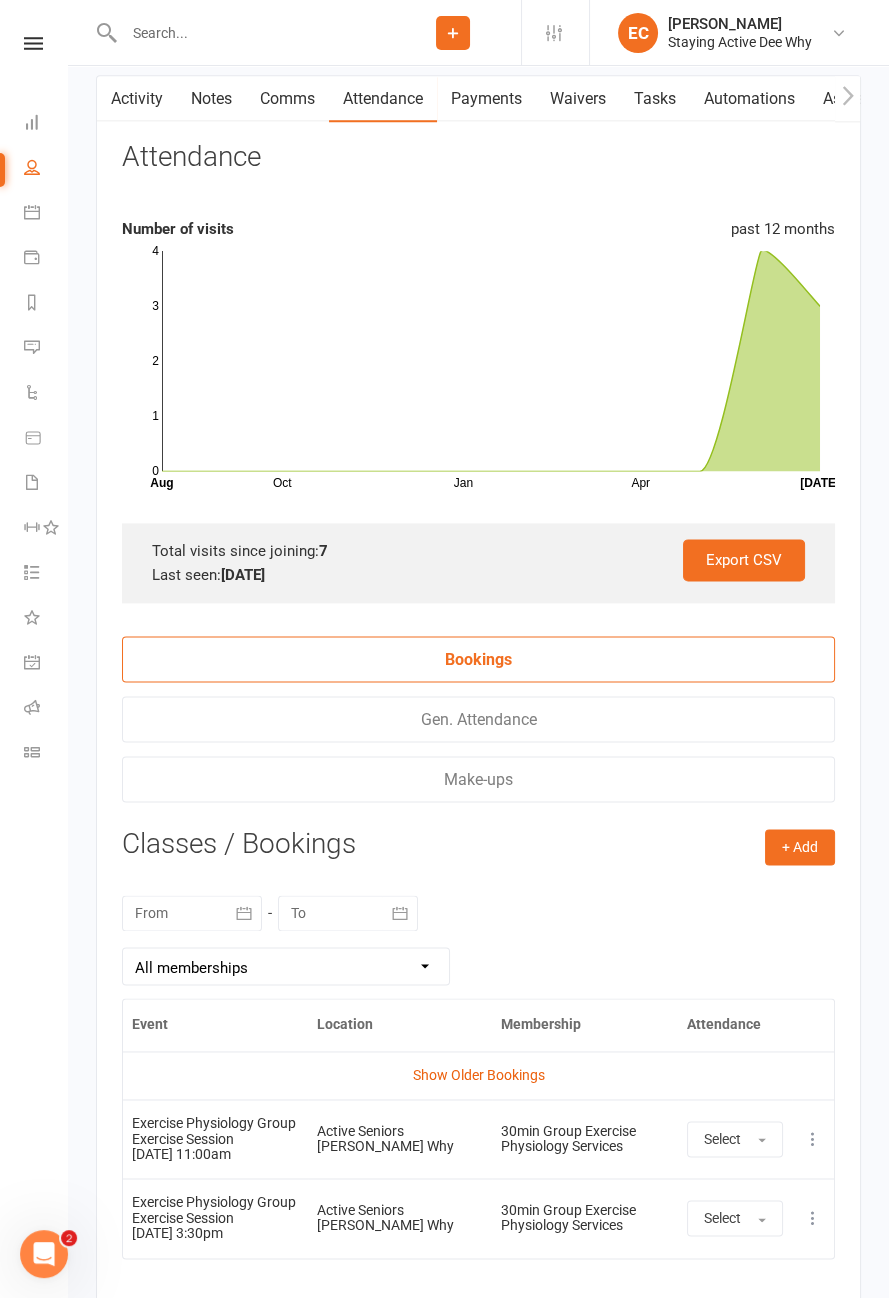 scroll, scrollTop: 2810, scrollLeft: 0, axis: vertical 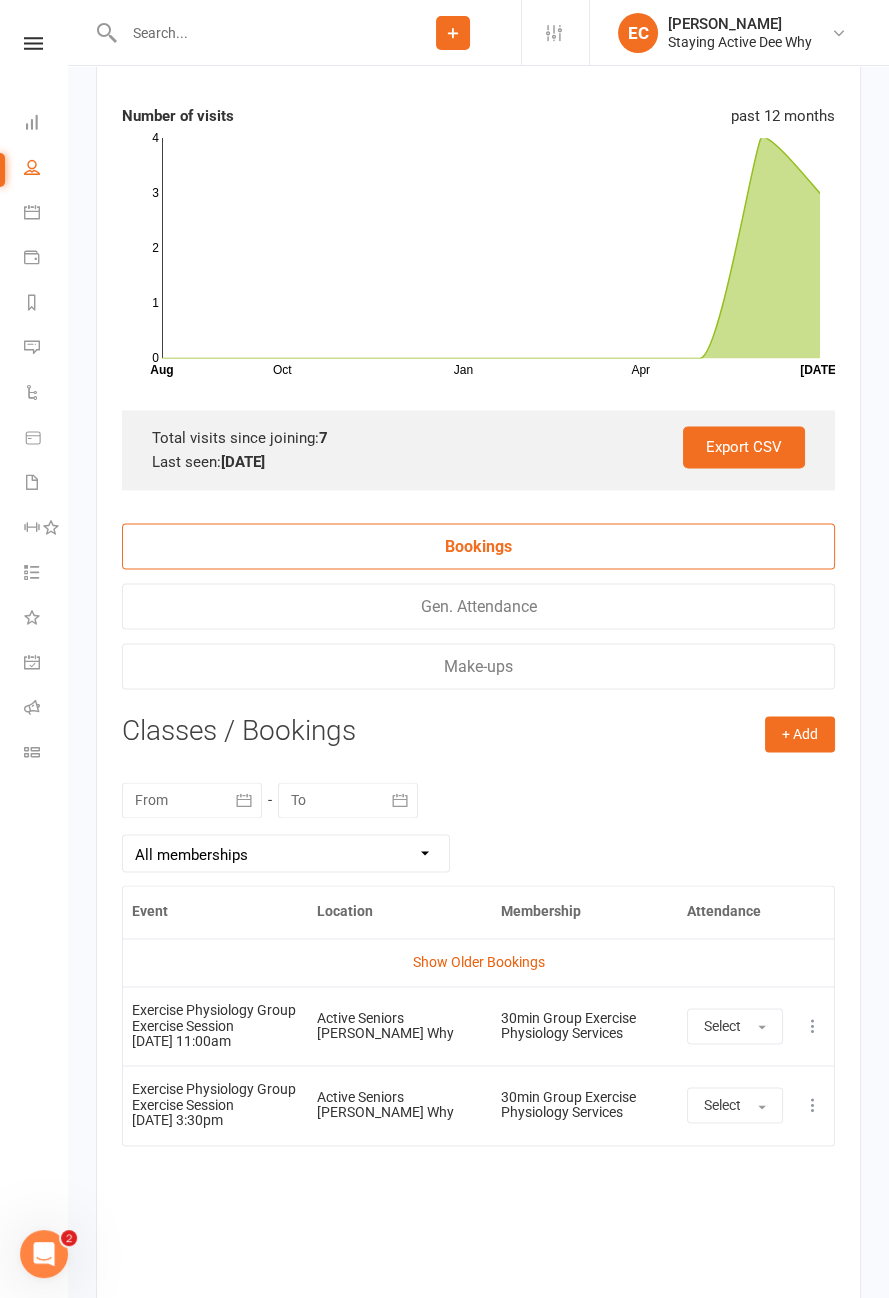 click at bounding box center (813, 1026) 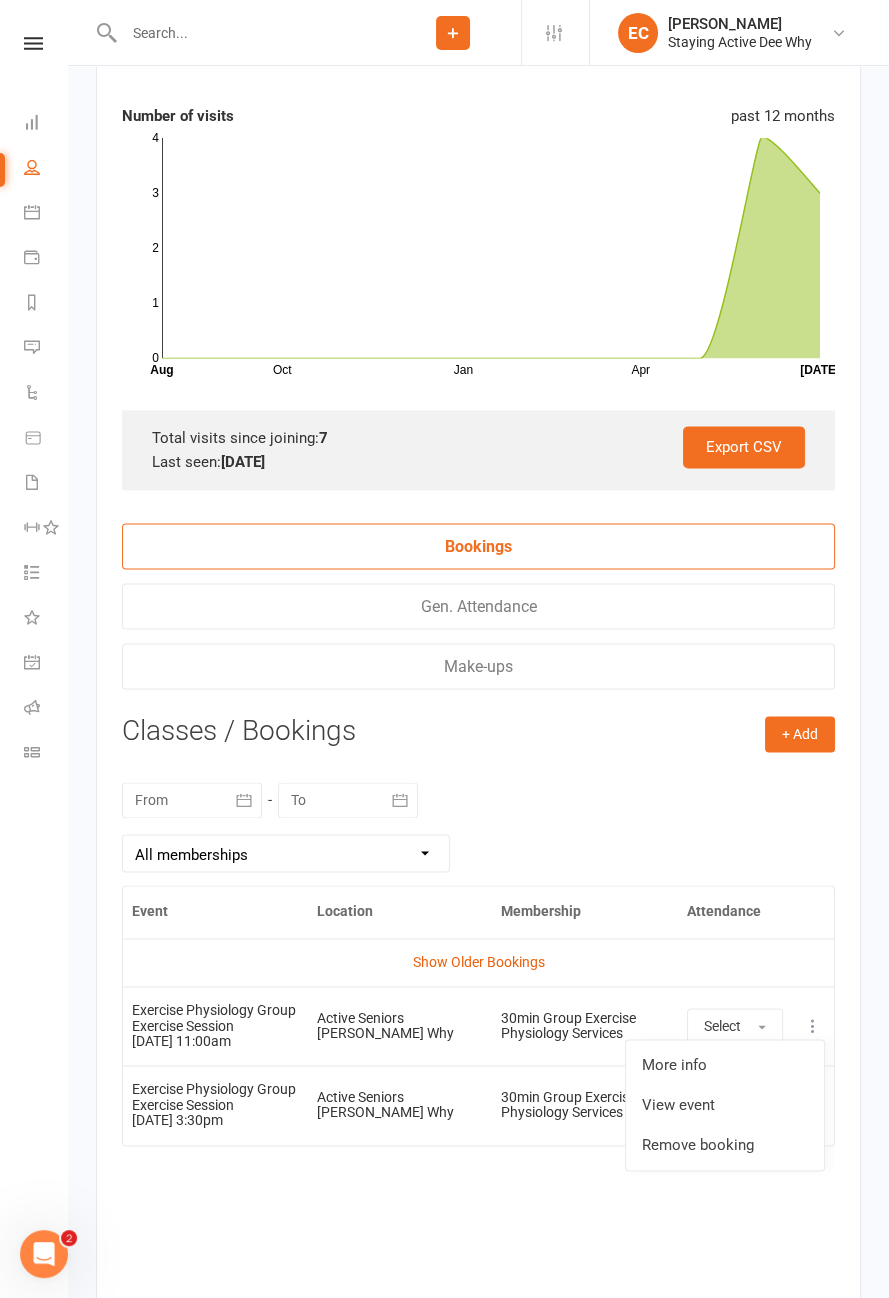 click on "Remove booking" at bounding box center [725, 1145] 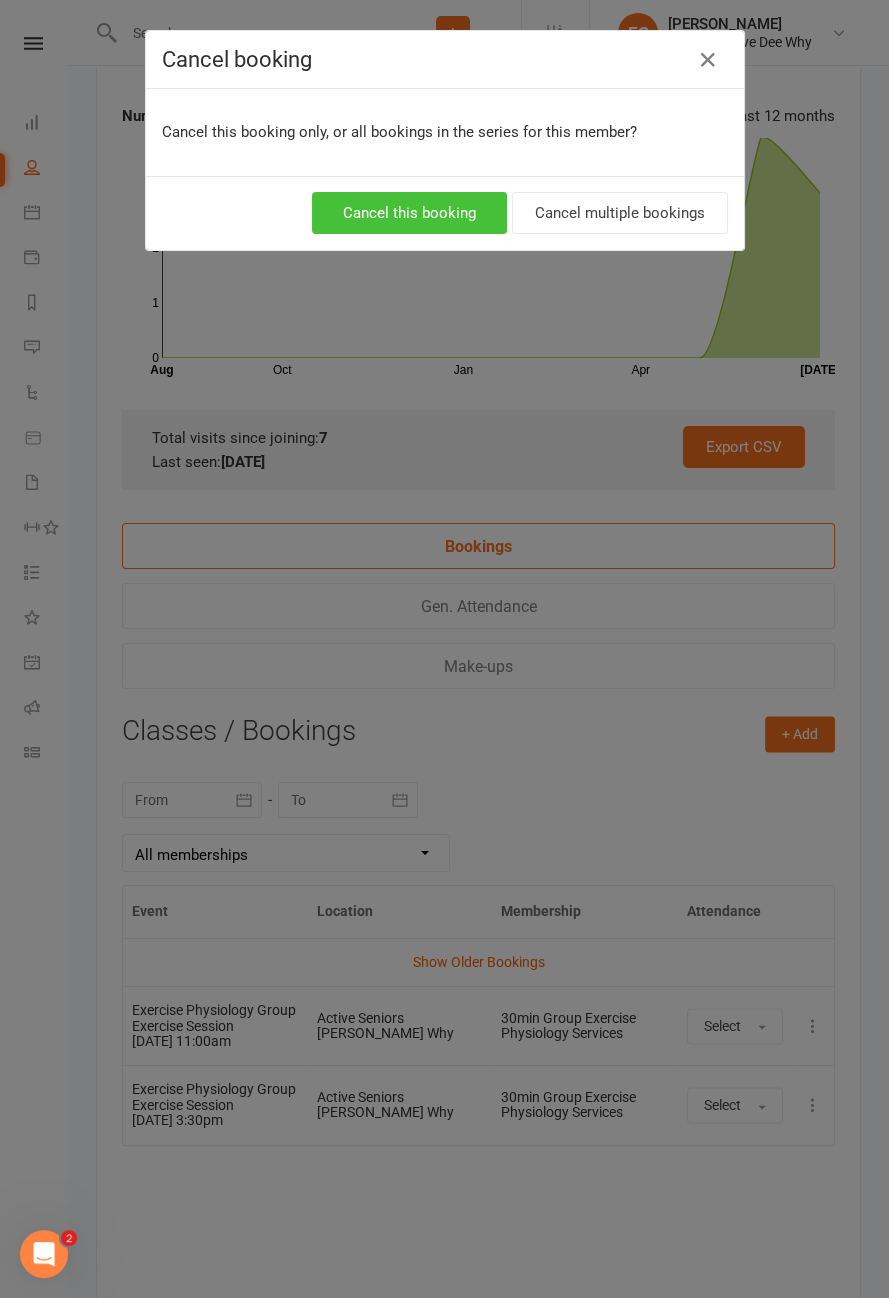 click on "Cancel this booking" at bounding box center [409, 213] 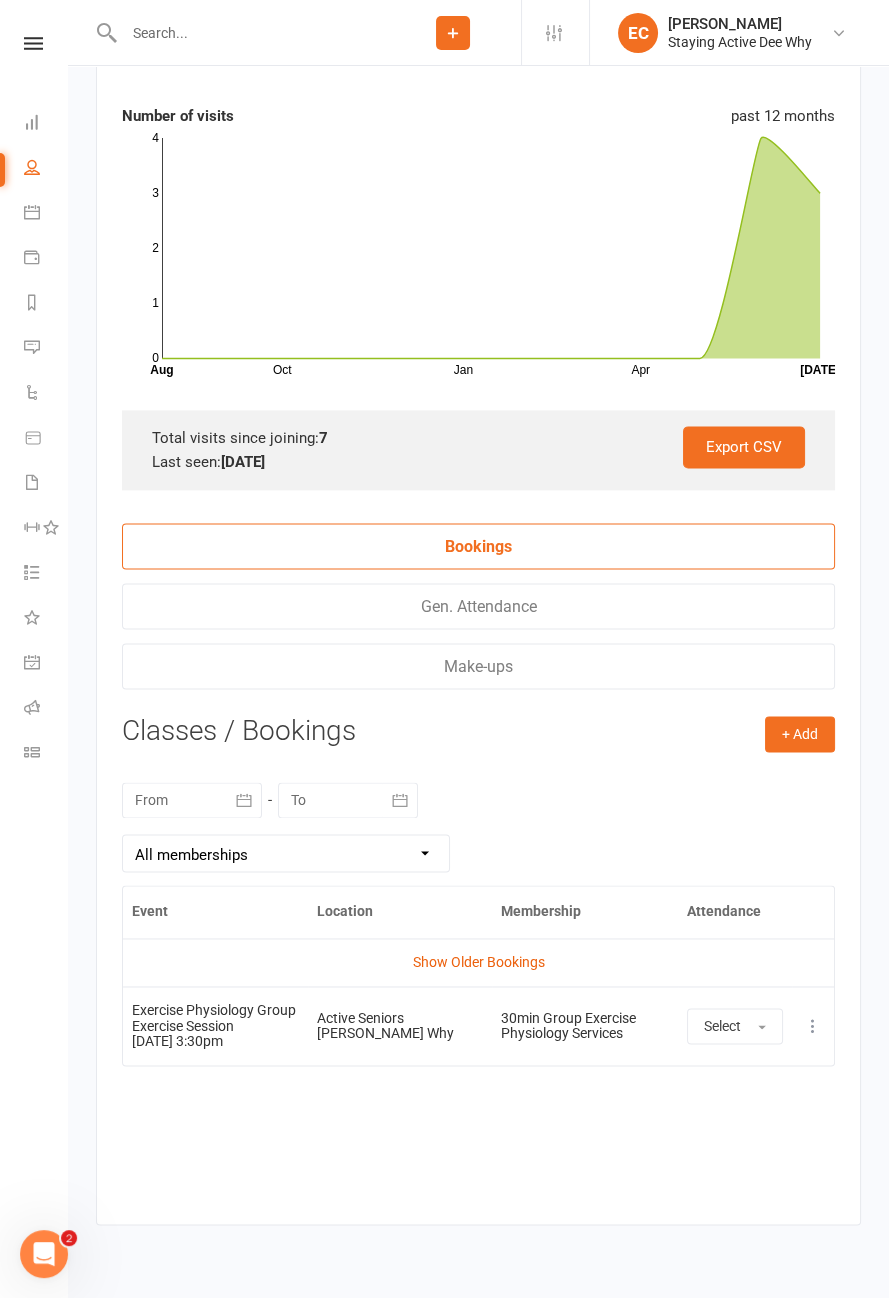 scroll, scrollTop: 2731, scrollLeft: 0, axis: vertical 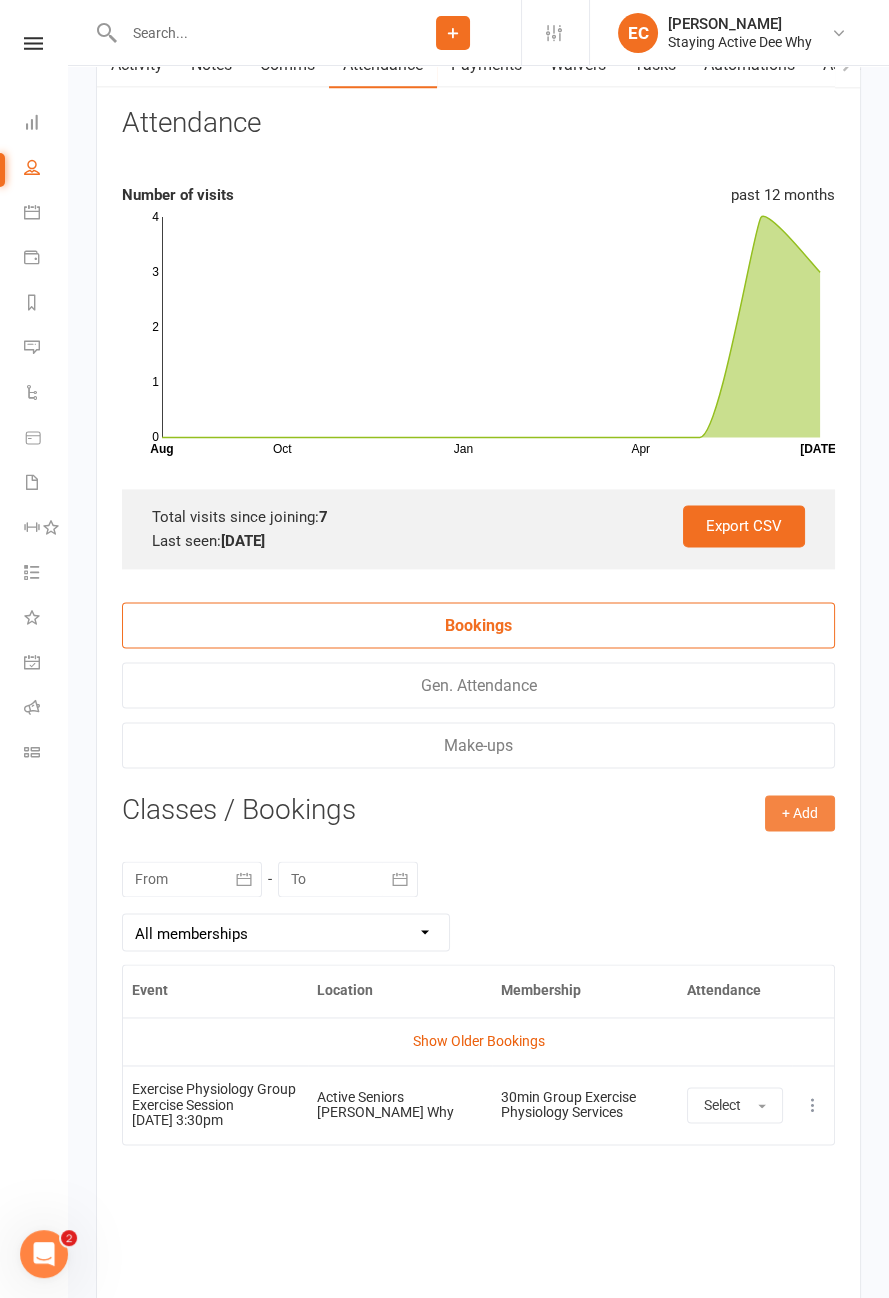 click on "+ Add" at bounding box center (800, 813) 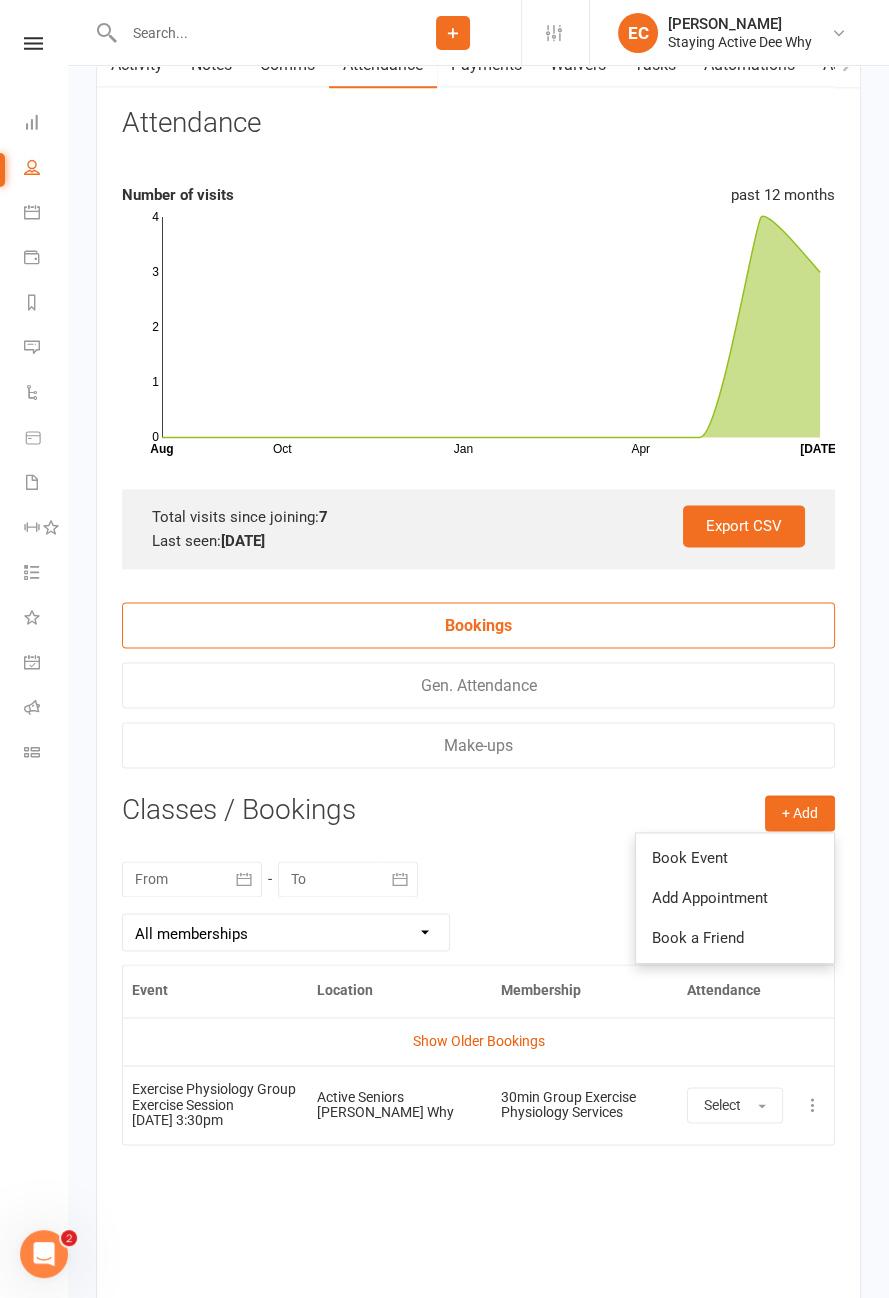click on "Book Event" at bounding box center [735, 858] 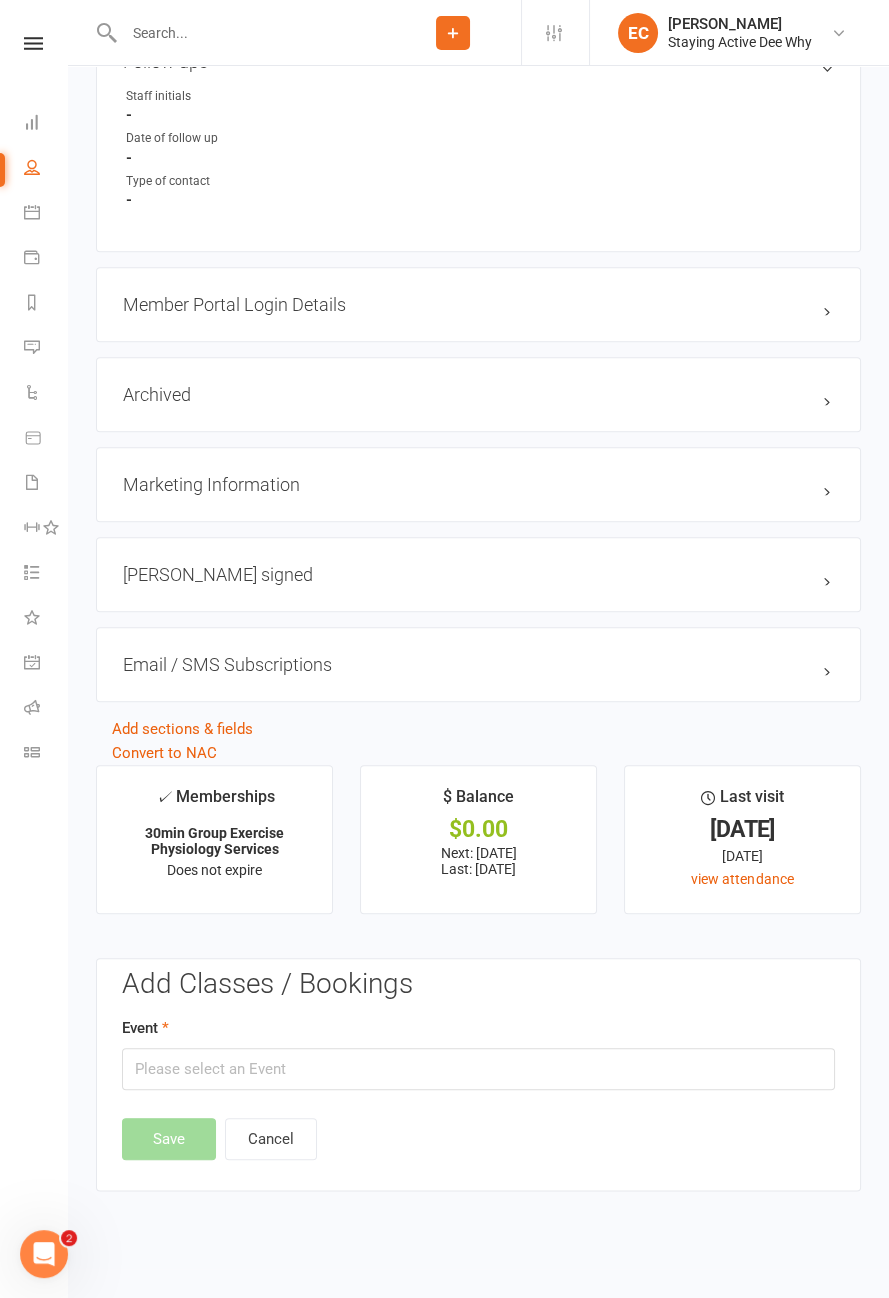 scroll, scrollTop: 1701, scrollLeft: 0, axis: vertical 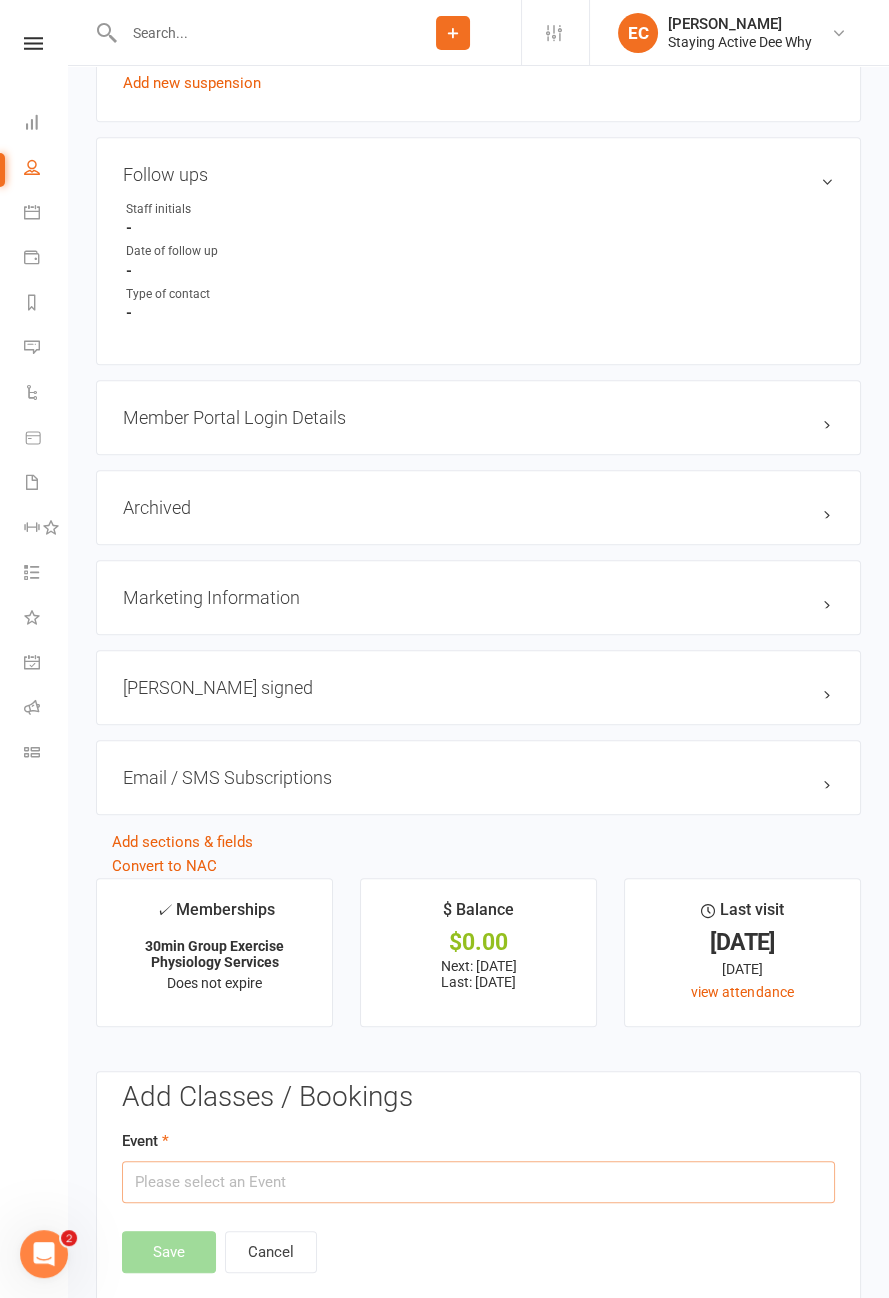 click at bounding box center [478, 1182] 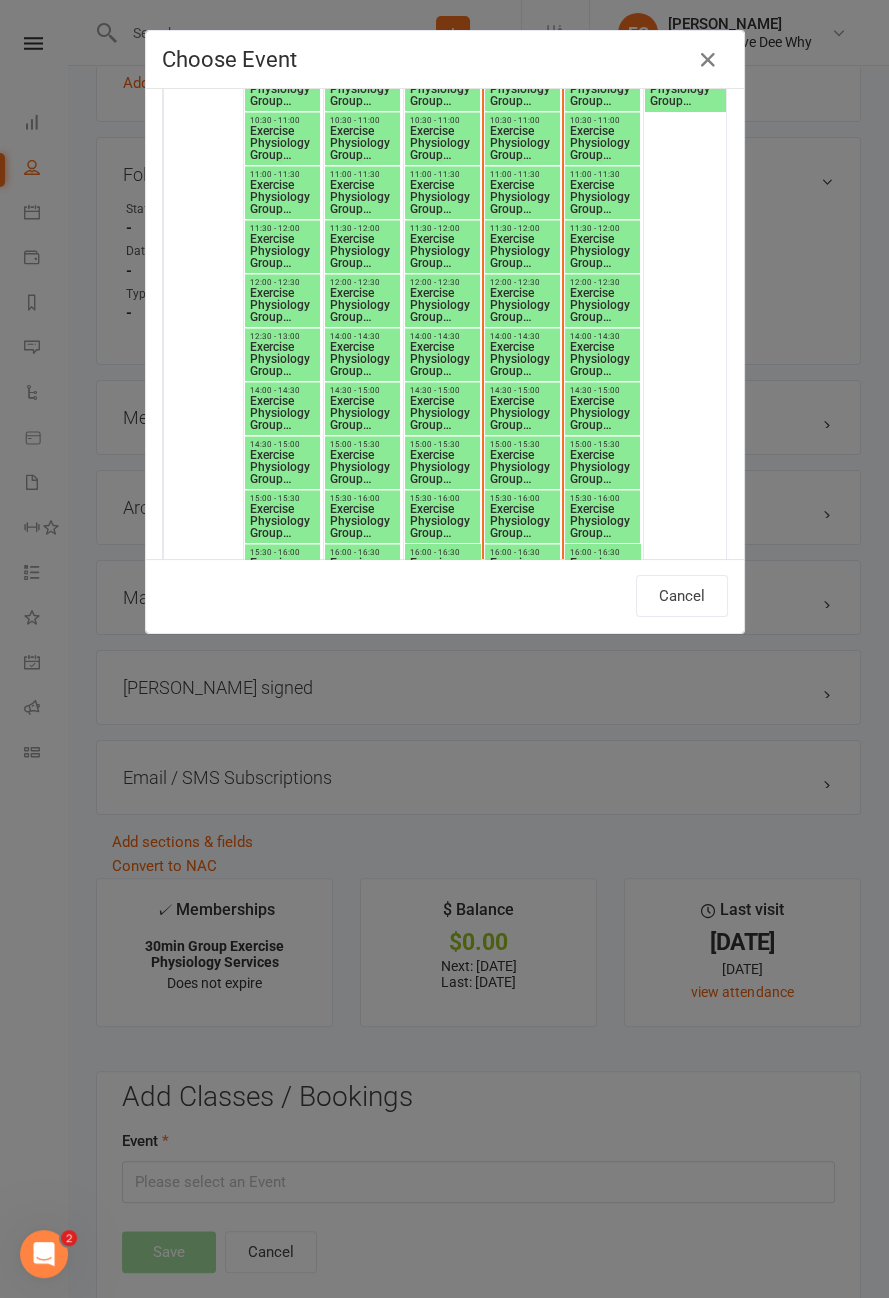 scroll, scrollTop: 1617, scrollLeft: 0, axis: vertical 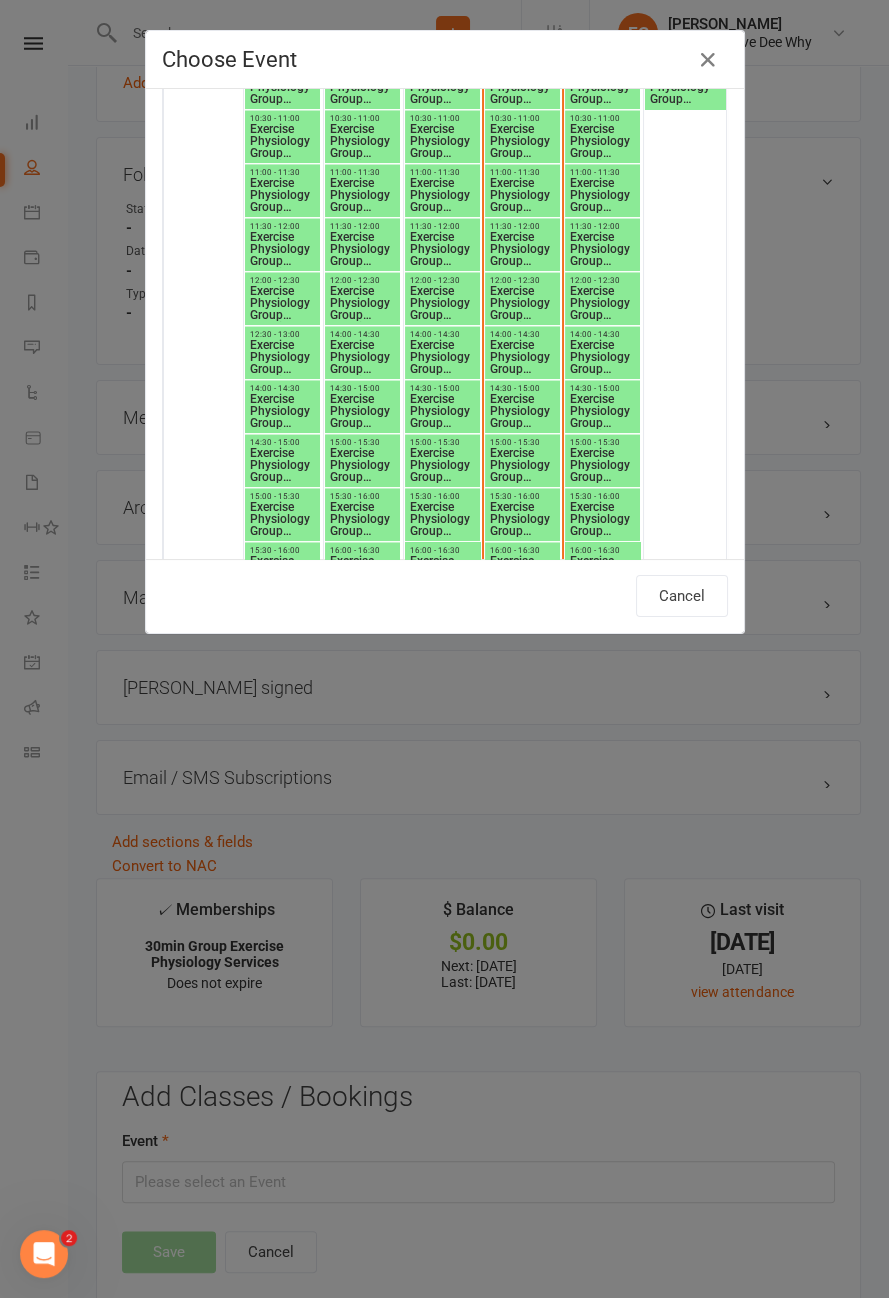 click on "Exercise Physiology Group Exercise Session" at bounding box center (522, 303) 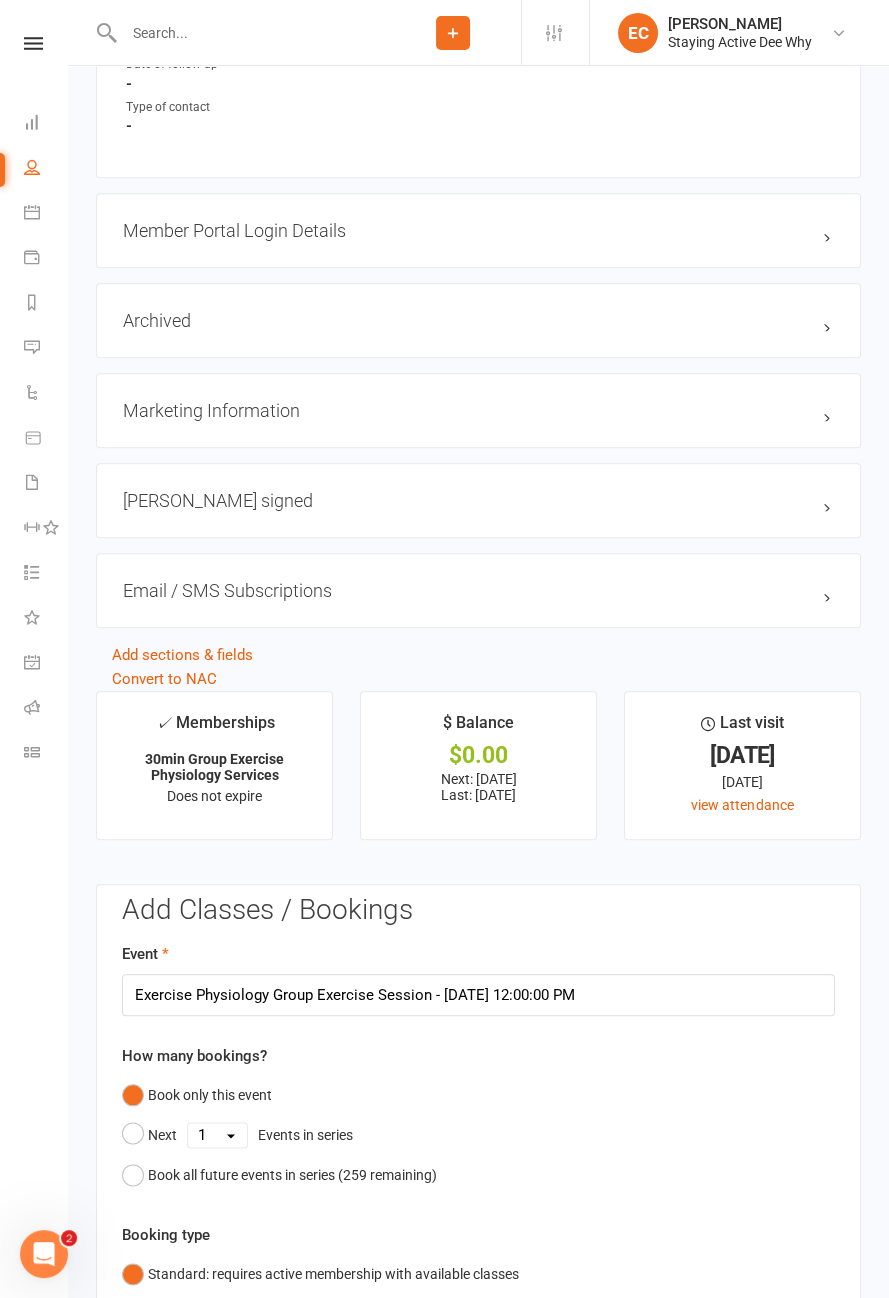 scroll, scrollTop: 2117, scrollLeft: 0, axis: vertical 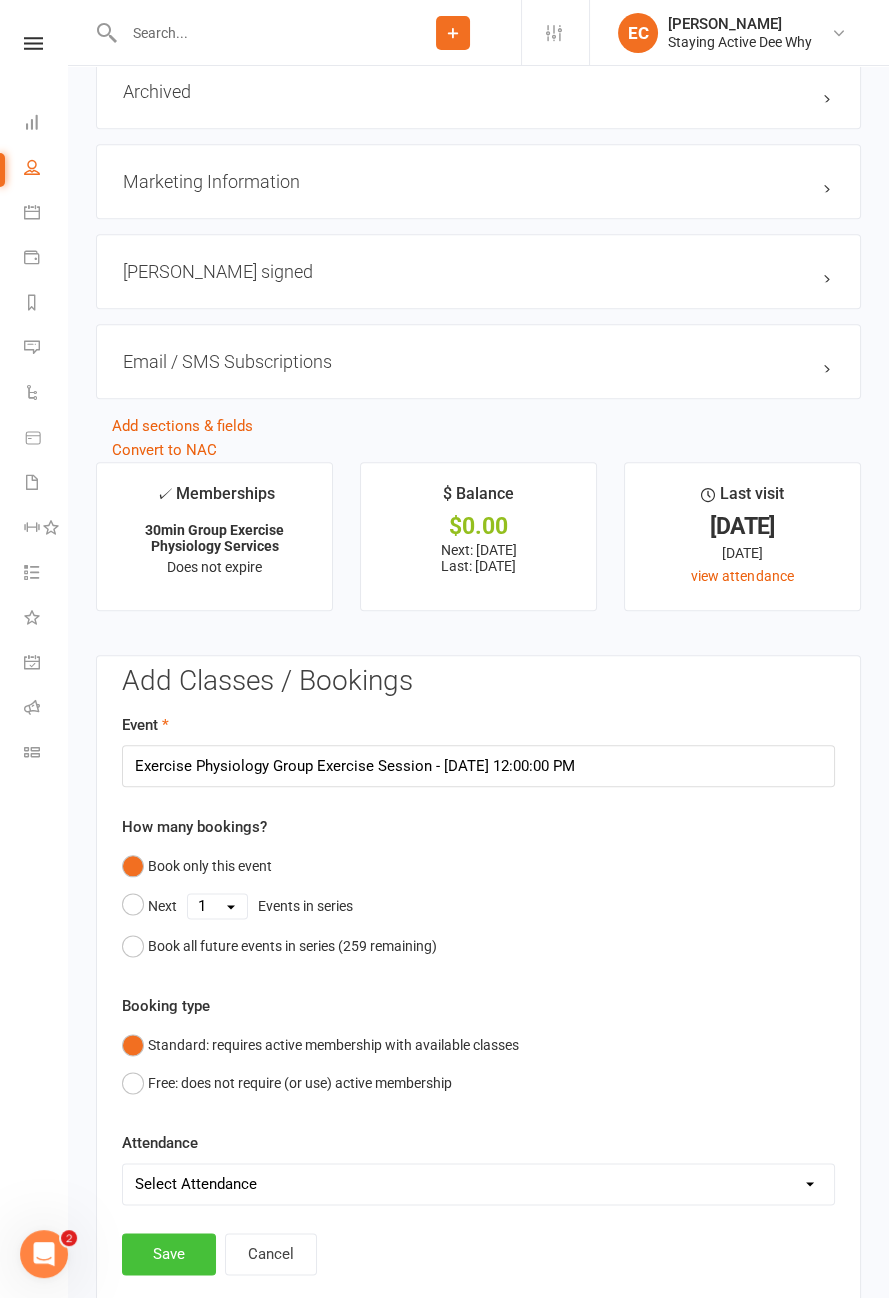 click on "Save" at bounding box center [169, 1254] 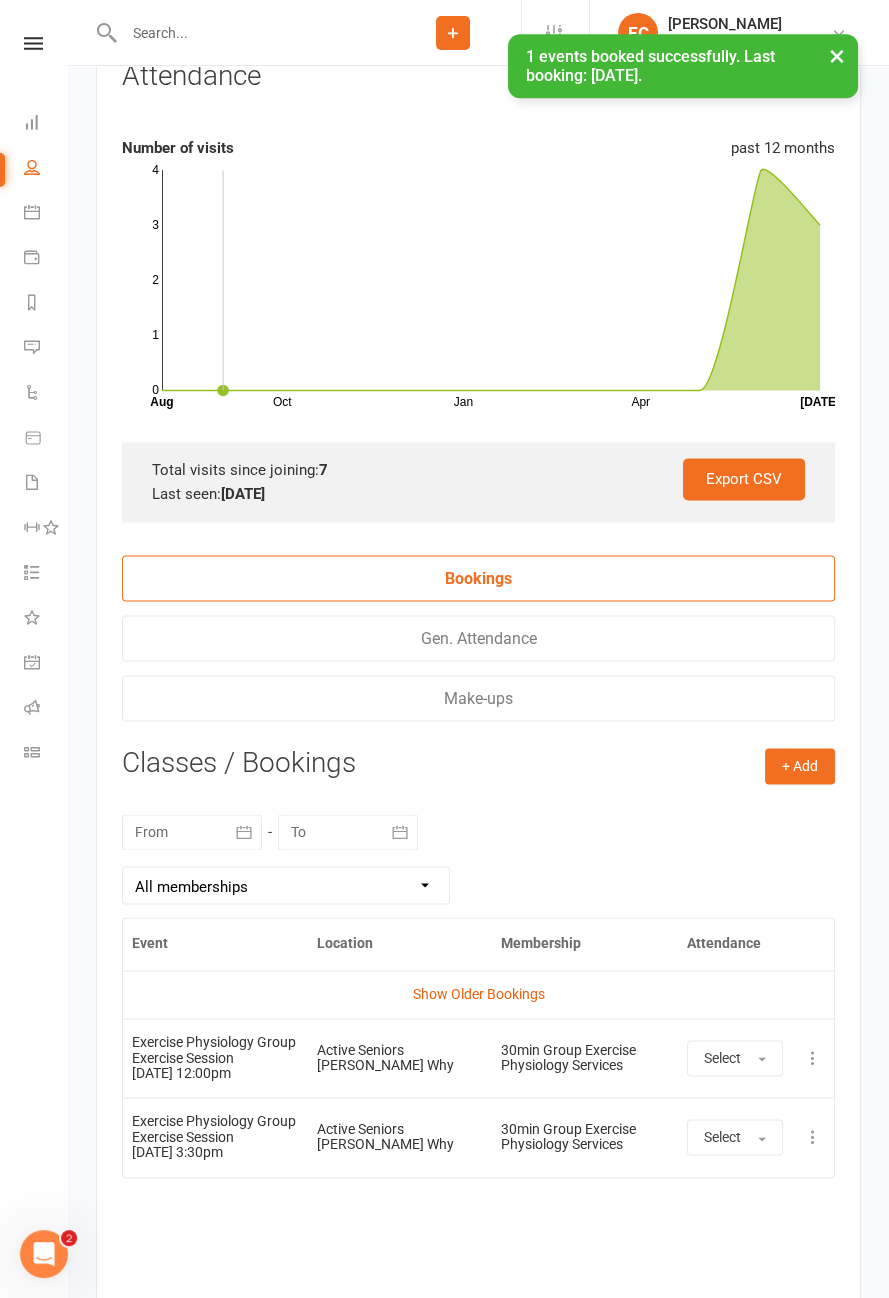 scroll, scrollTop: 2810, scrollLeft: 0, axis: vertical 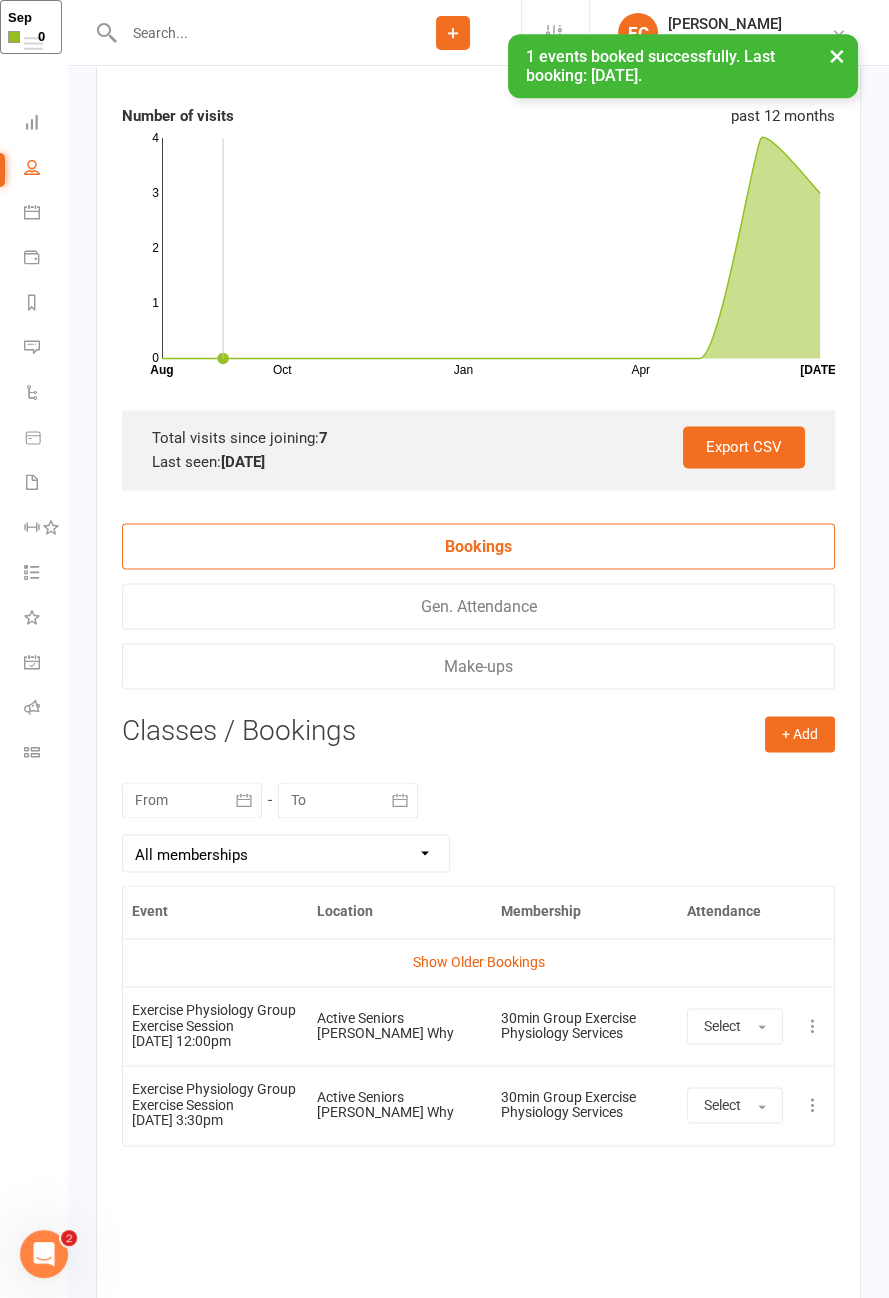 click on "Show Older Bookings" at bounding box center [479, 962] 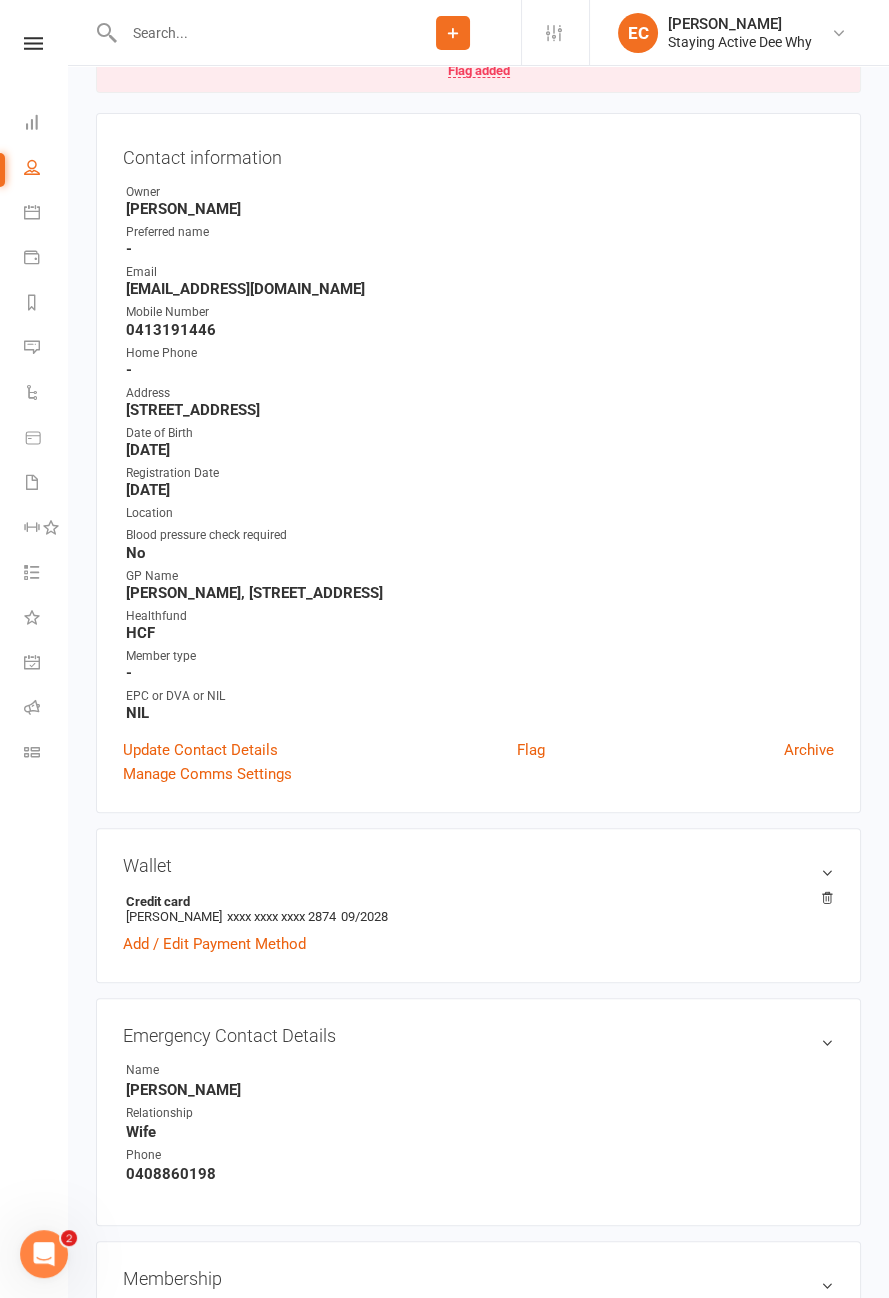 scroll, scrollTop: 0, scrollLeft: 0, axis: both 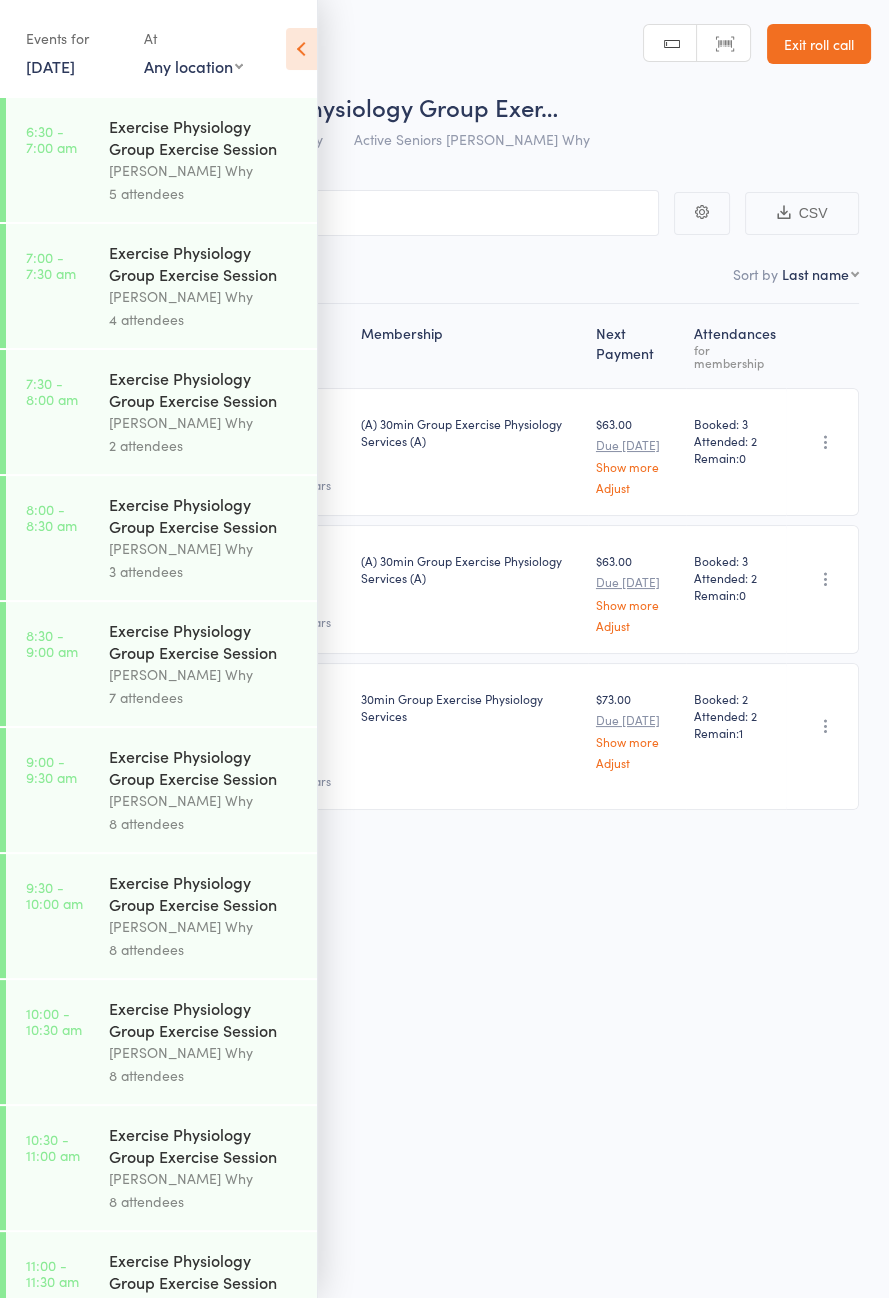 click at bounding box center (301, 49) 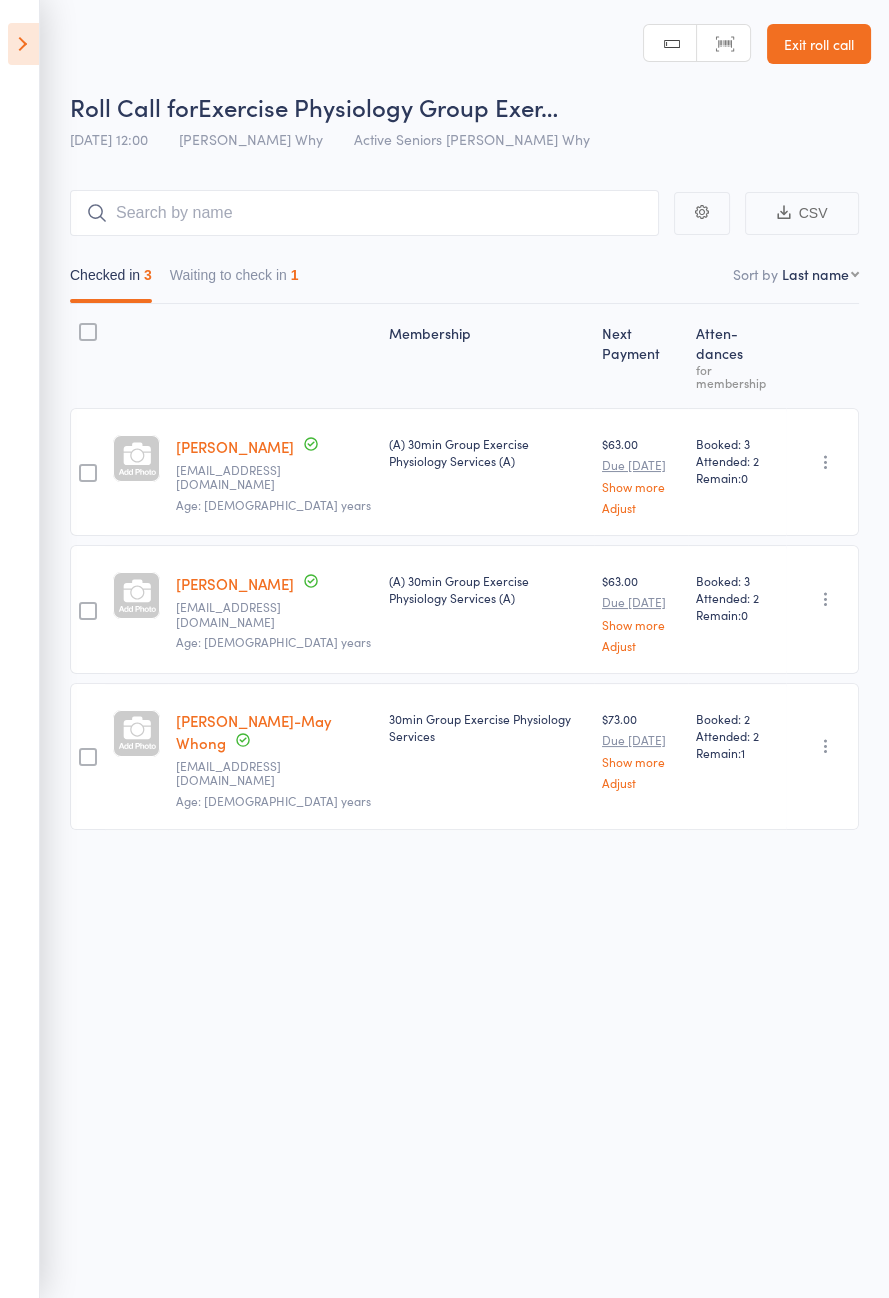 click on "Waiting to check in  1" at bounding box center [234, 280] 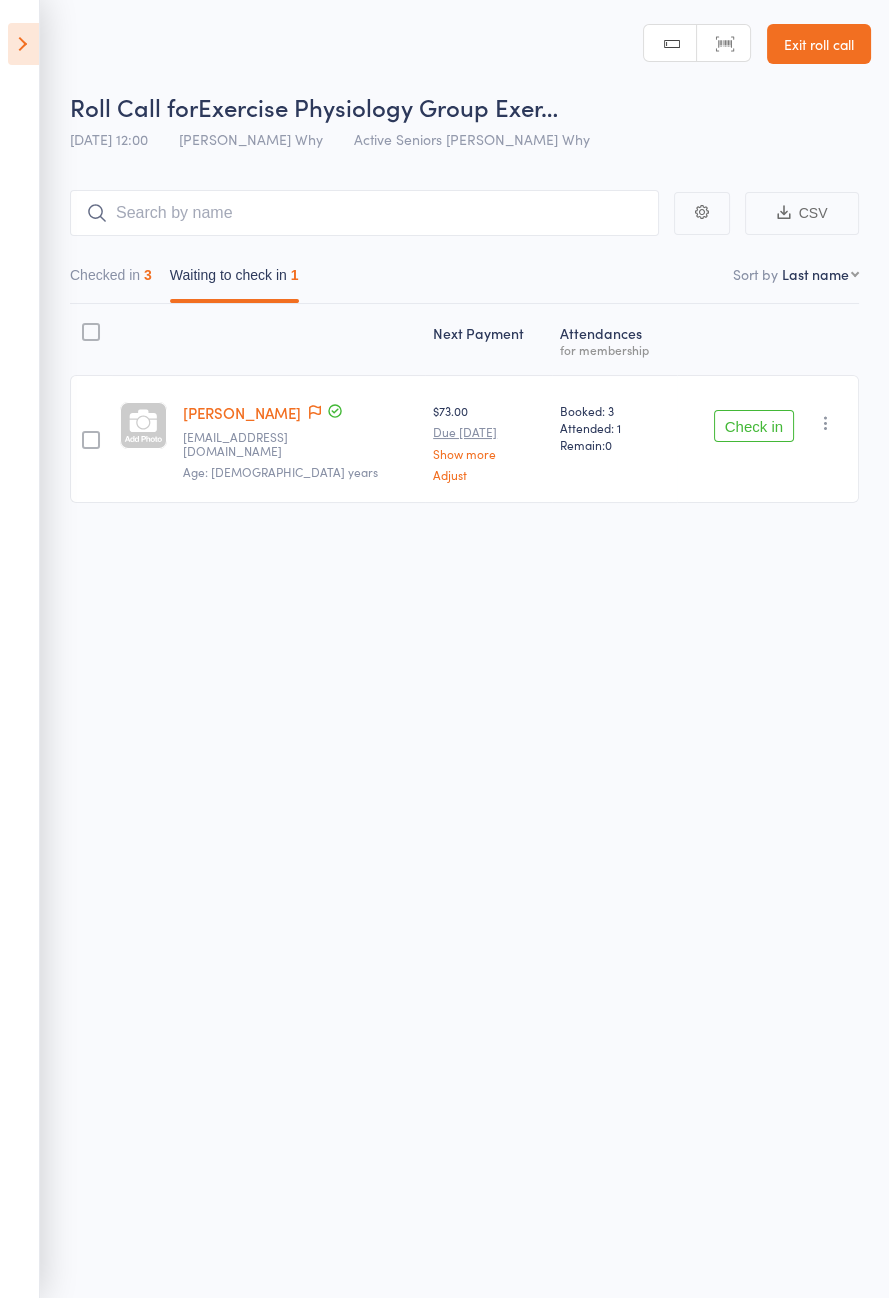 click on "Check in" at bounding box center [754, 426] 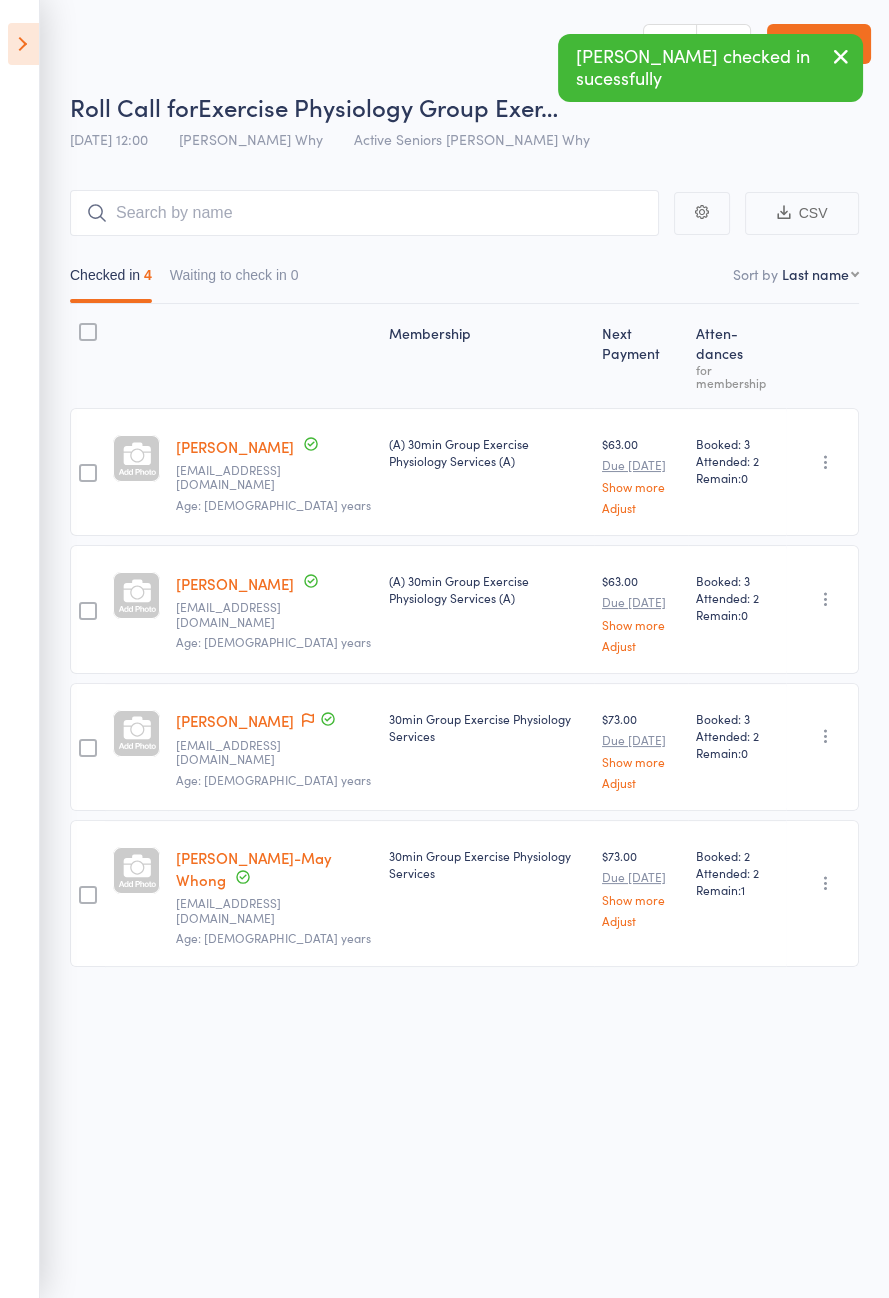 click at bounding box center [23, 44] 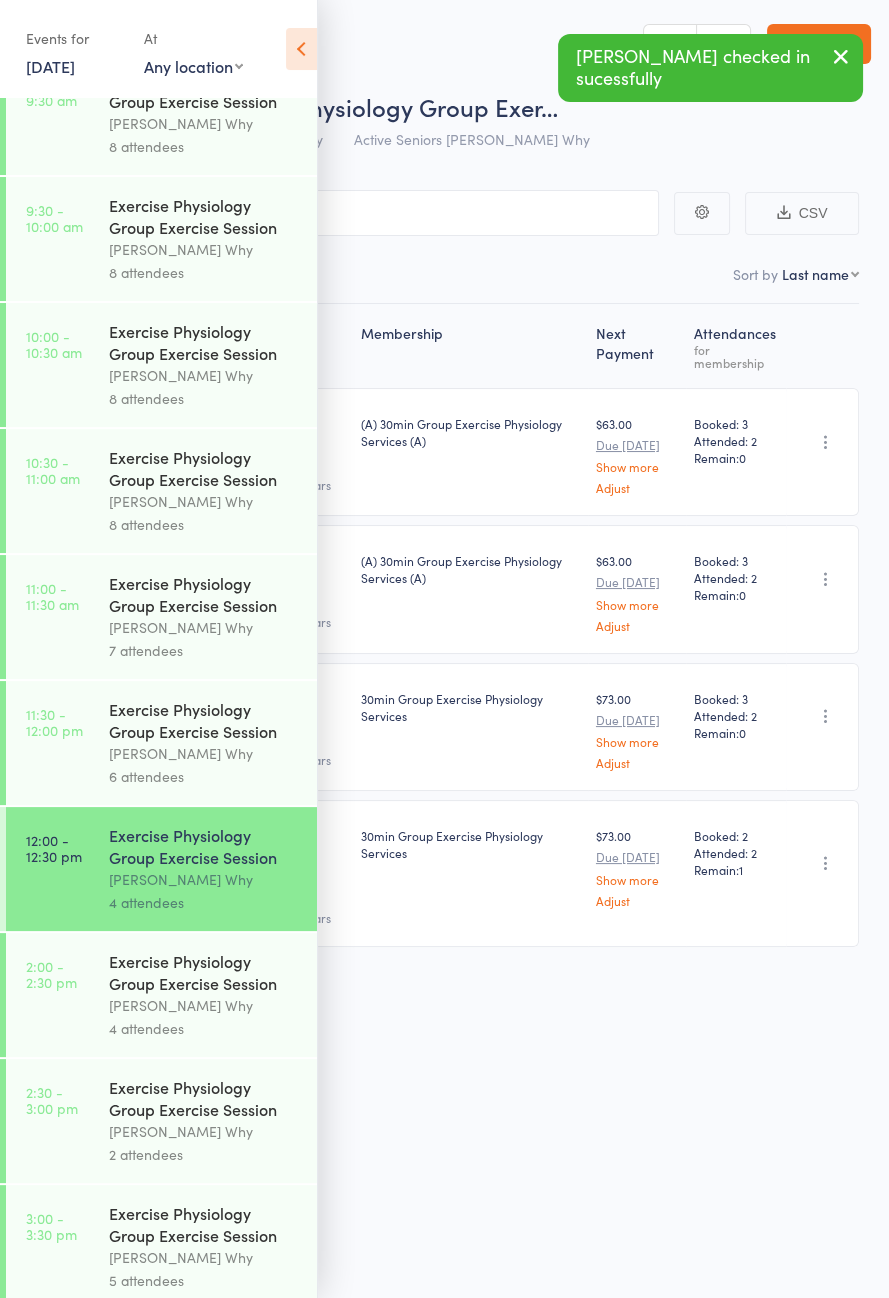 scroll, scrollTop: 1018, scrollLeft: 0, axis: vertical 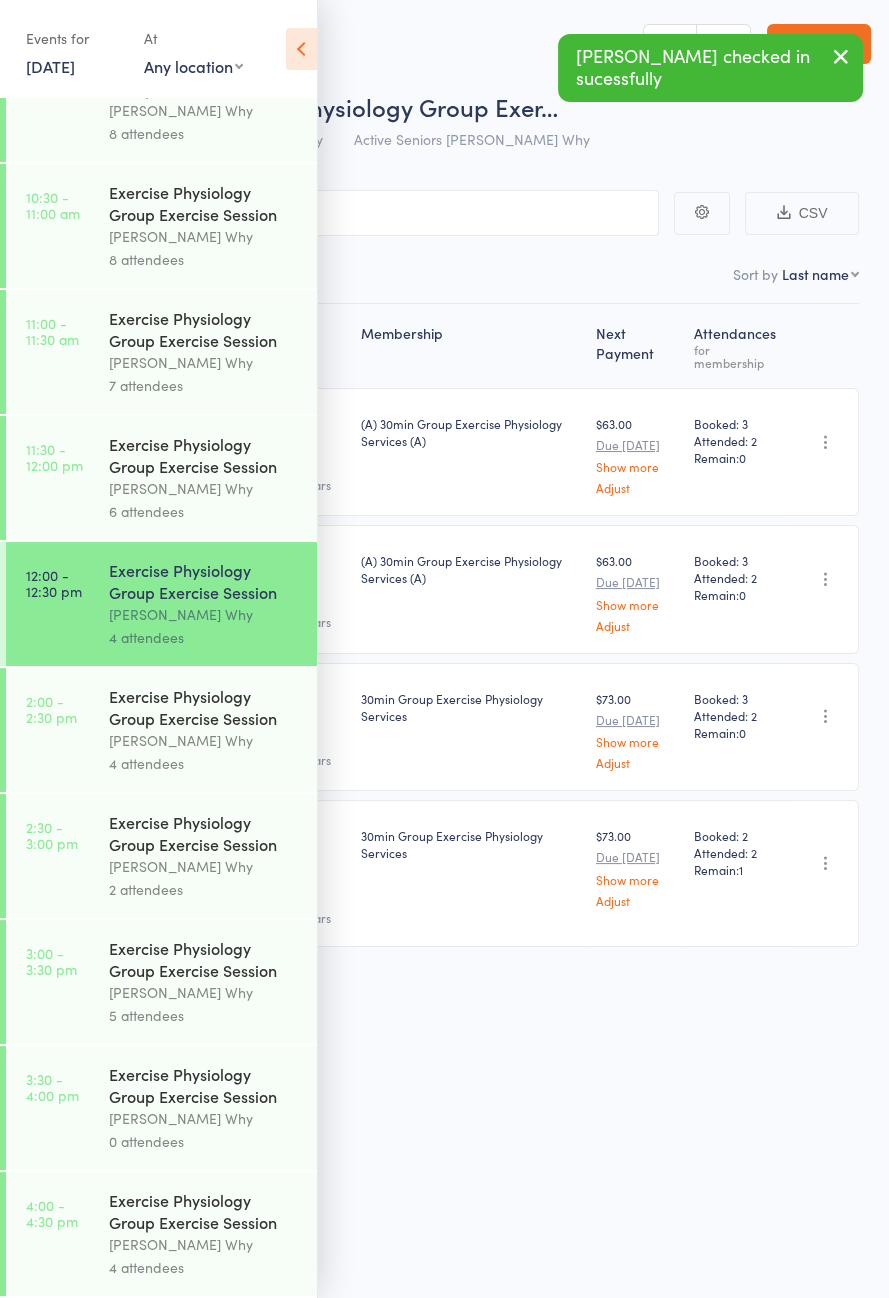 click on "Exercise Physiology Group Exercise Session" at bounding box center [204, 707] 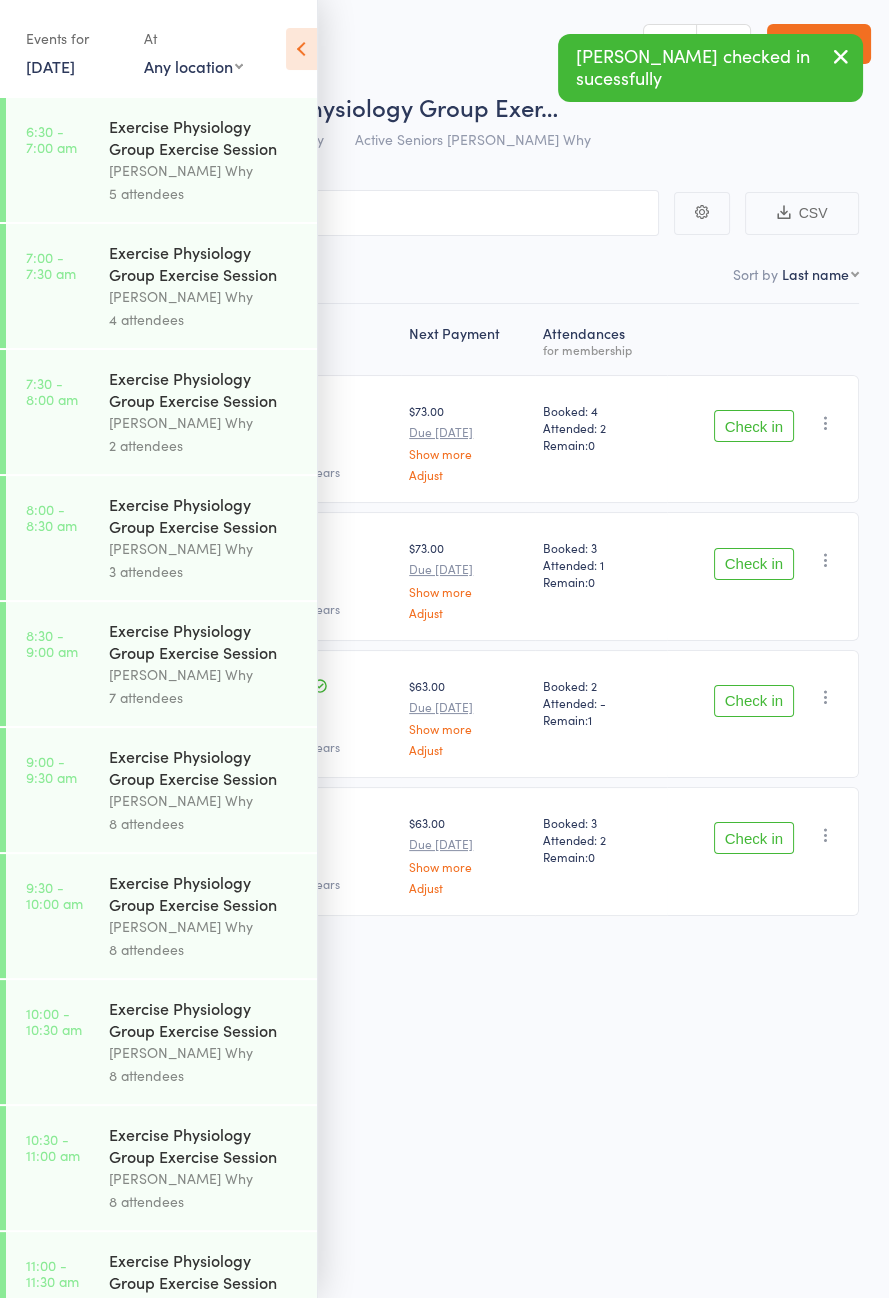 click at bounding box center [301, 49] 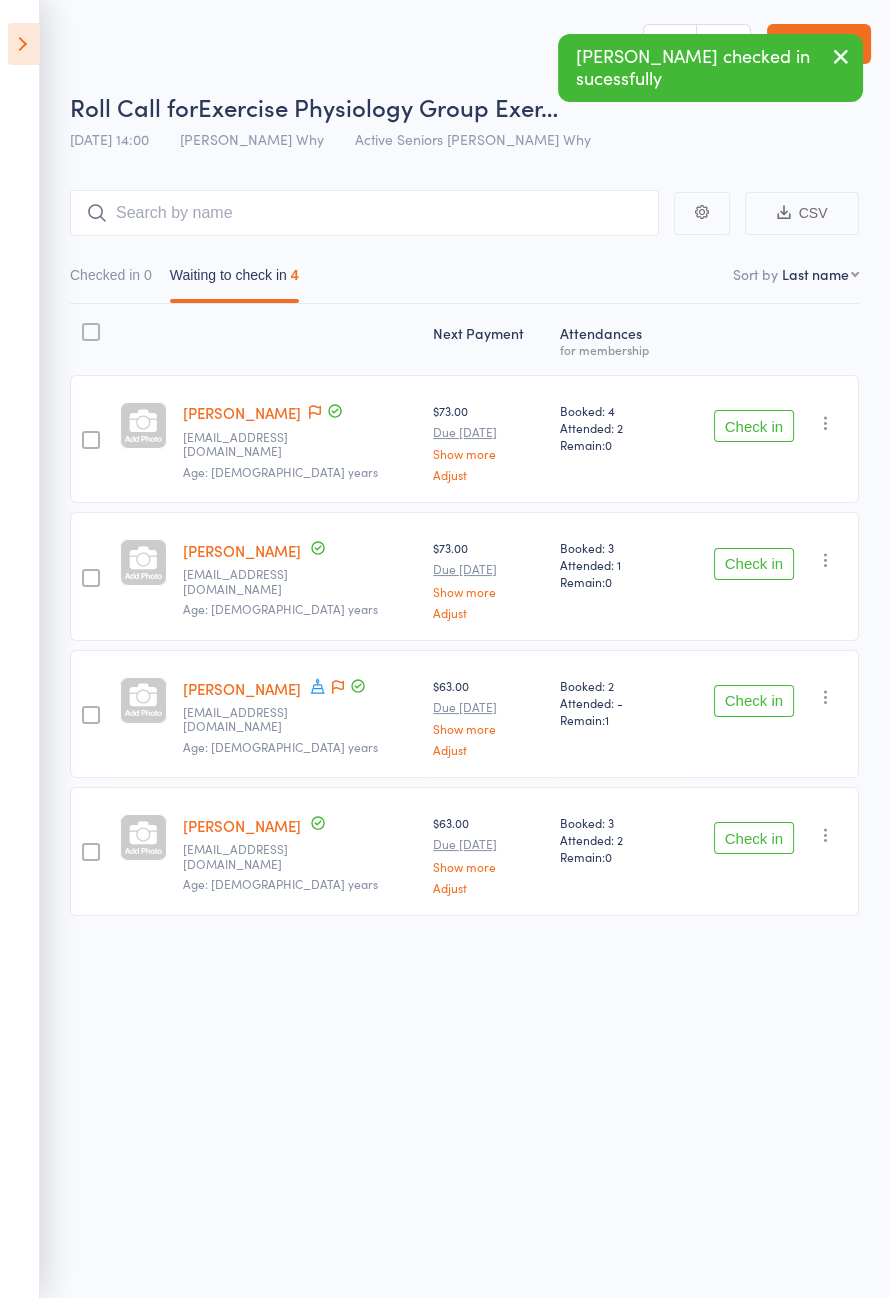 click on "Check in" at bounding box center (754, 564) 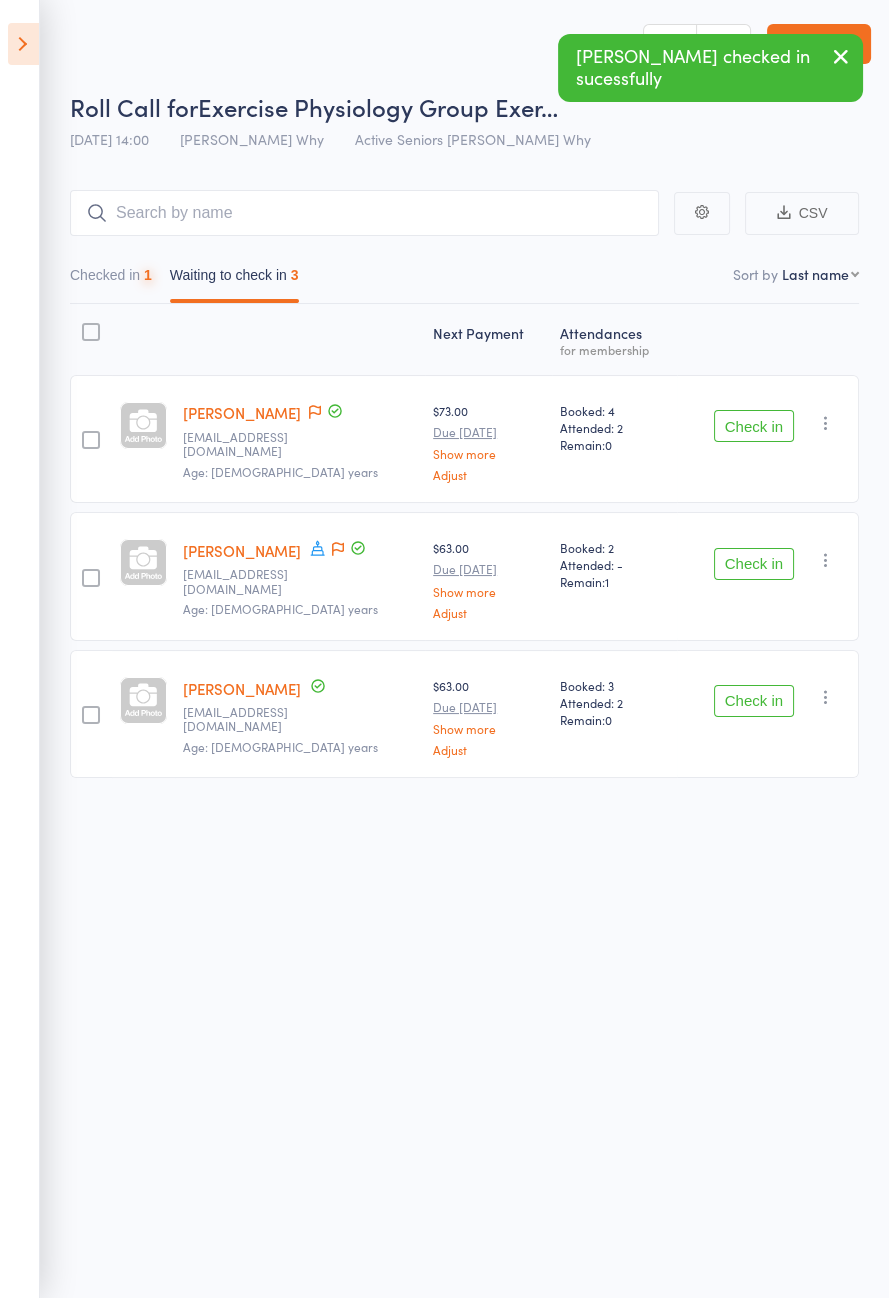 click on "Check in" at bounding box center [754, 564] 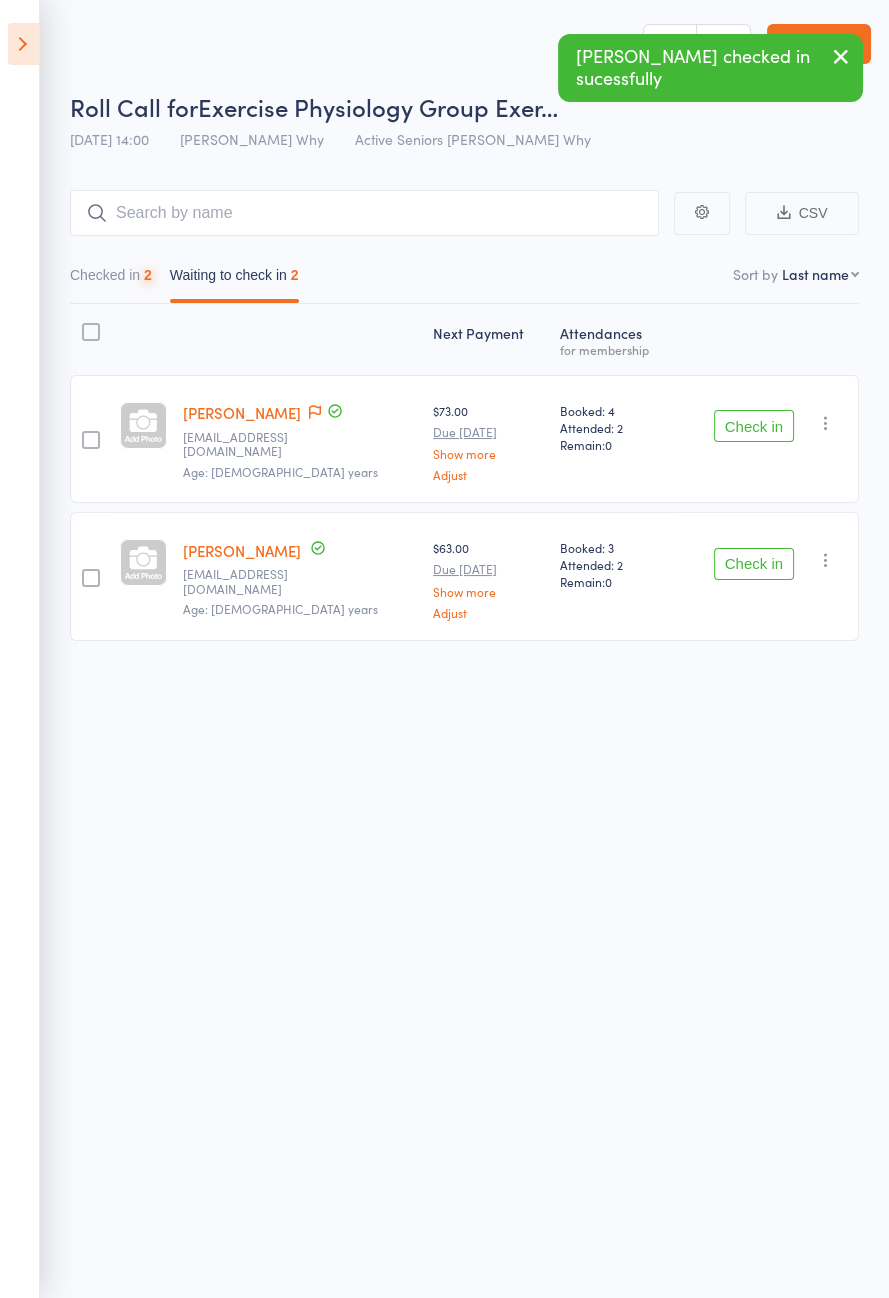 click on "Check in" at bounding box center [754, 564] 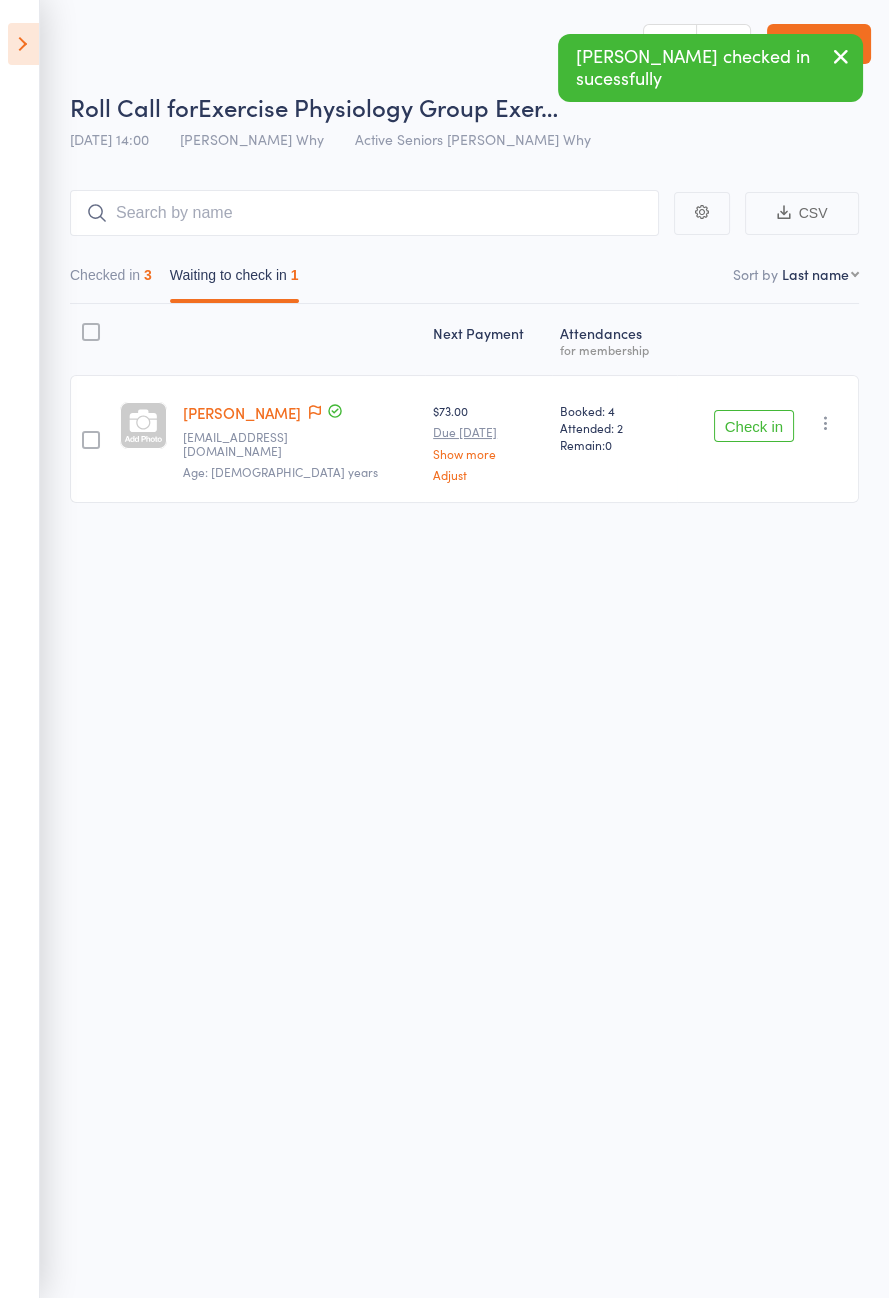 click on "Checked in  3" at bounding box center (111, 280) 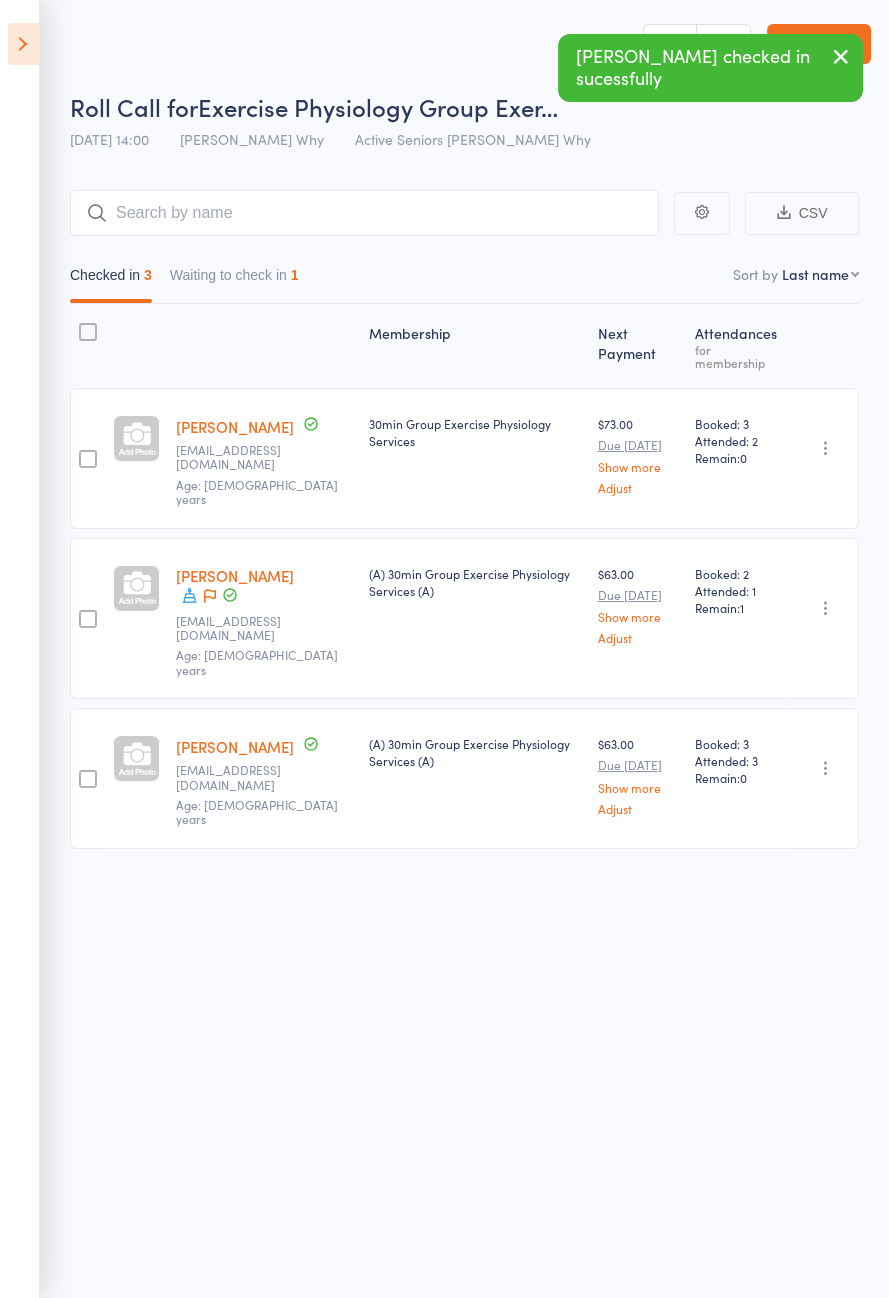 click at bounding box center (190, 597) 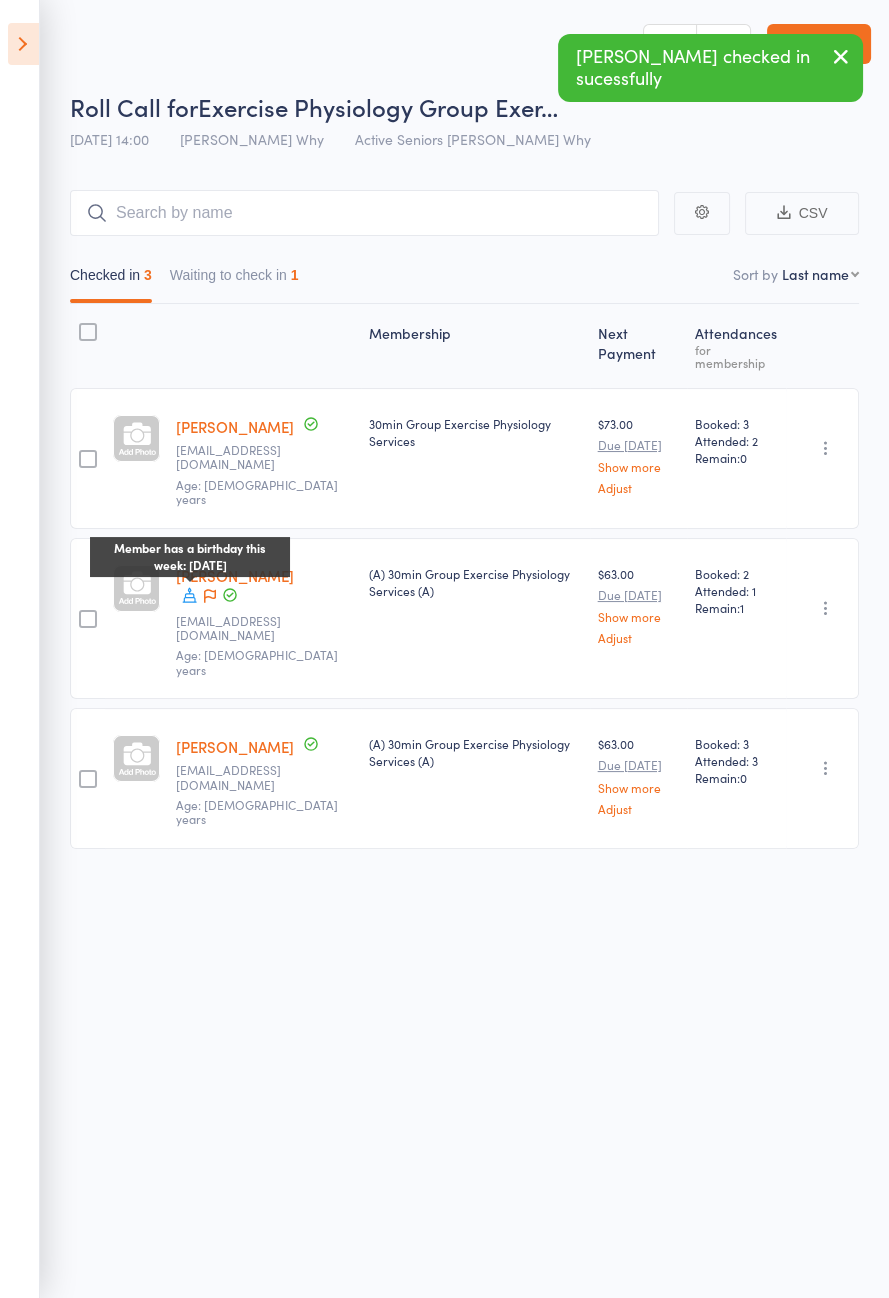 click 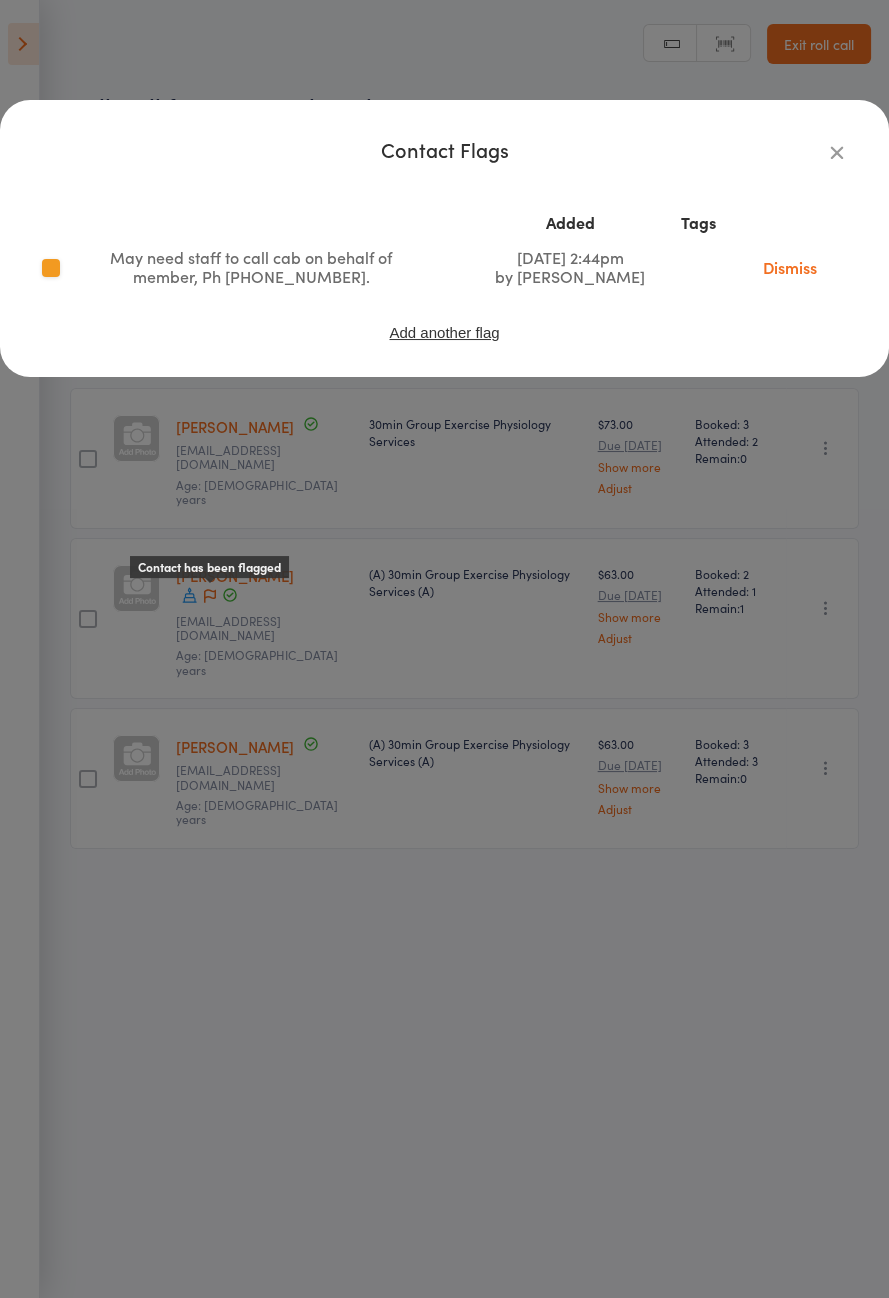 click at bounding box center (837, 152) 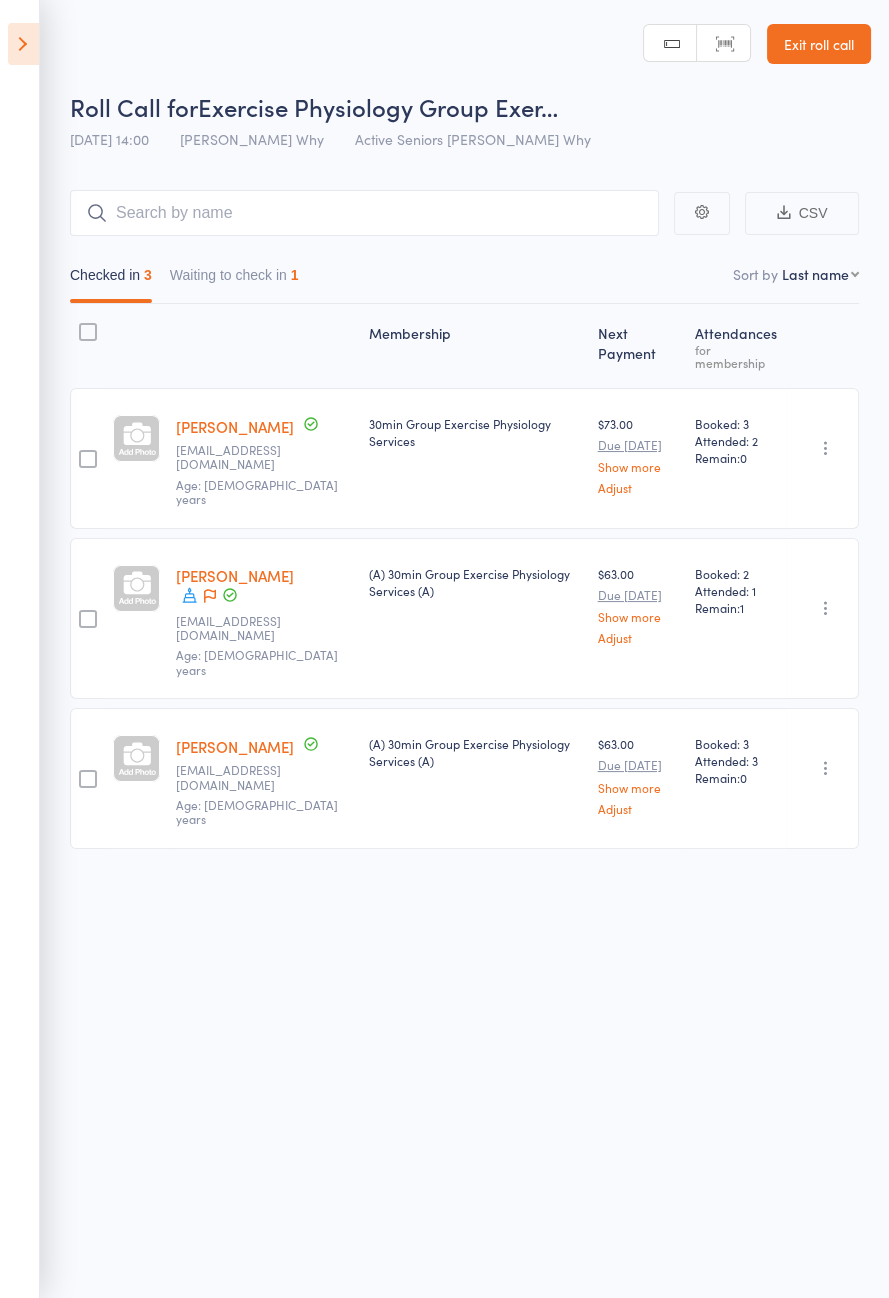 click at bounding box center (210, 597) 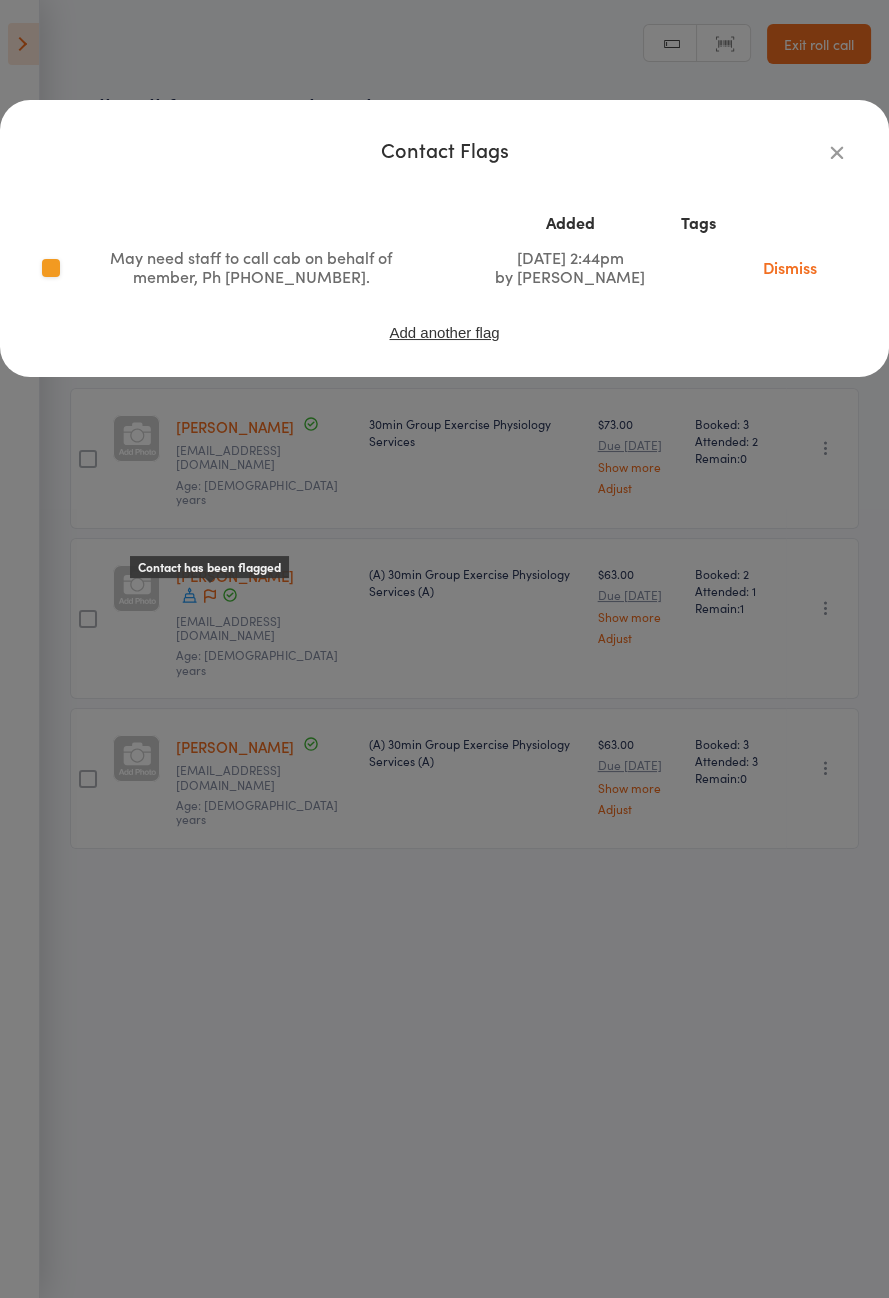 click at bounding box center [837, 152] 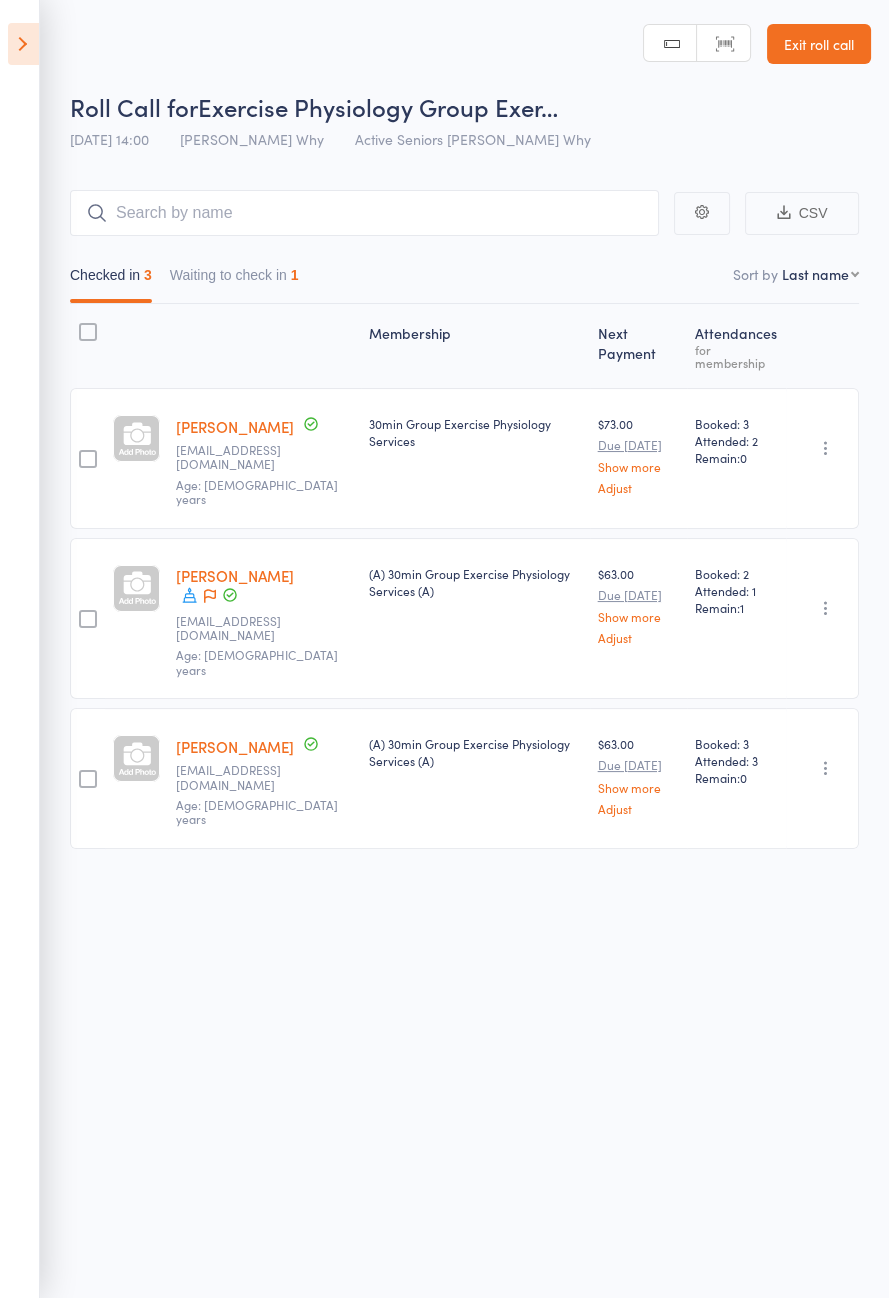 click at bounding box center [23, 44] 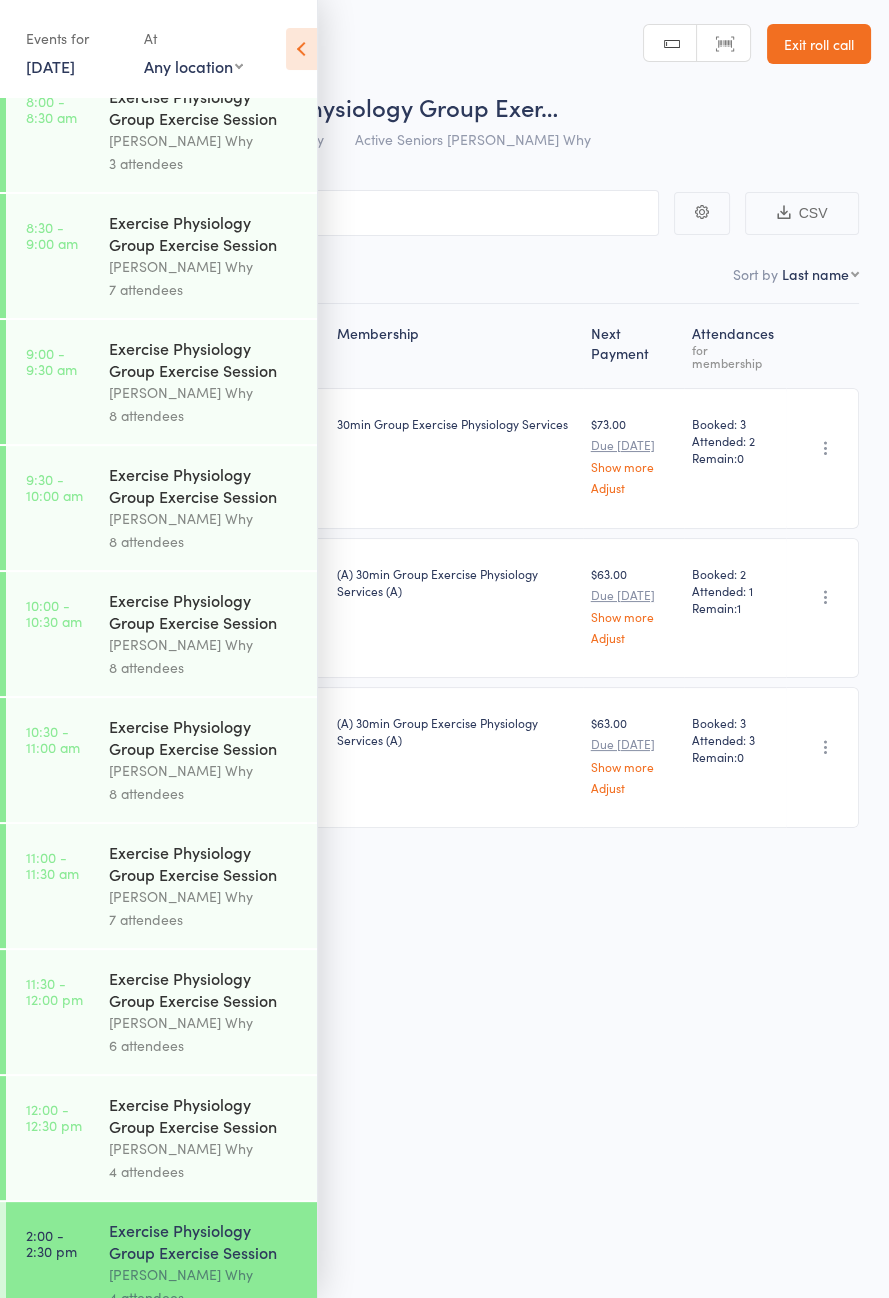 scroll, scrollTop: 1018, scrollLeft: 0, axis: vertical 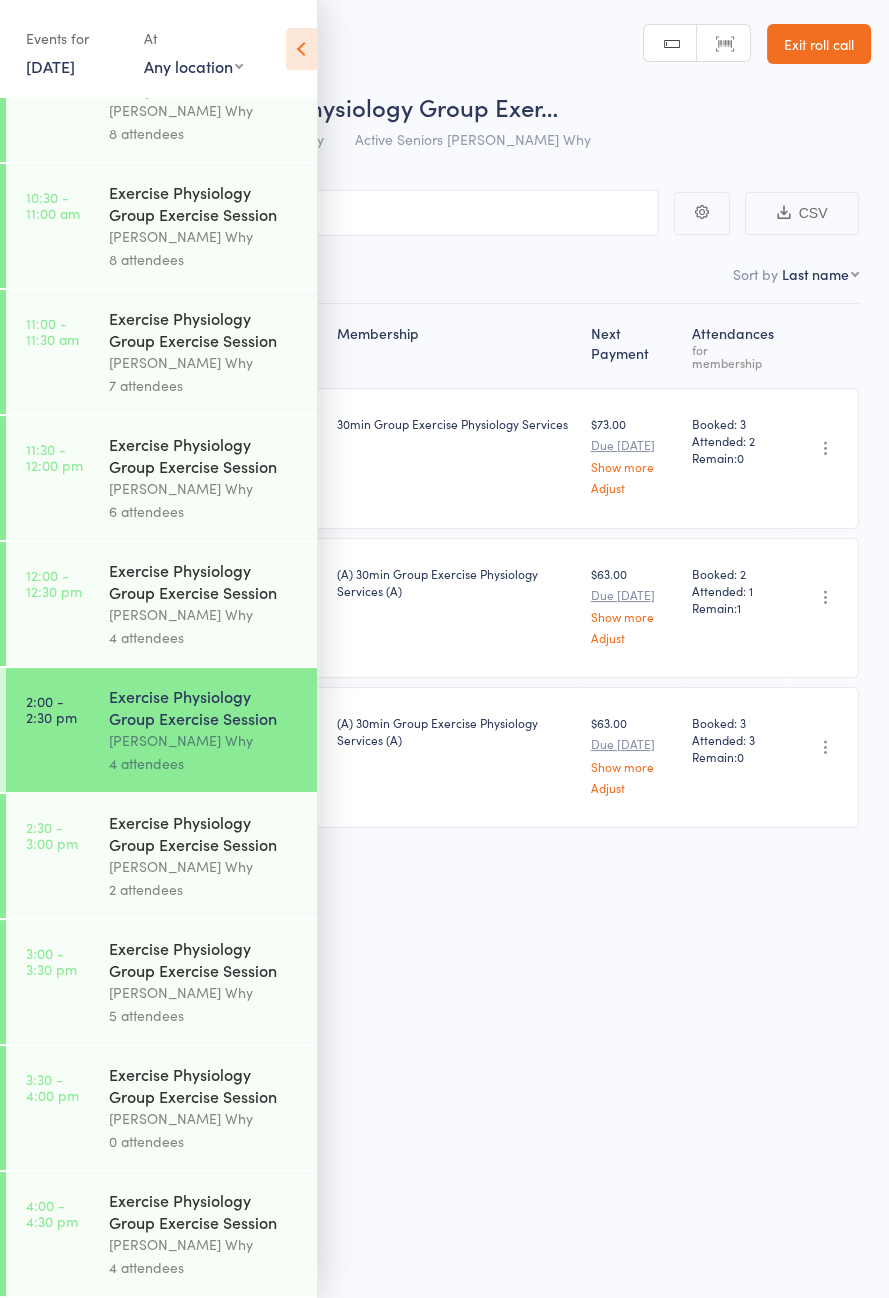 click on "[PERSON_NAME] Why" at bounding box center [204, 866] 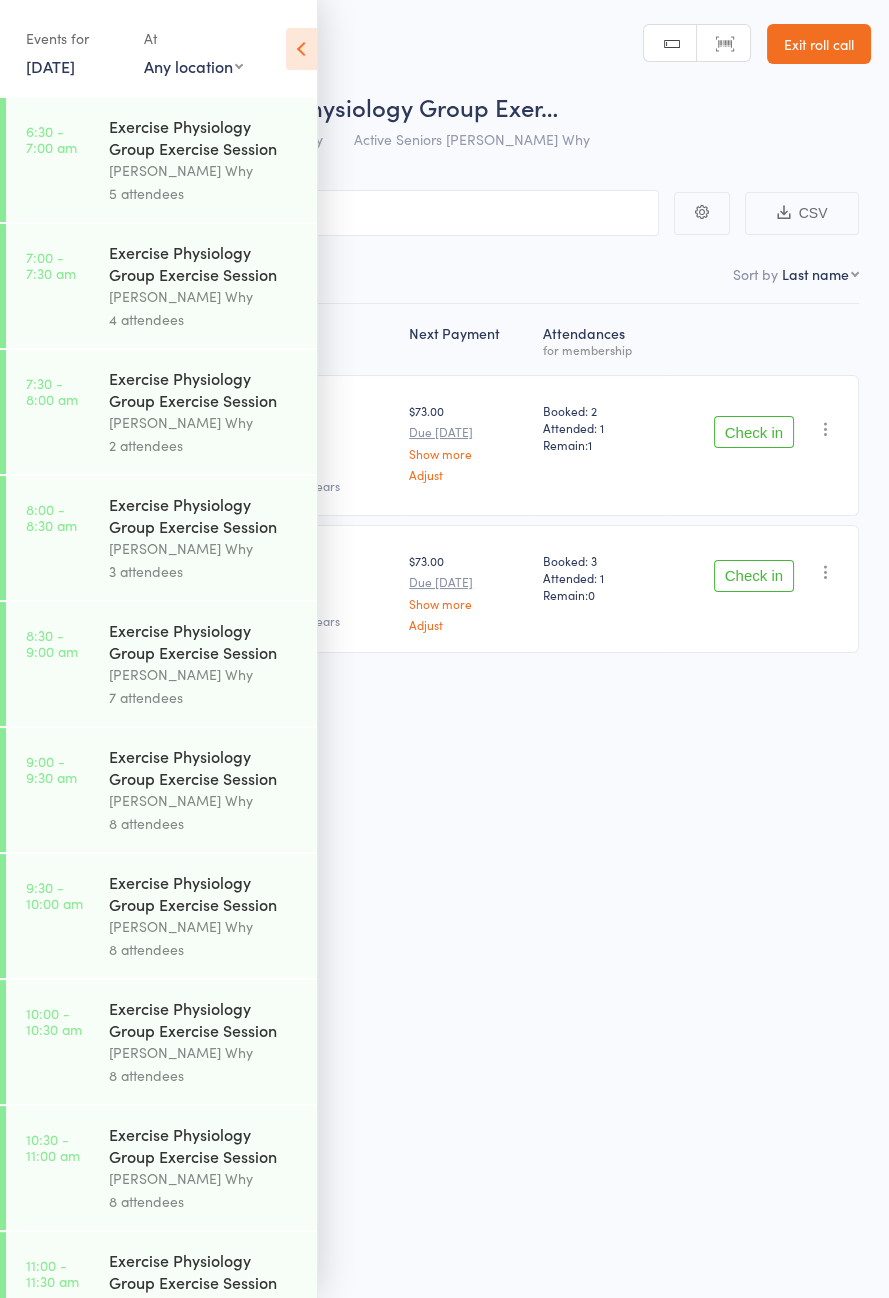 click at bounding box center (301, 49) 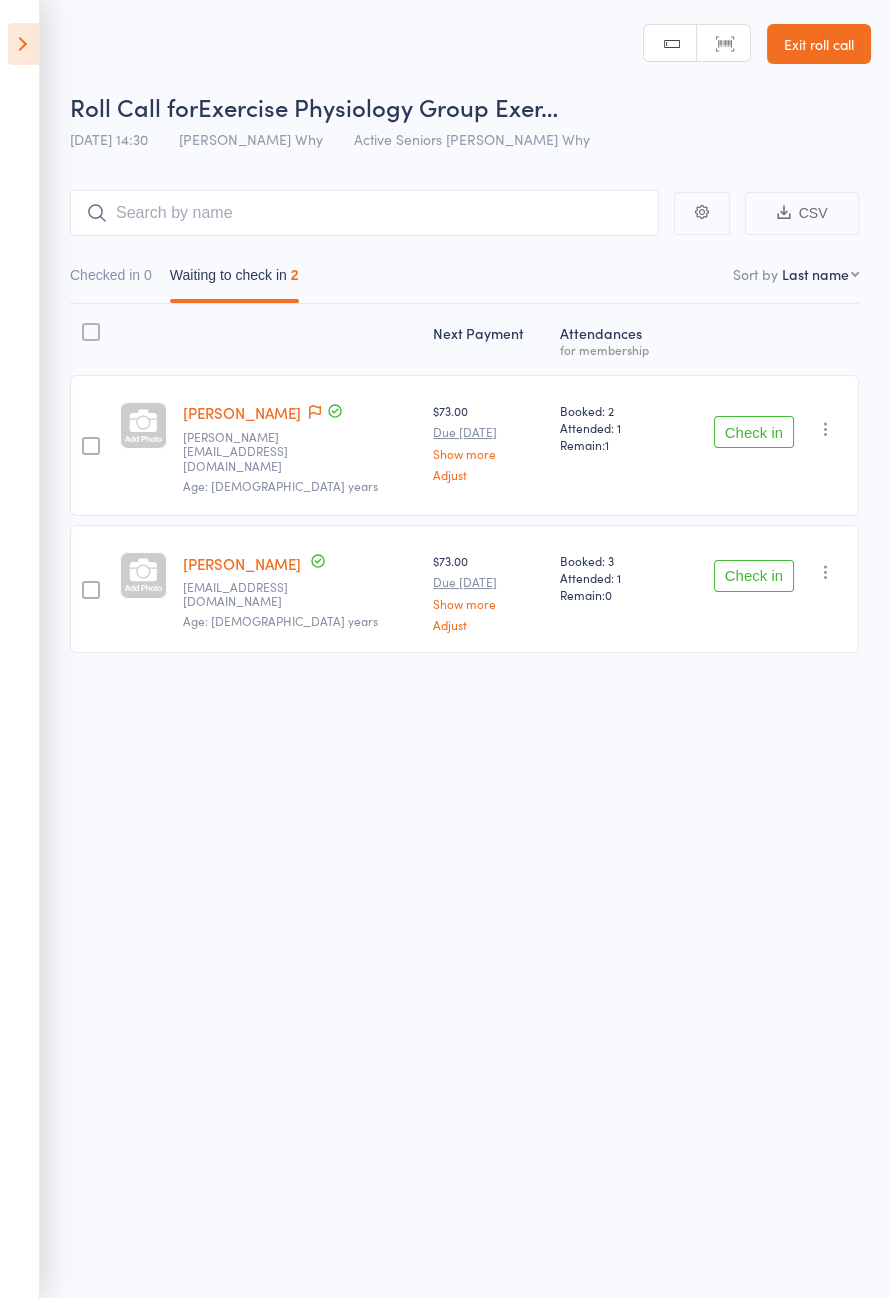 click at bounding box center (315, 413) 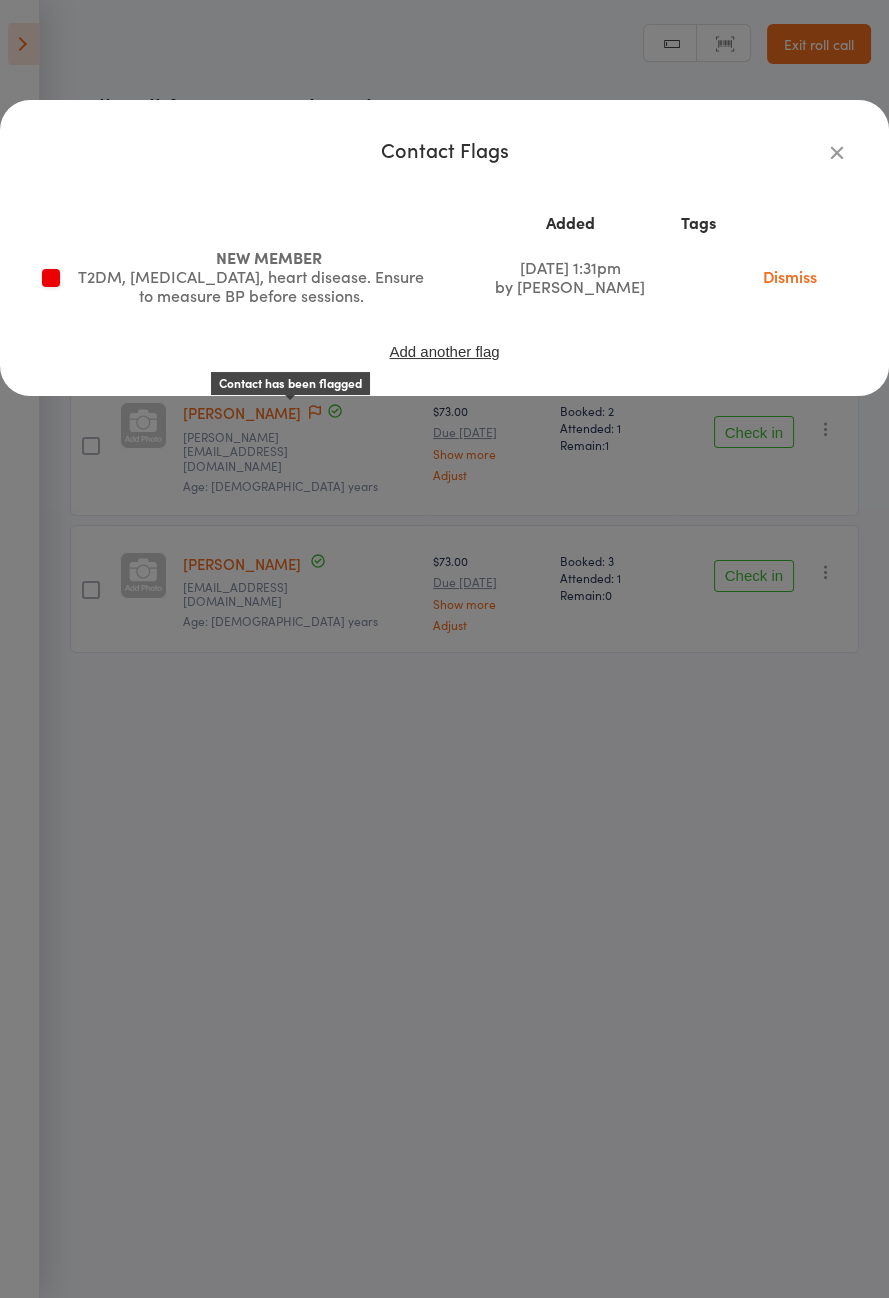 click at bounding box center [837, 152] 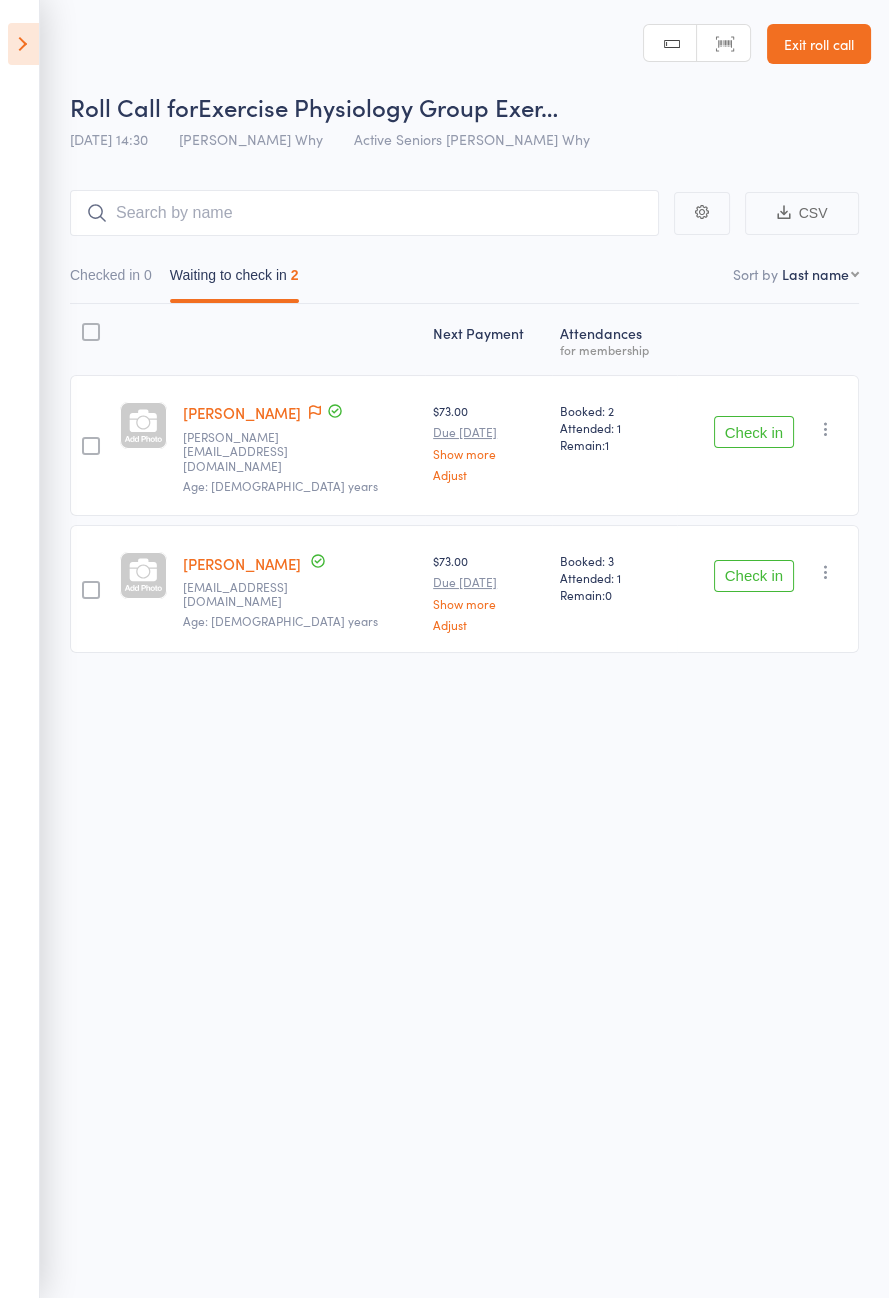 click on "Check in" at bounding box center [754, 432] 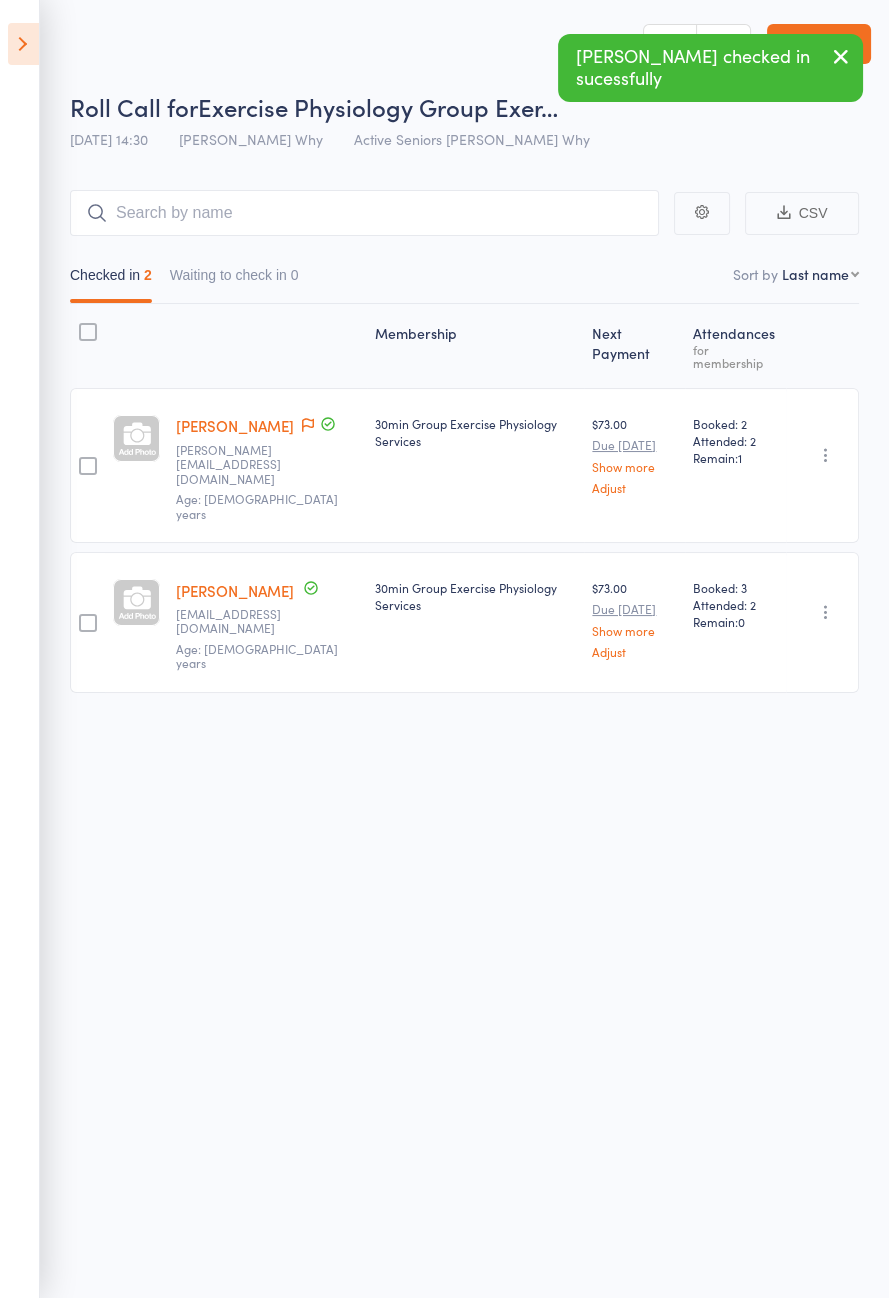 click on "[PERSON_NAME]" at bounding box center [235, 425] 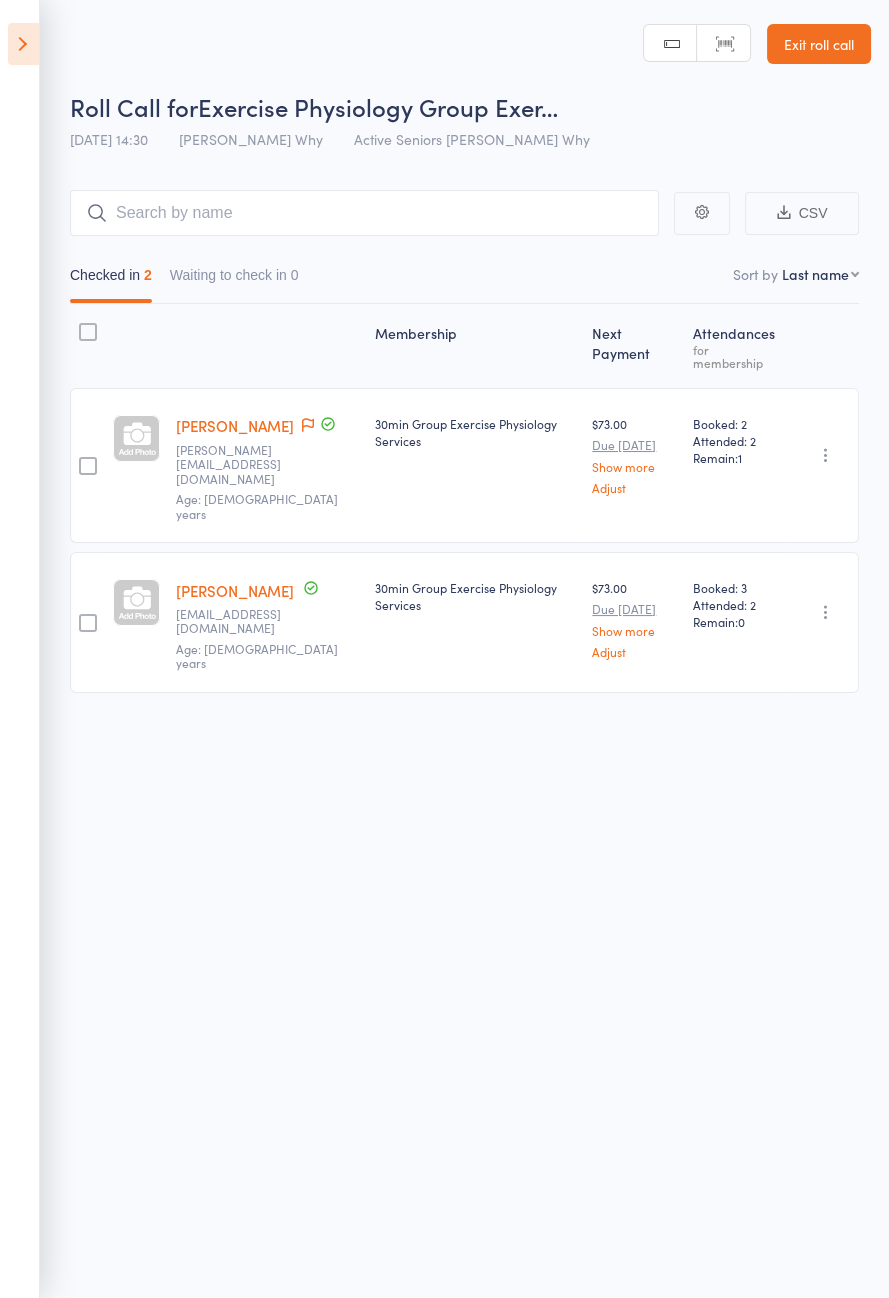 click at bounding box center [23, 44] 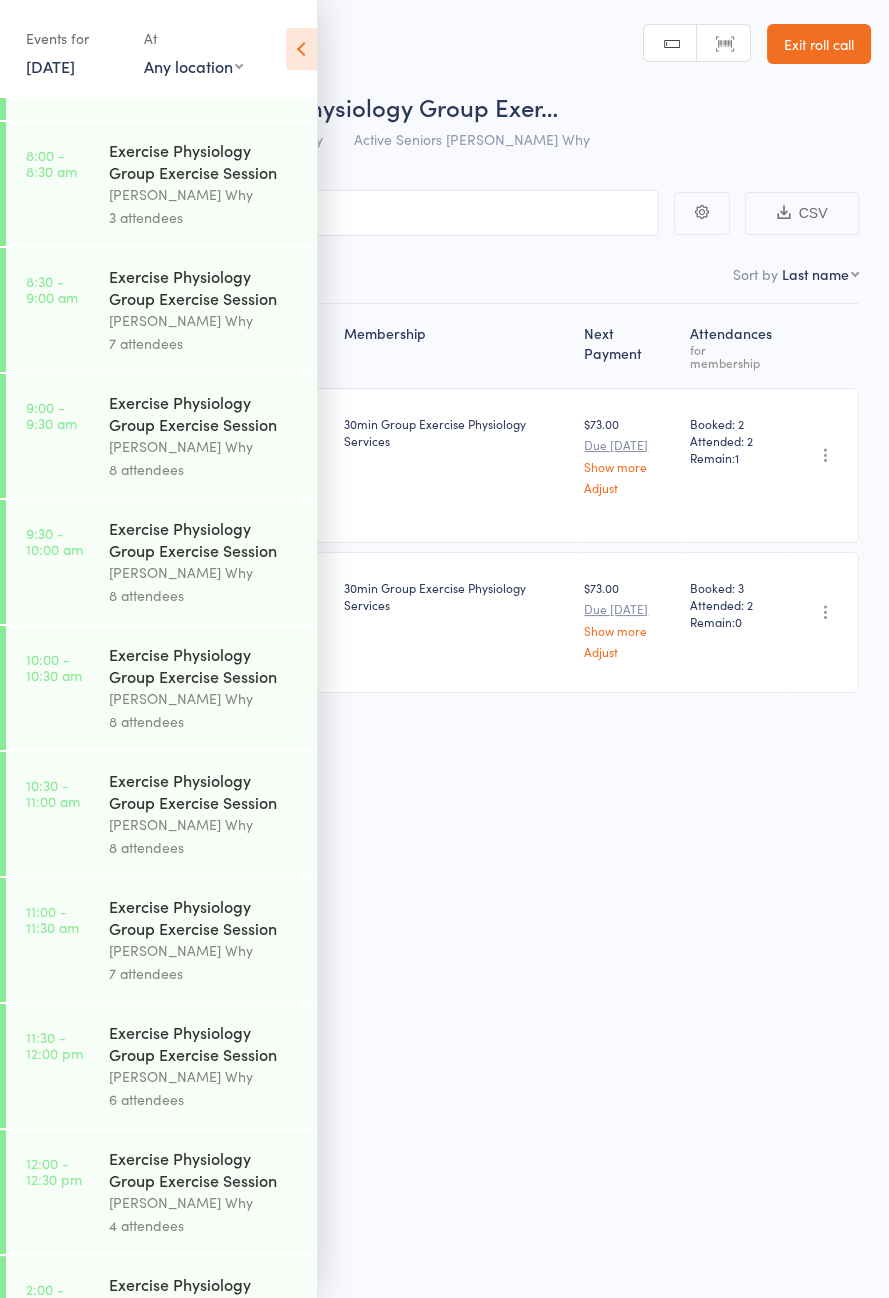 scroll, scrollTop: 1018, scrollLeft: 0, axis: vertical 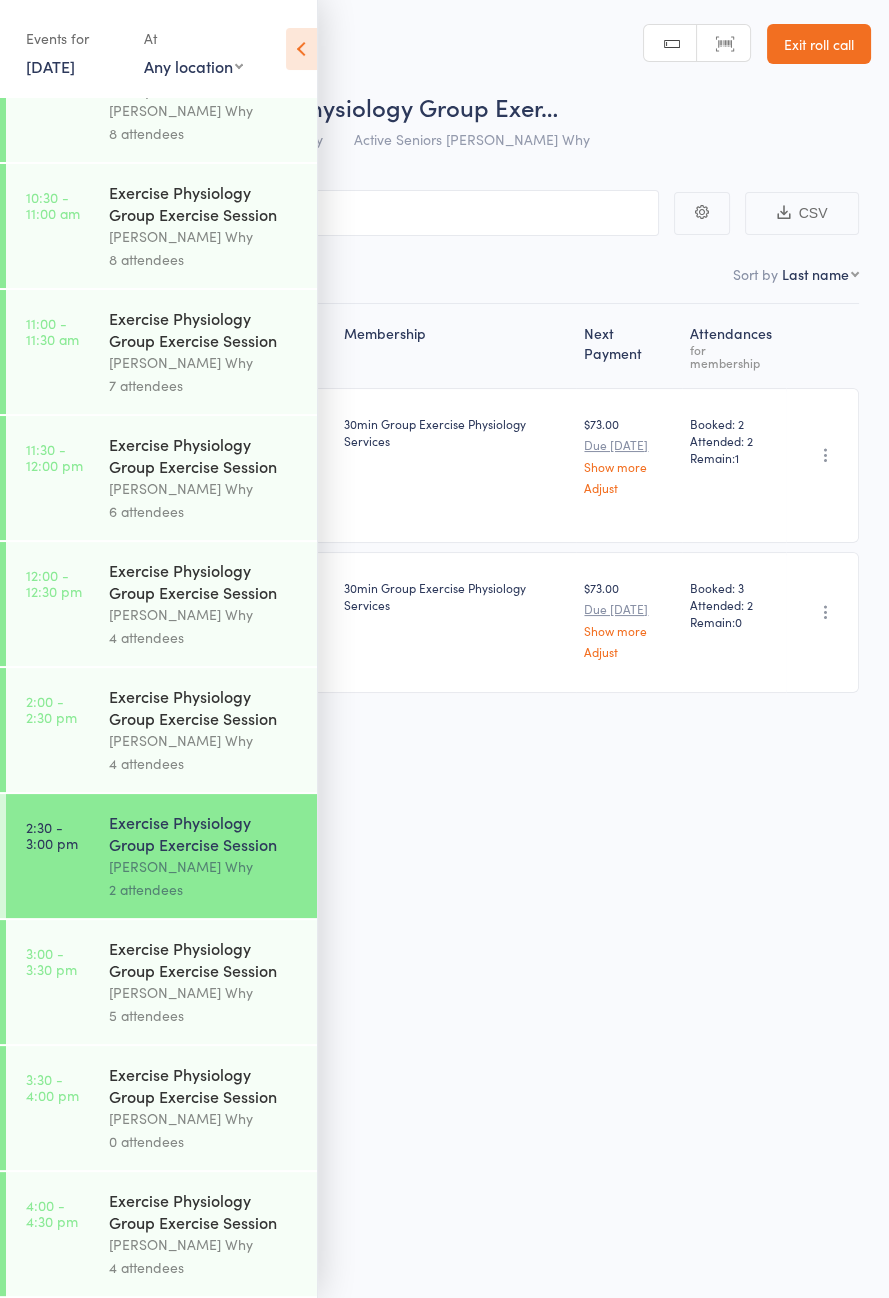 click on "[PERSON_NAME] Why" at bounding box center [204, 1118] 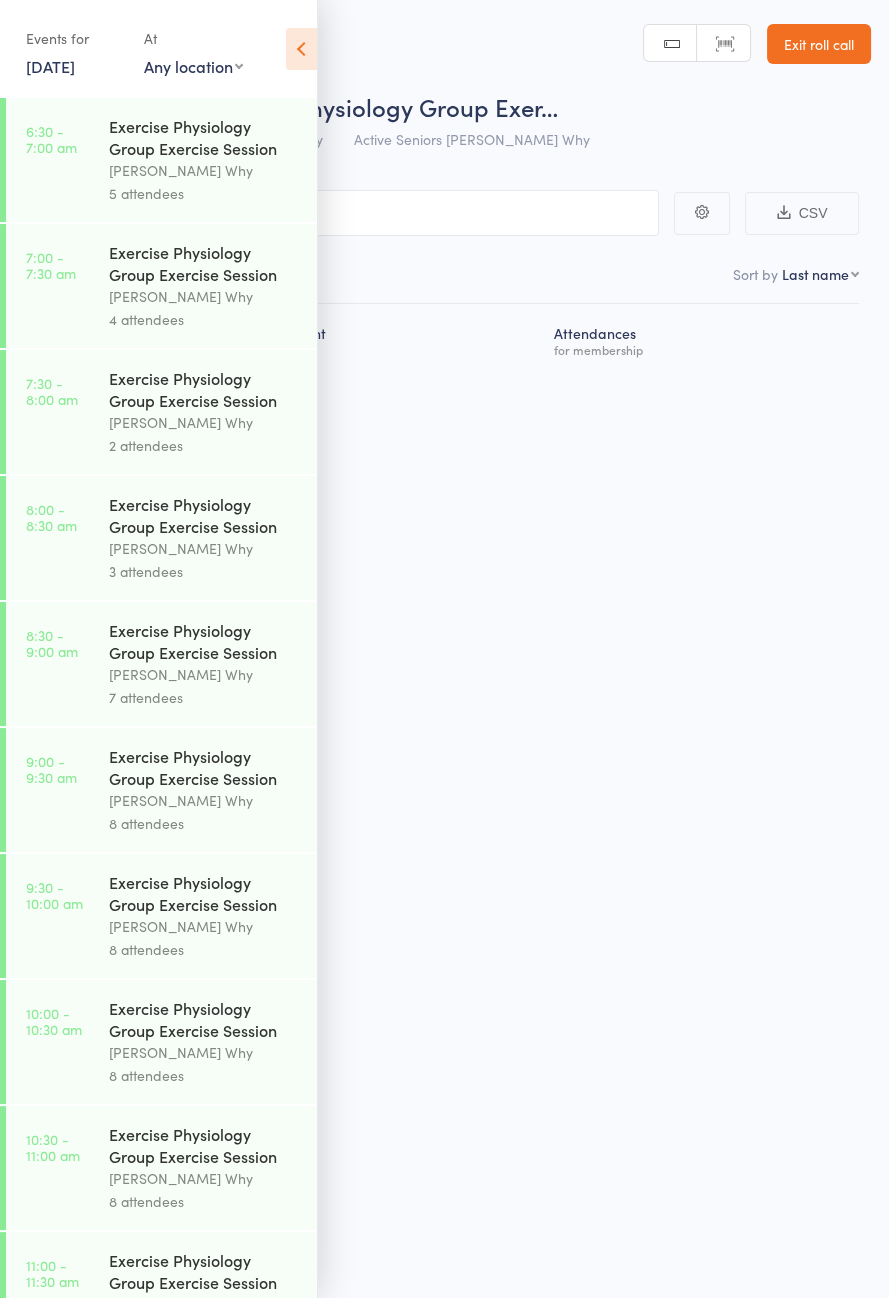 click at bounding box center [301, 49] 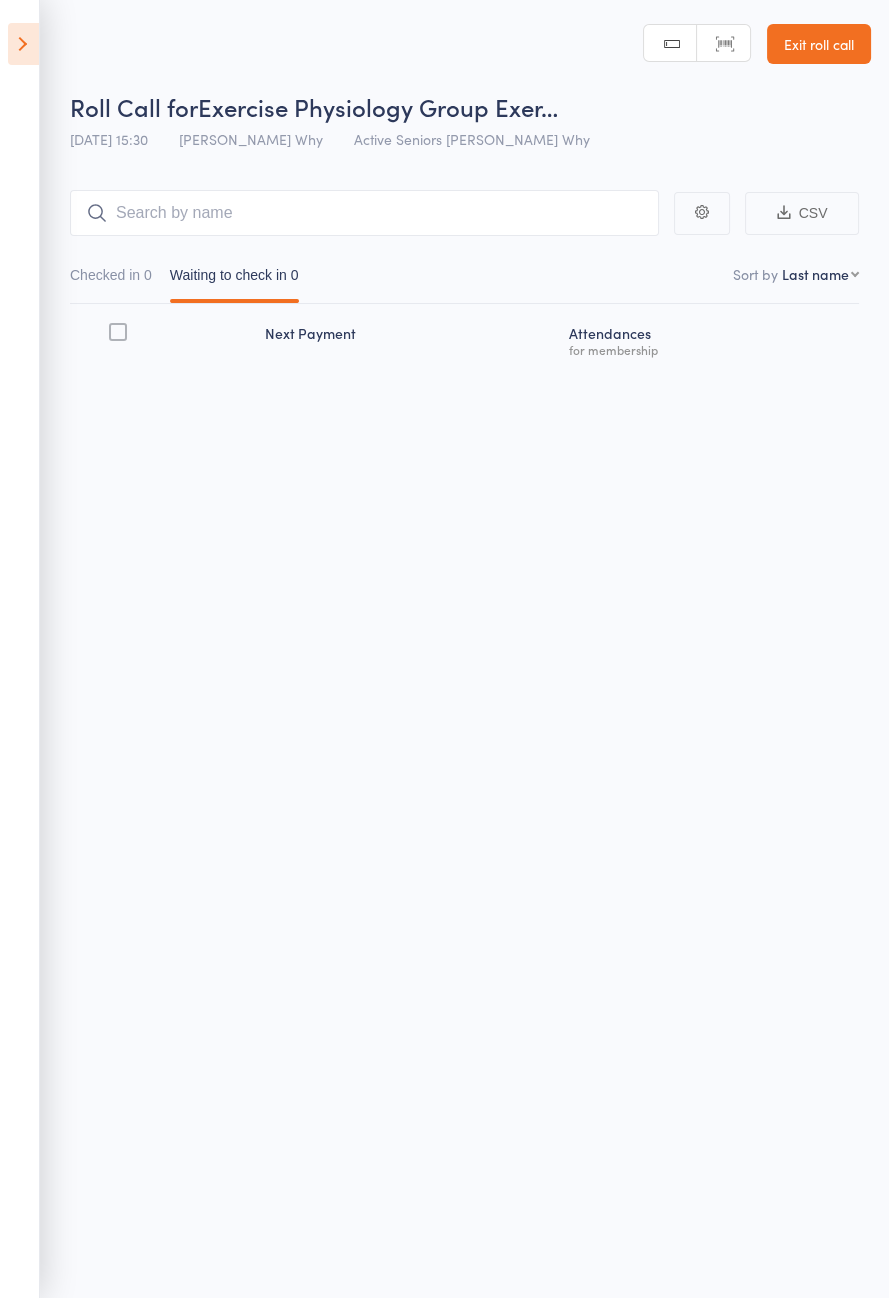 click at bounding box center [23, 44] 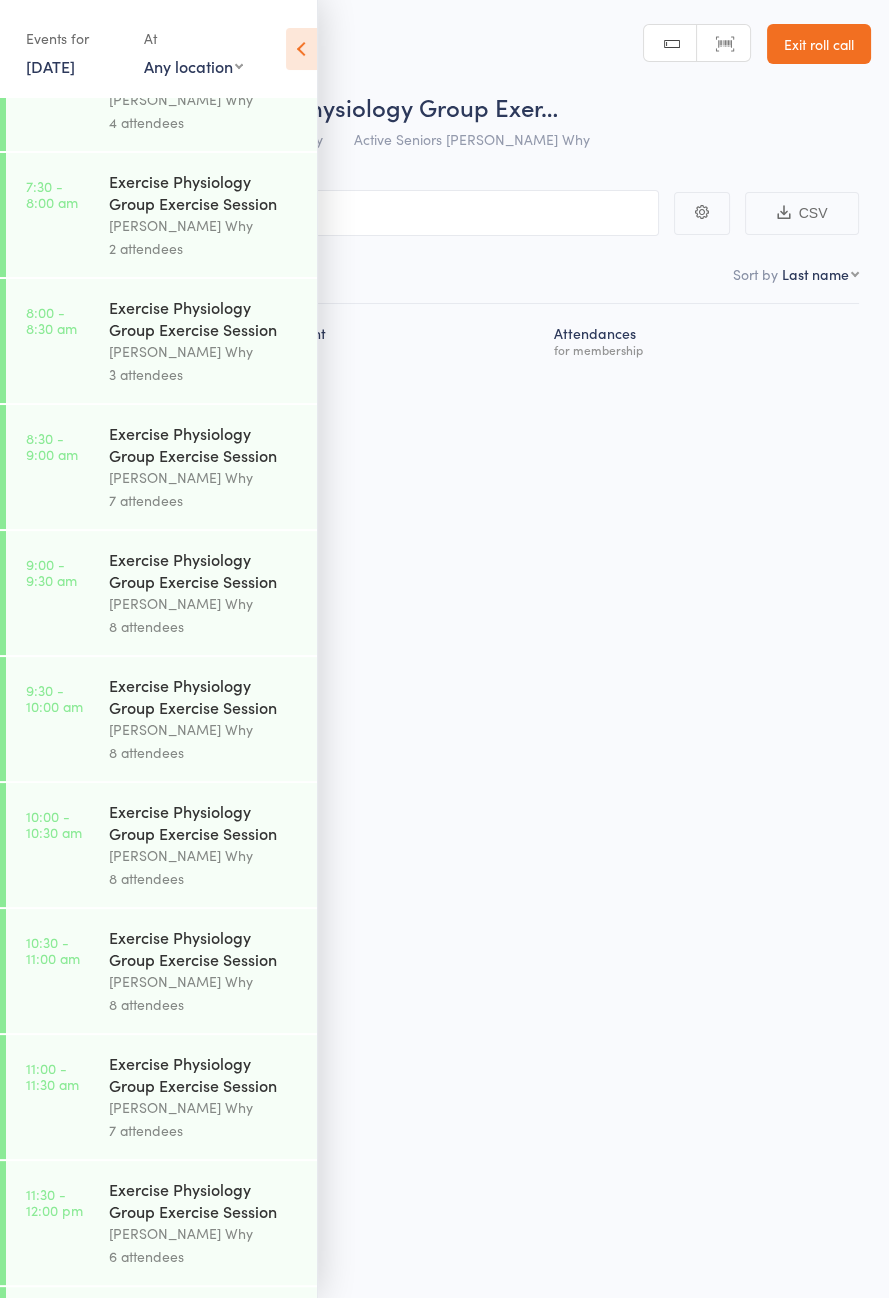 scroll, scrollTop: 1018, scrollLeft: 0, axis: vertical 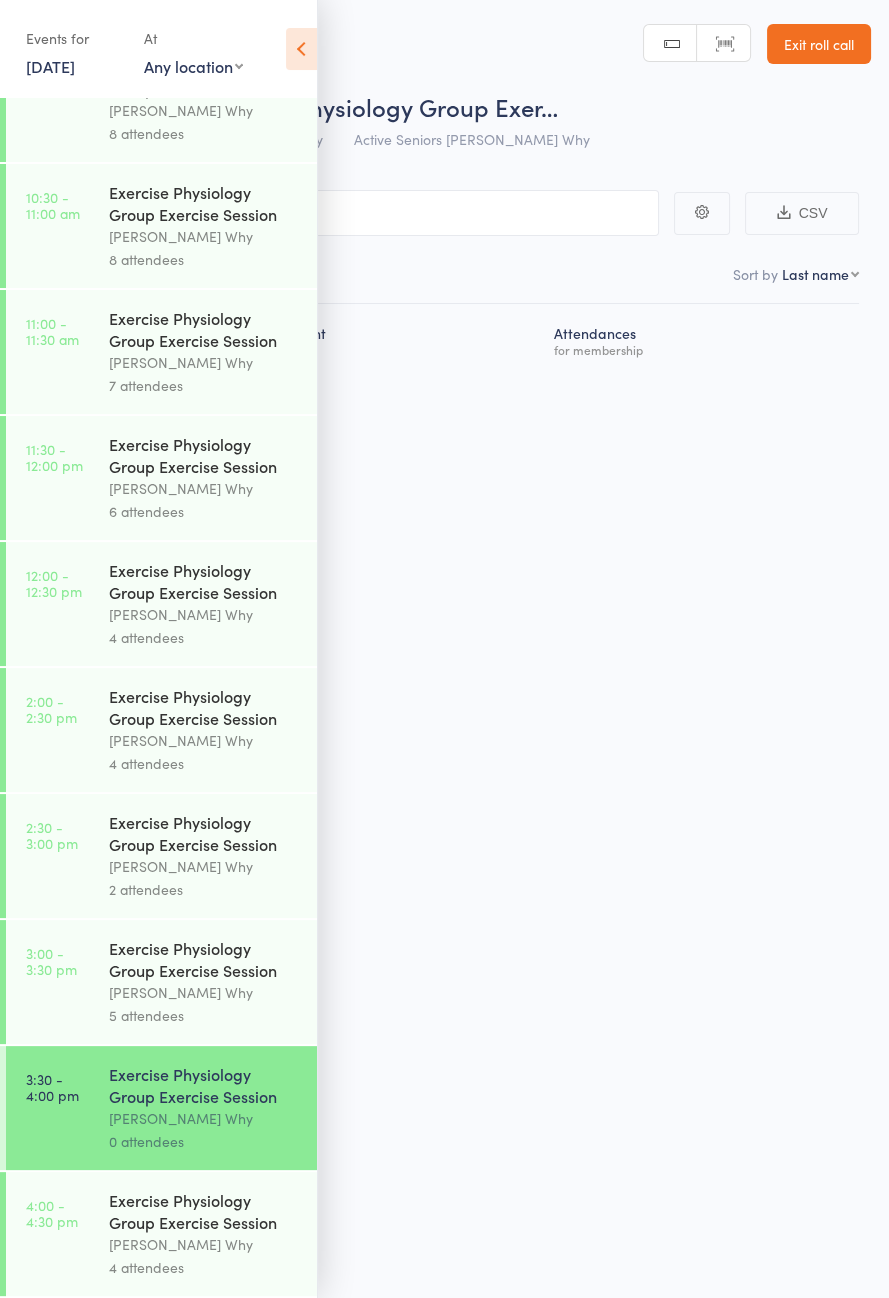 click at bounding box center (301, 49) 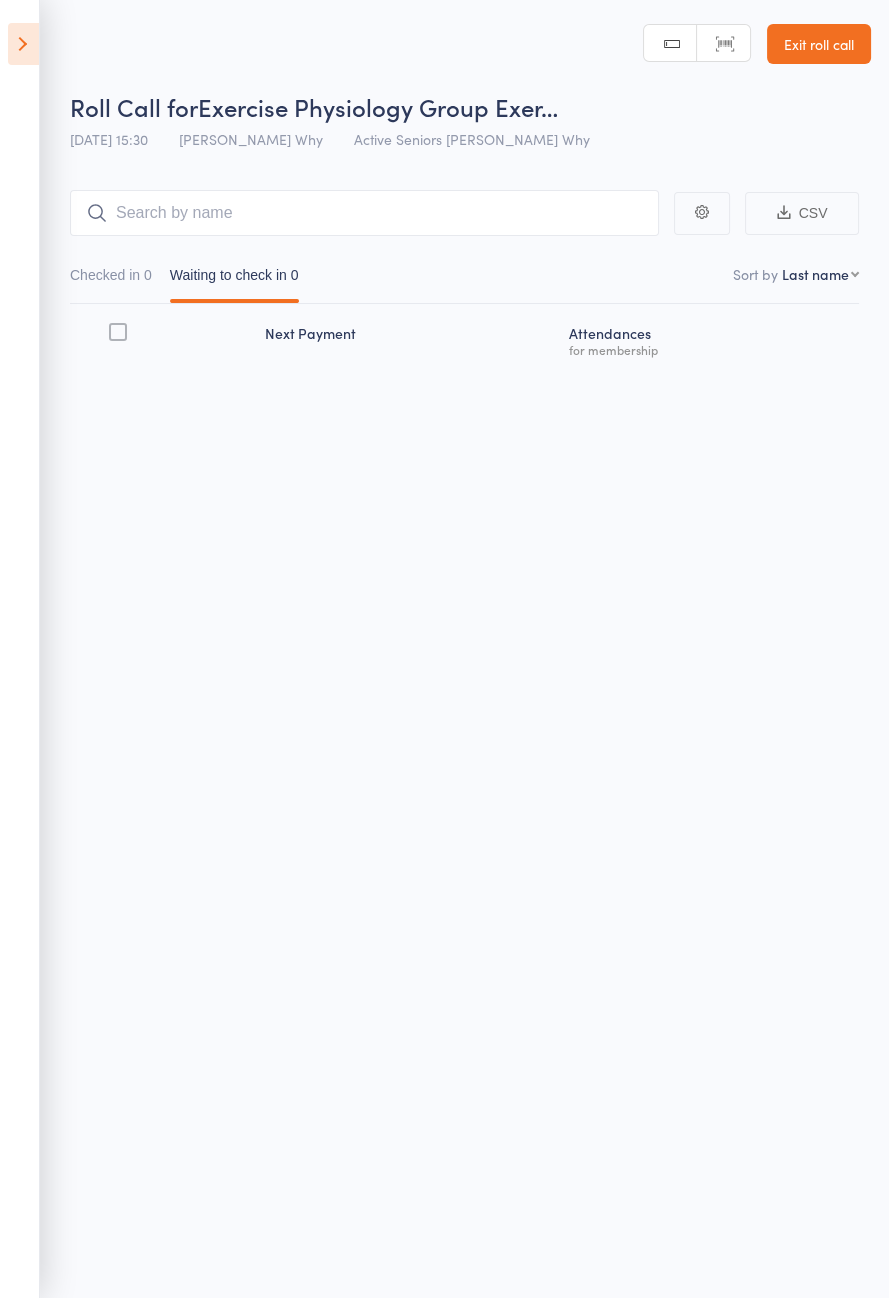 click at bounding box center [23, 44] 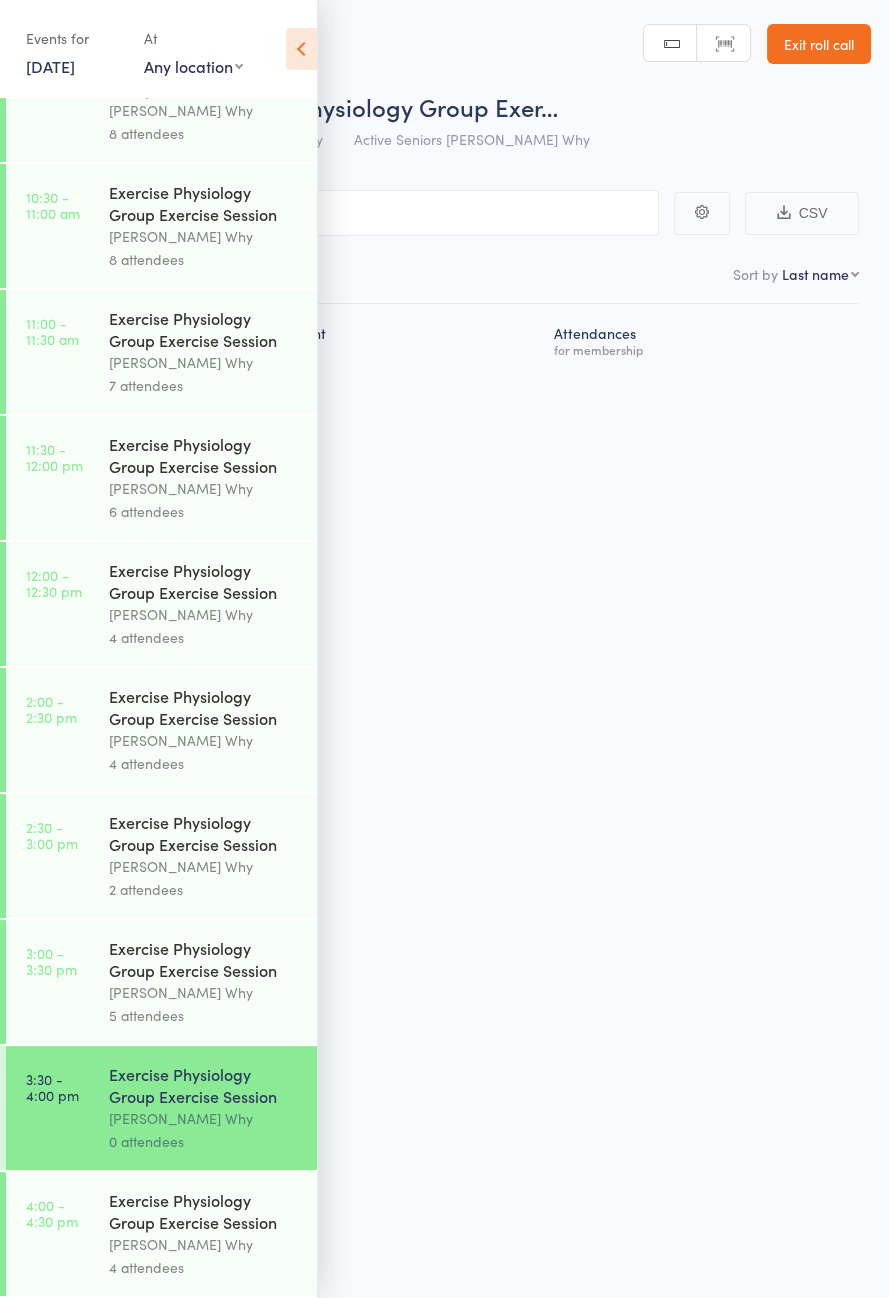 click on "Exercise Physiology Group Exercise Session [PERSON_NAME] Why 5 attendees" at bounding box center [213, 982] 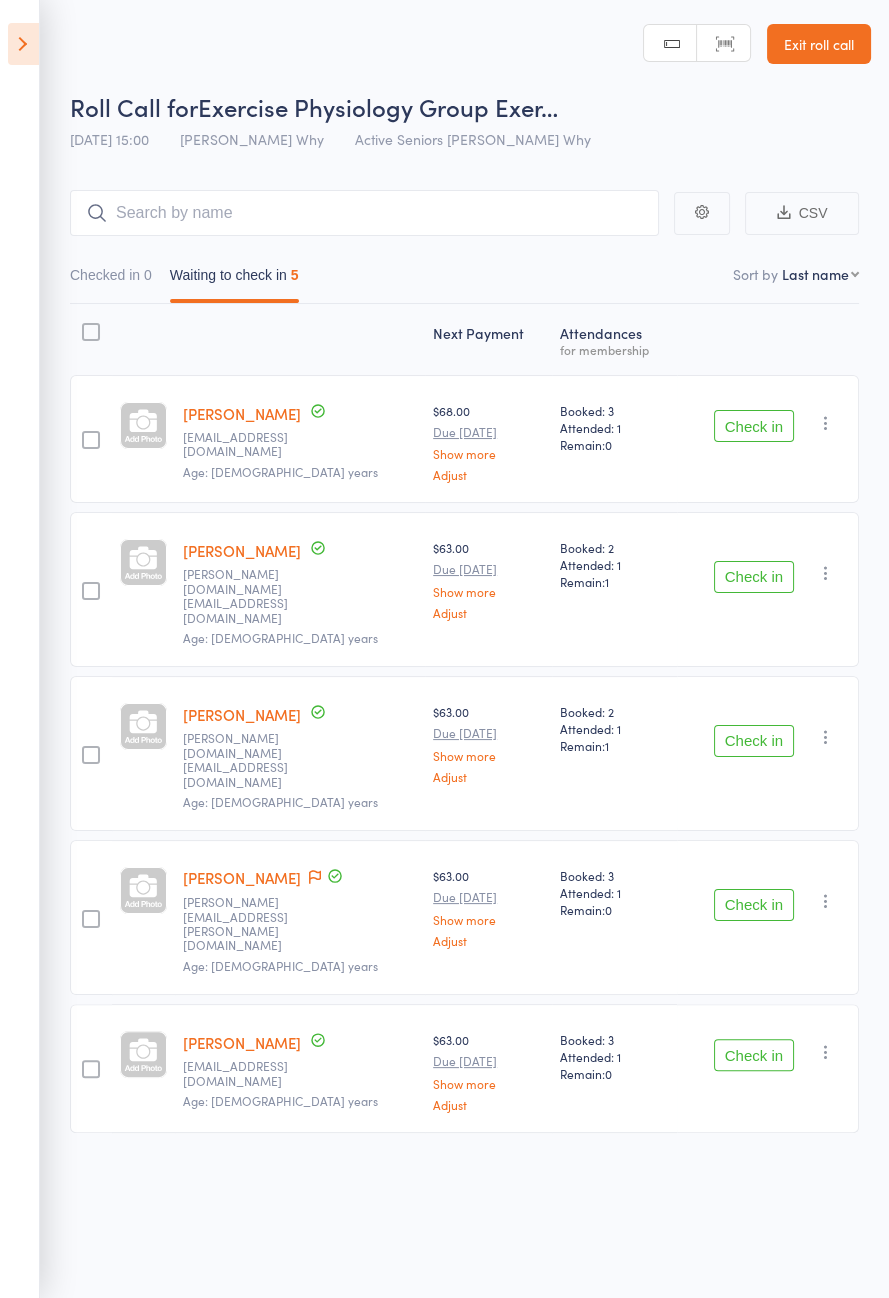click on "Check in" at bounding box center [754, 577] 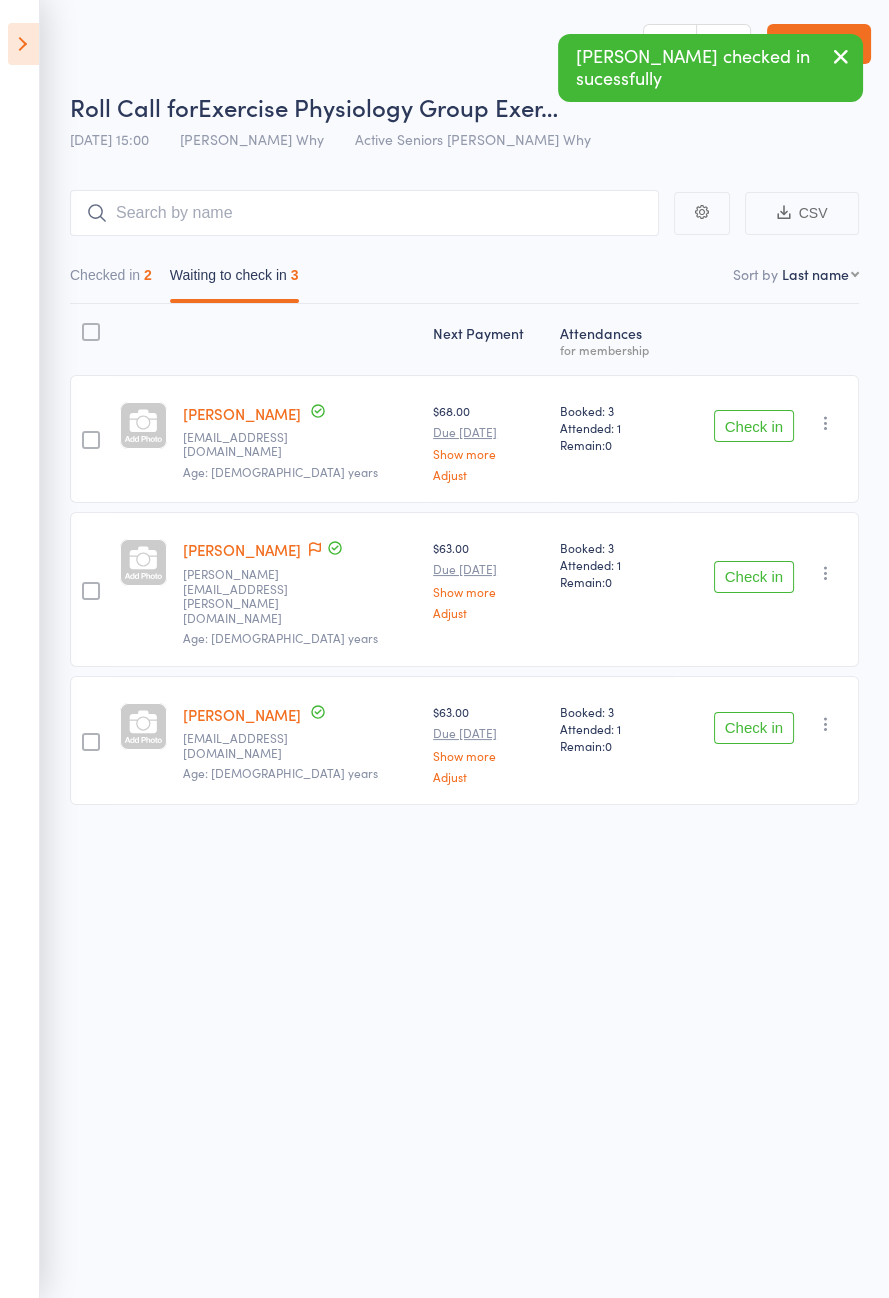 click on "Check in" at bounding box center (754, 728) 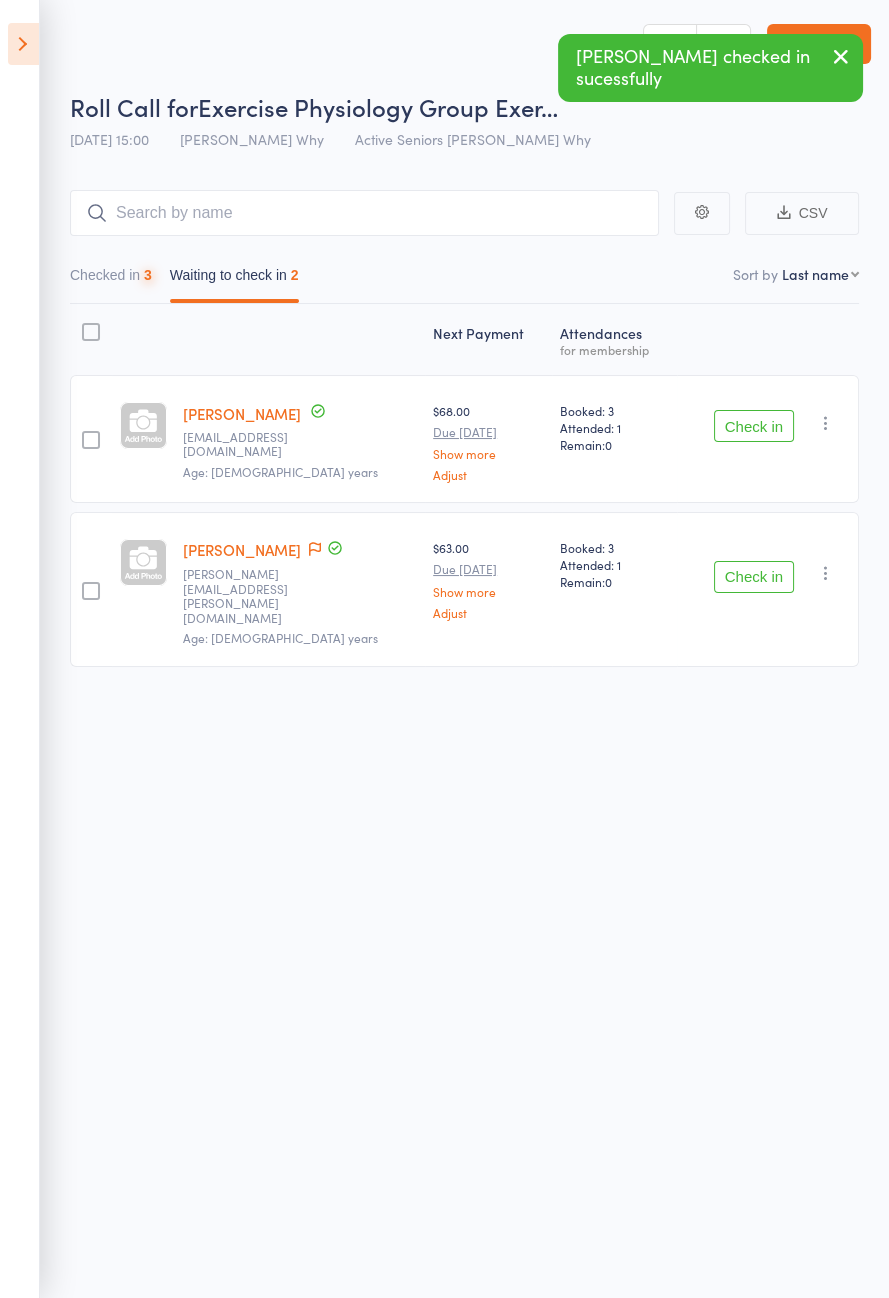 click 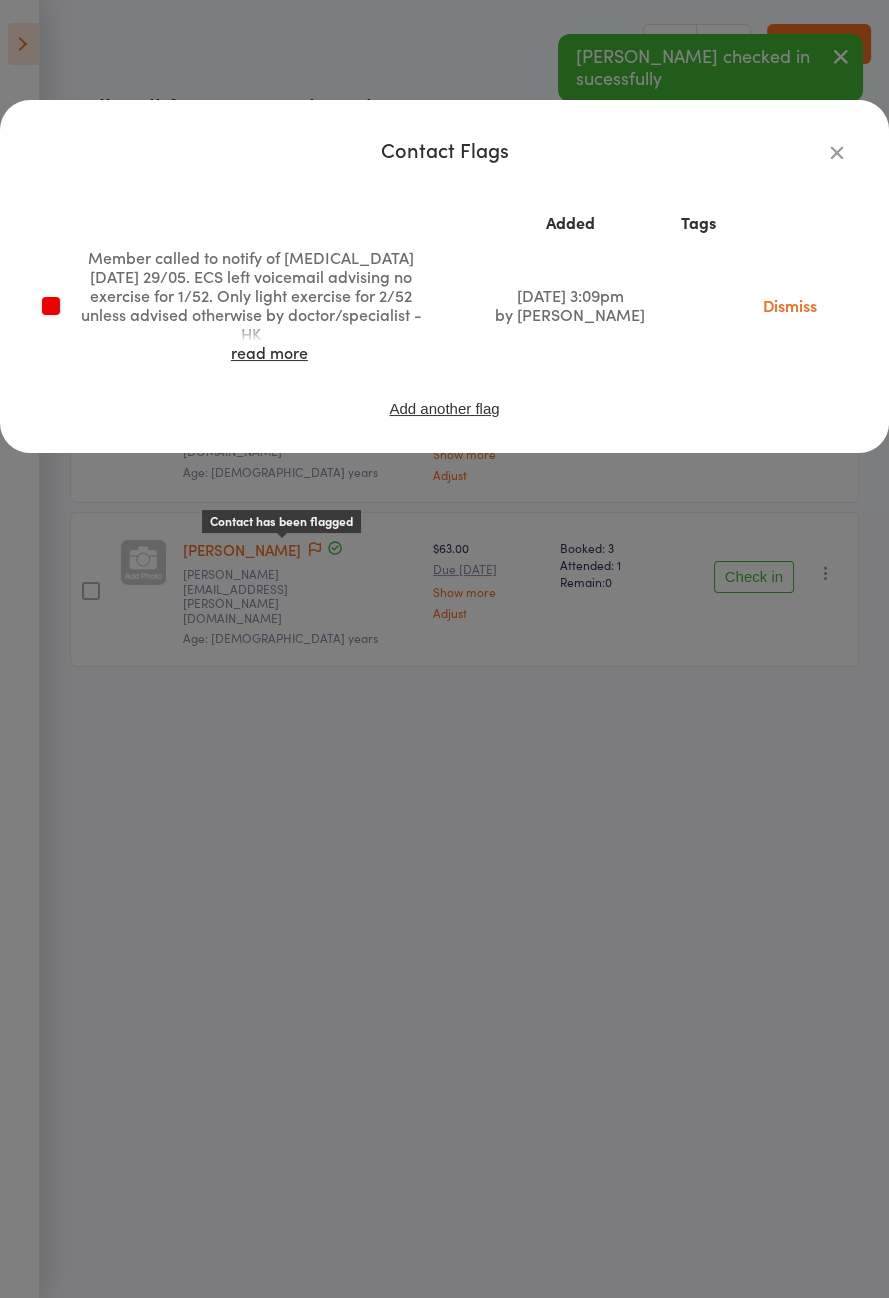 click on "read more" at bounding box center [269, 352] 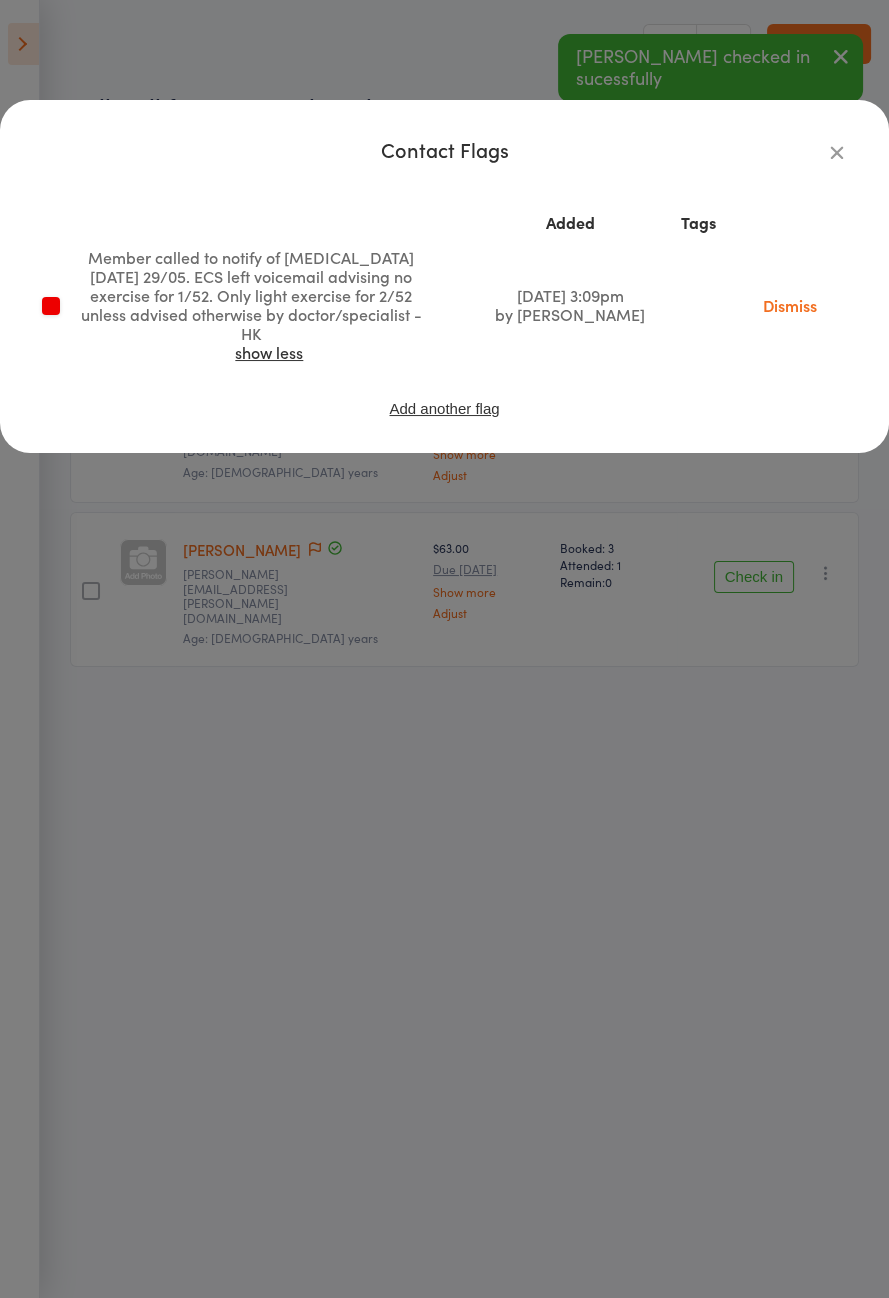 click on "Dismiss" at bounding box center [790, 305] 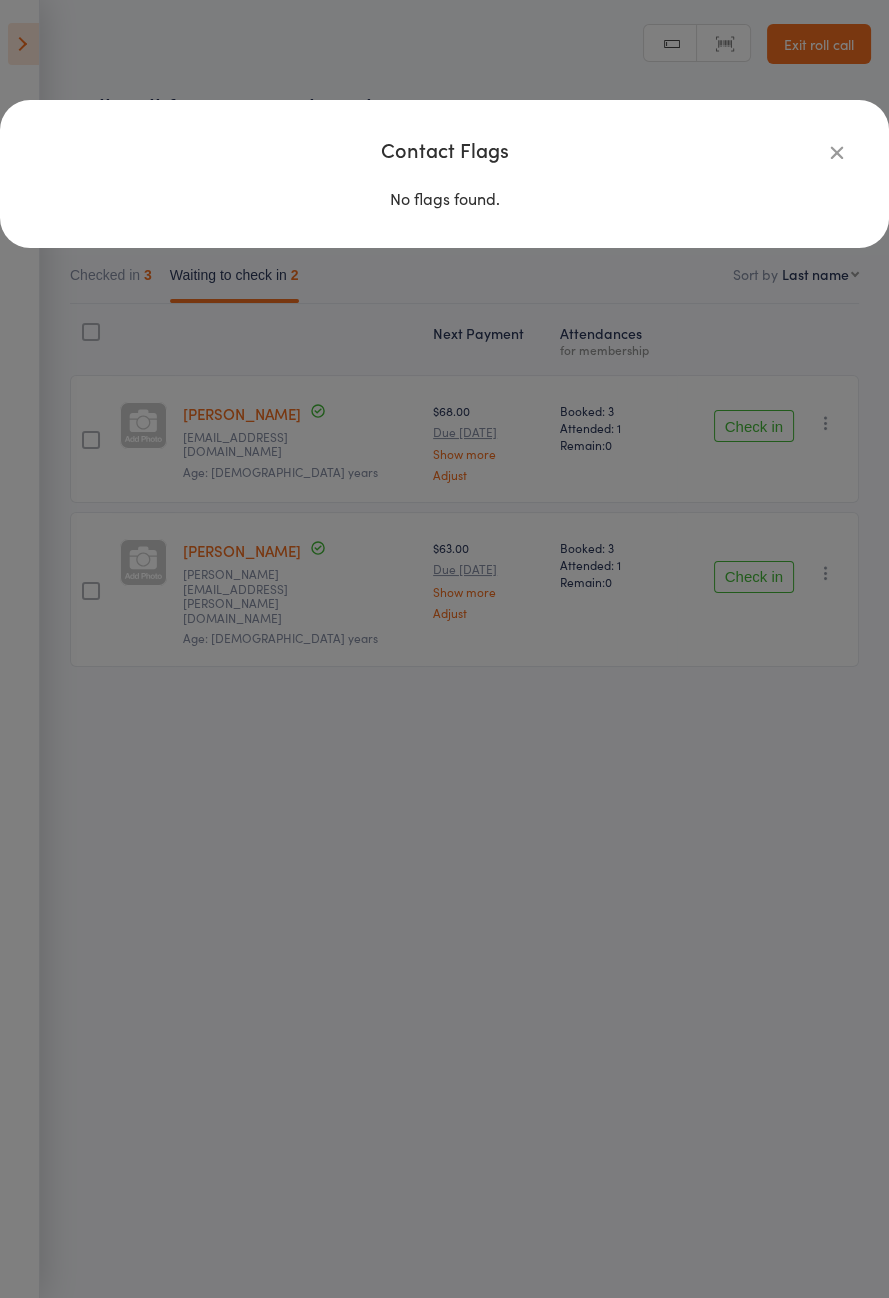 click at bounding box center (837, 152) 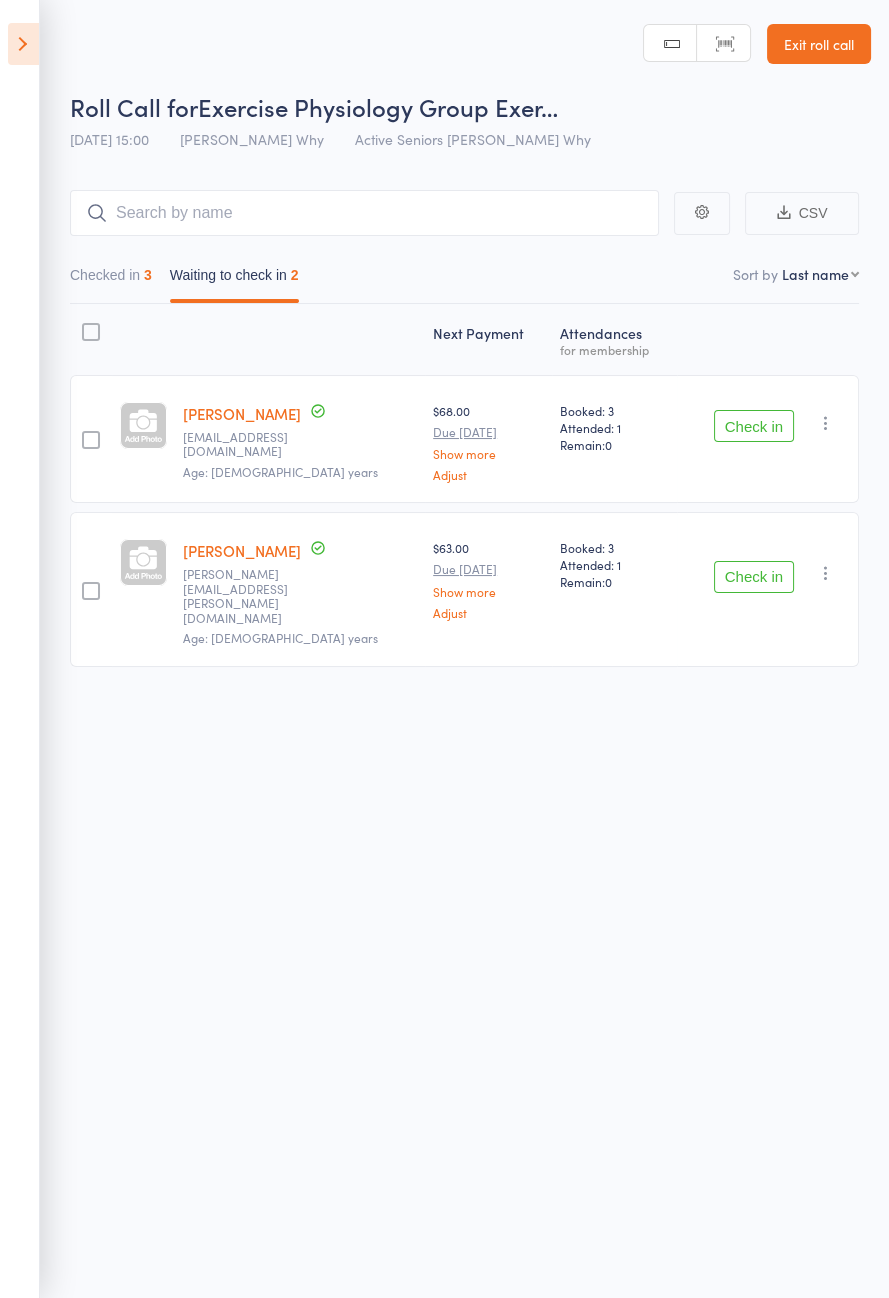 click on "Check in" at bounding box center (754, 577) 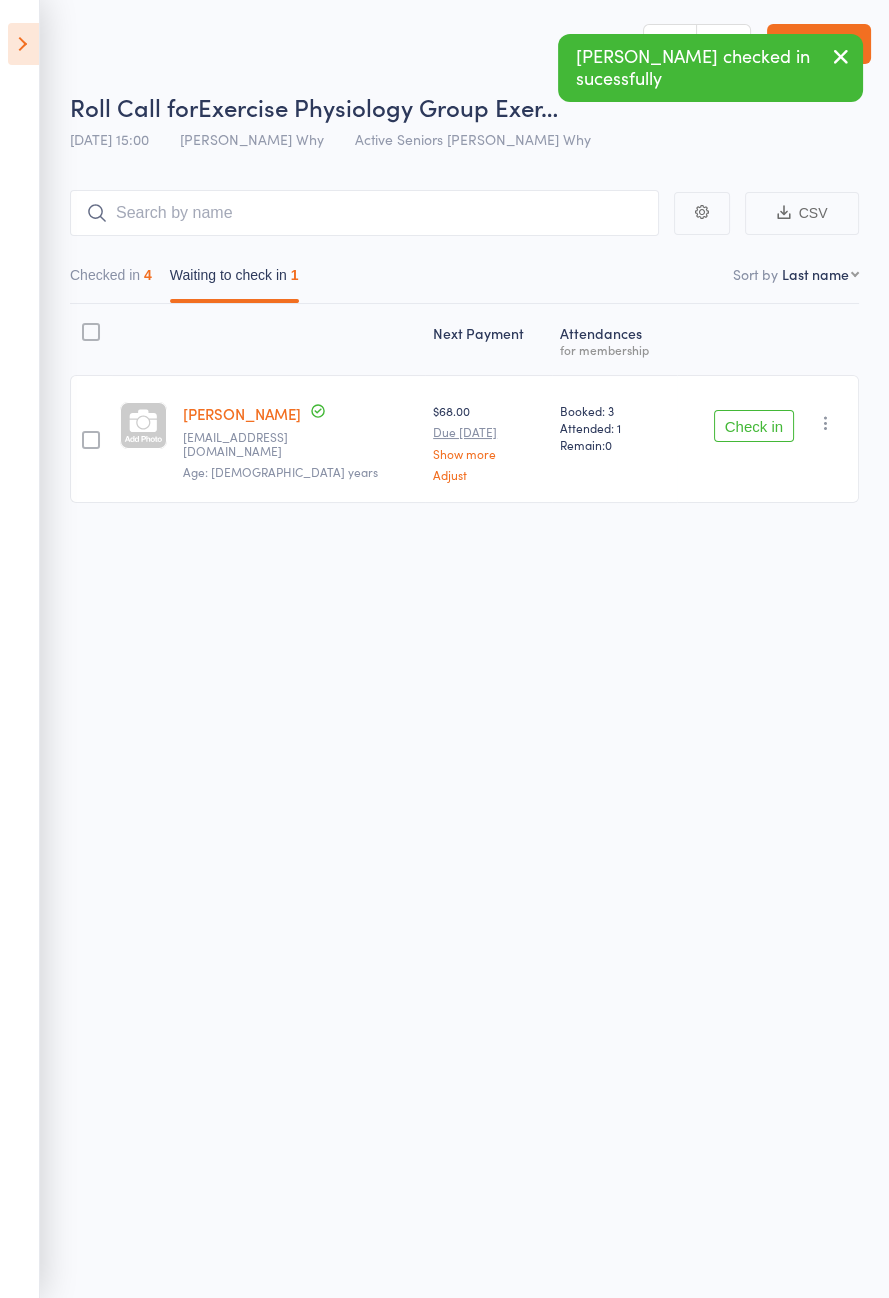click at bounding box center (23, 44) 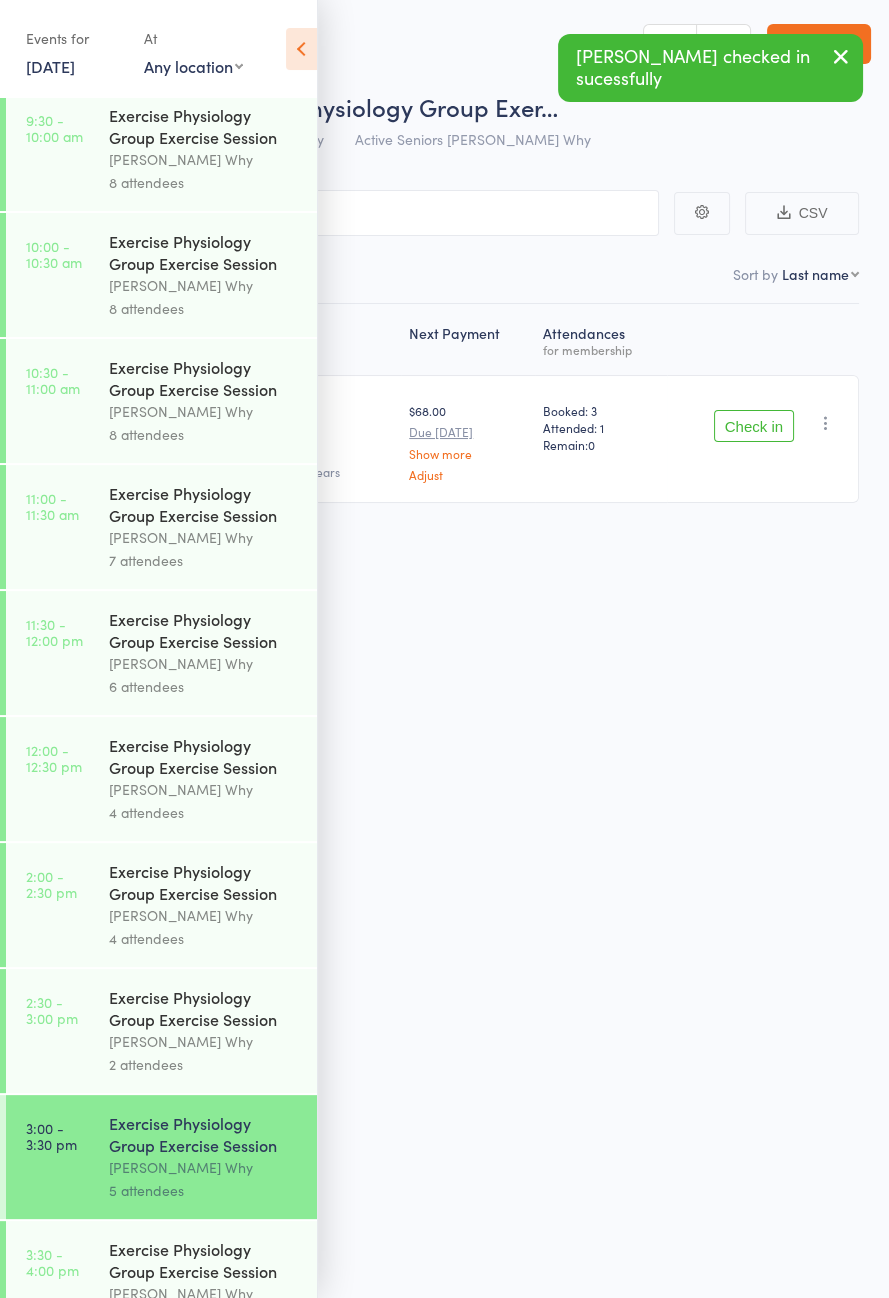 scroll, scrollTop: 1018, scrollLeft: 0, axis: vertical 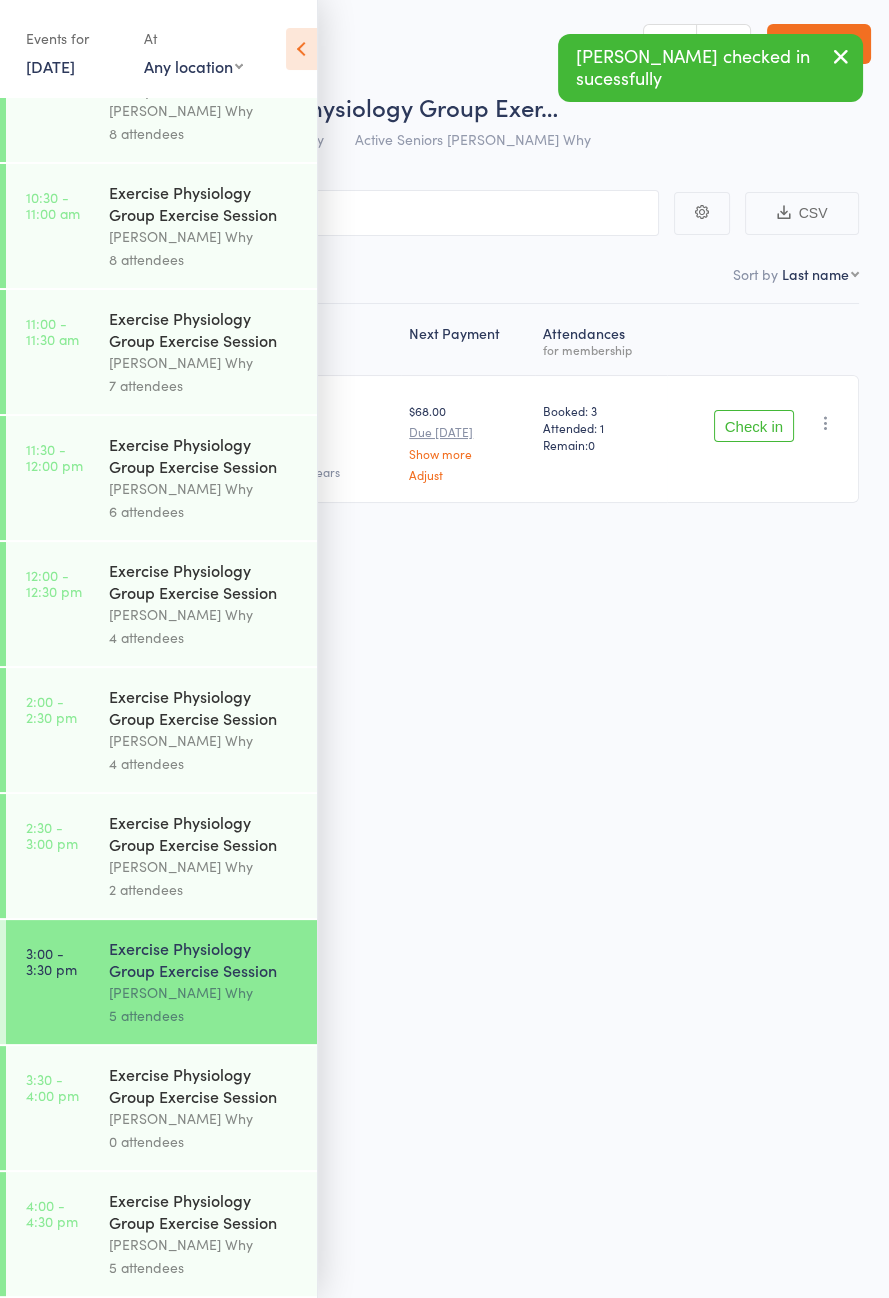 click on "0 attendees" at bounding box center (204, 1141) 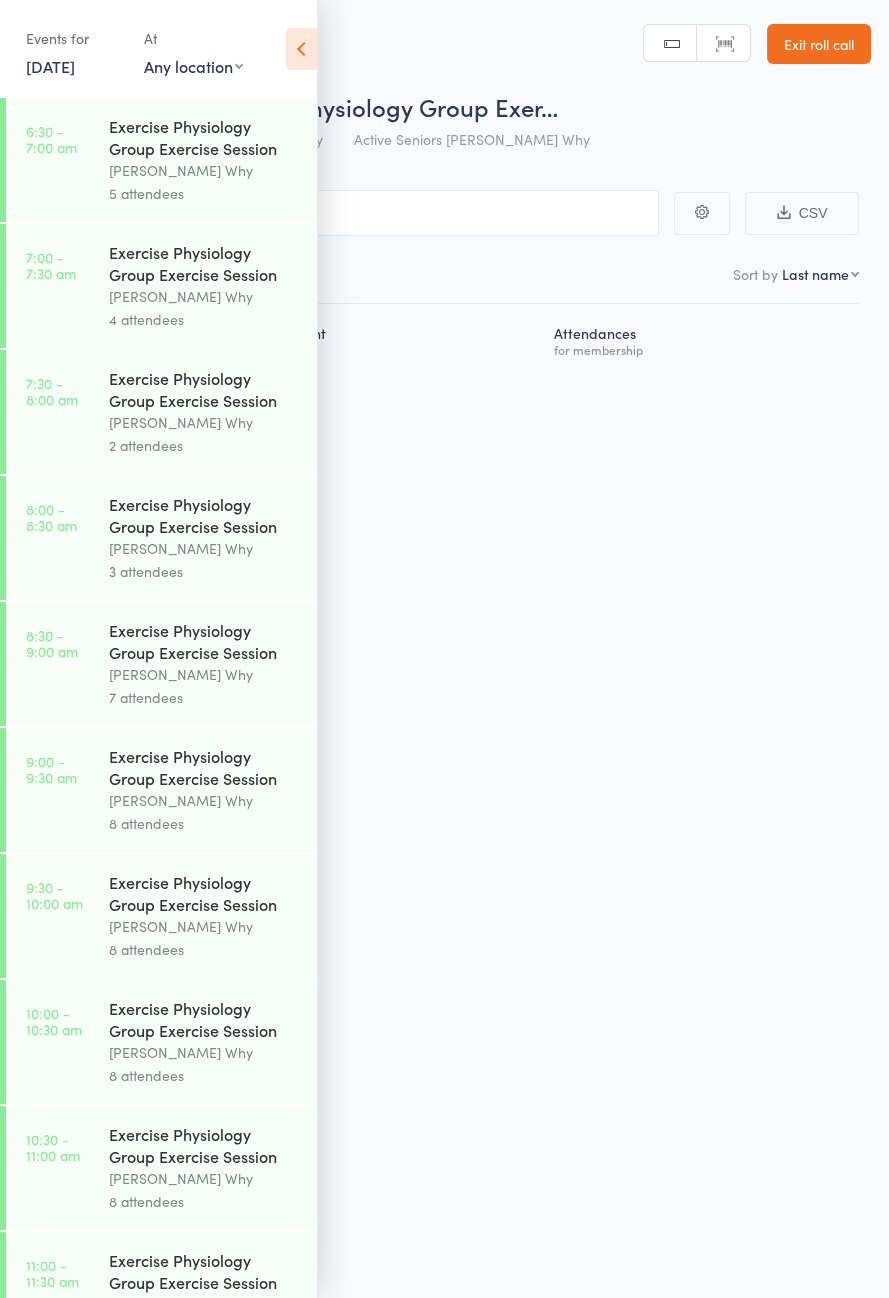 click at bounding box center [301, 49] 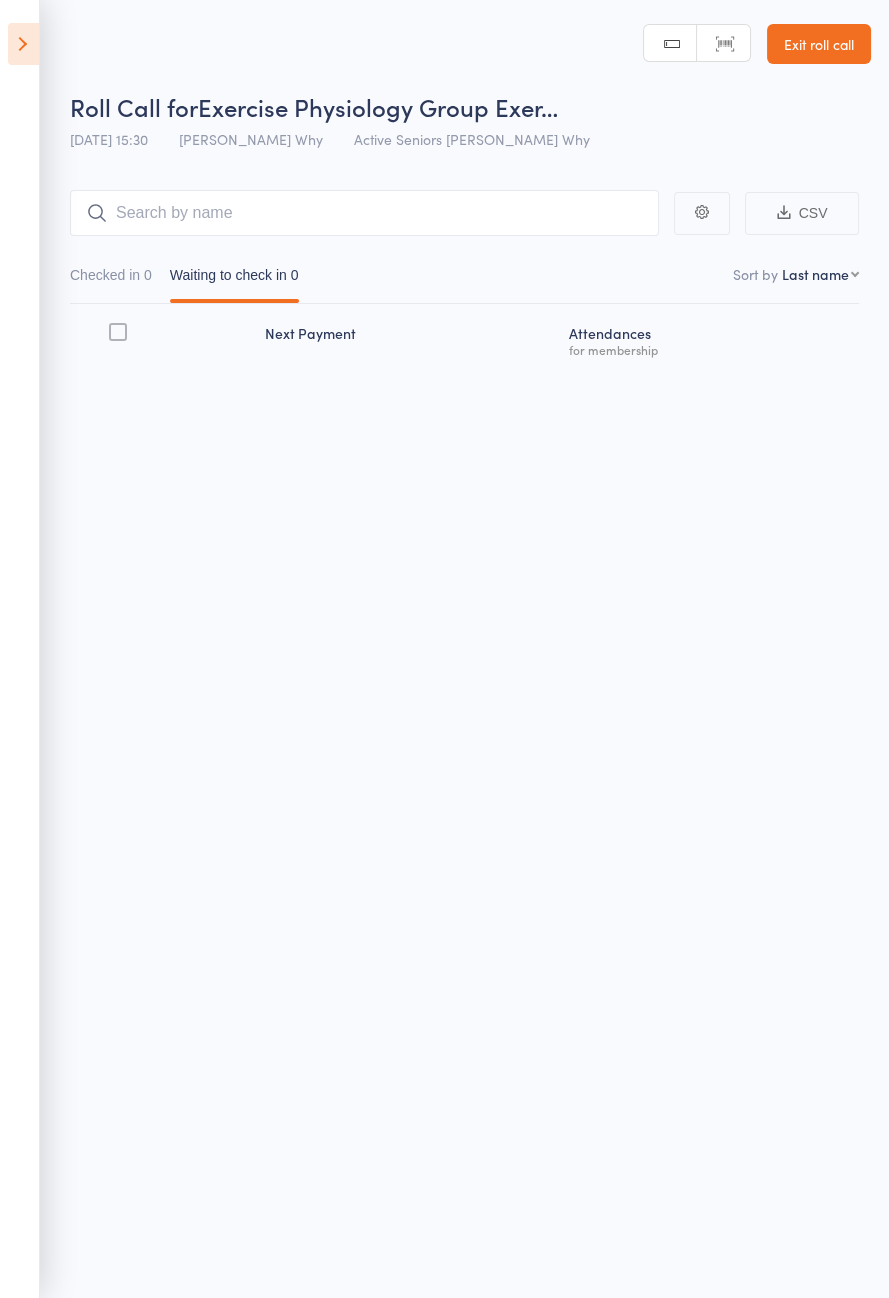 click at bounding box center [23, 44] 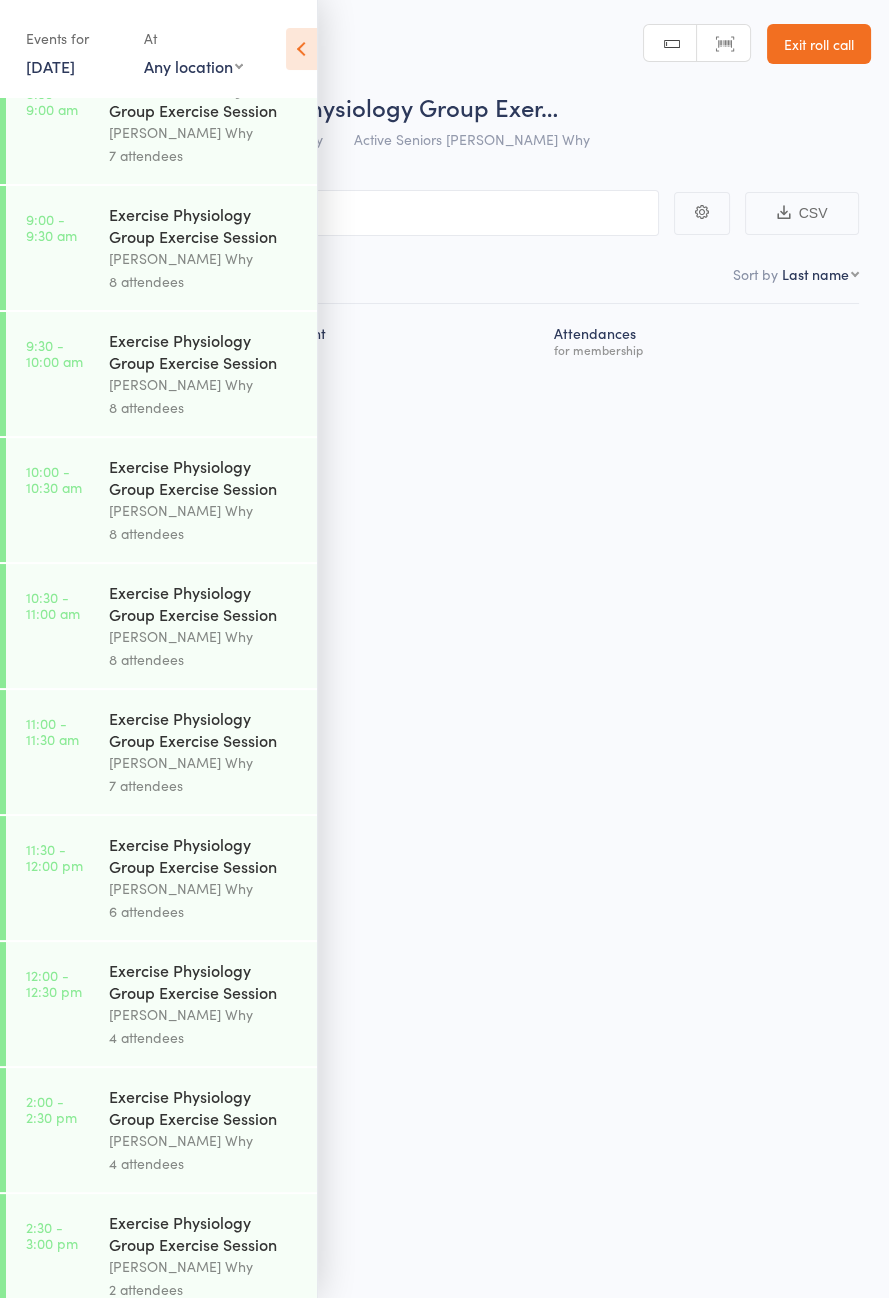 scroll, scrollTop: 1018, scrollLeft: 0, axis: vertical 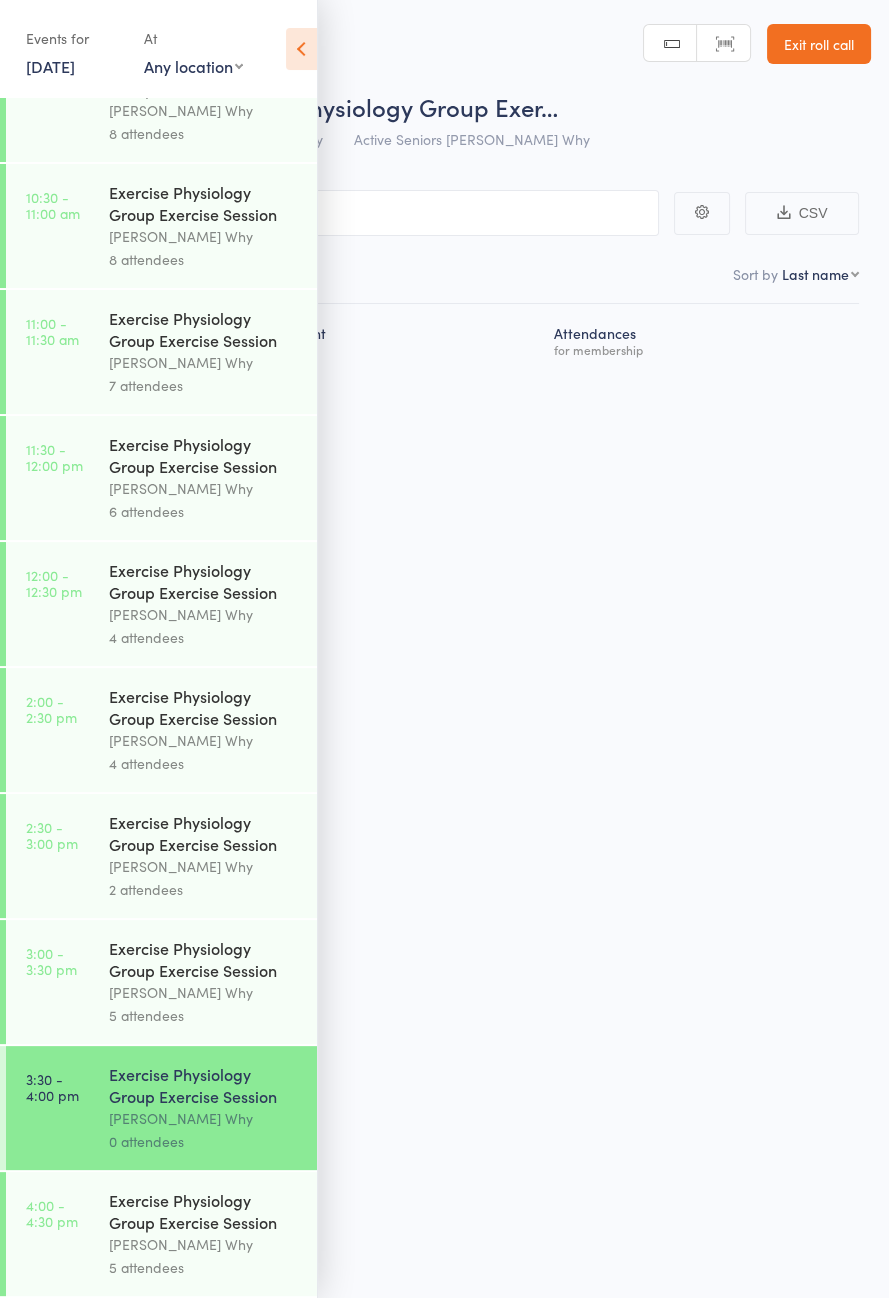 click on "[PERSON_NAME] Why" at bounding box center (204, 1244) 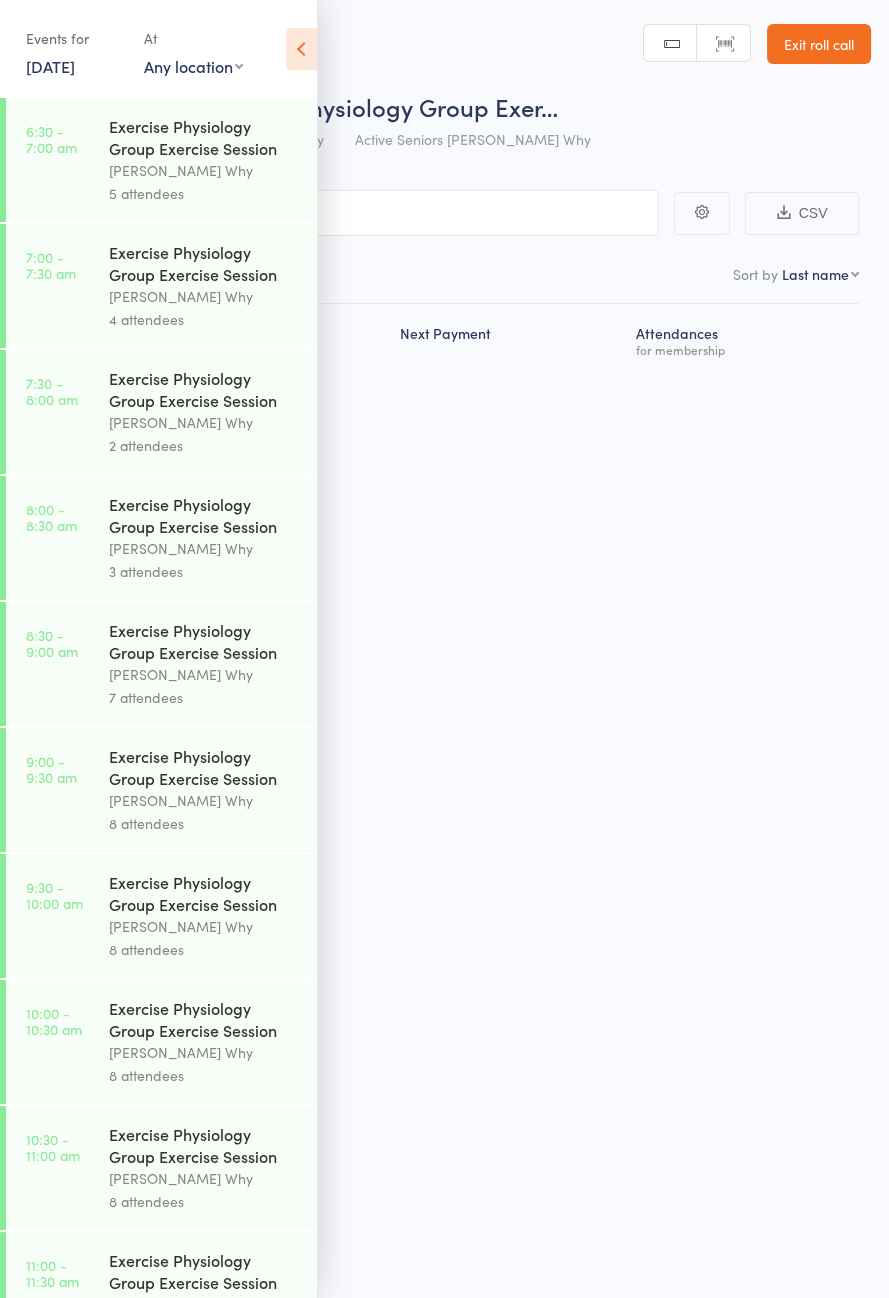 click at bounding box center [301, 49] 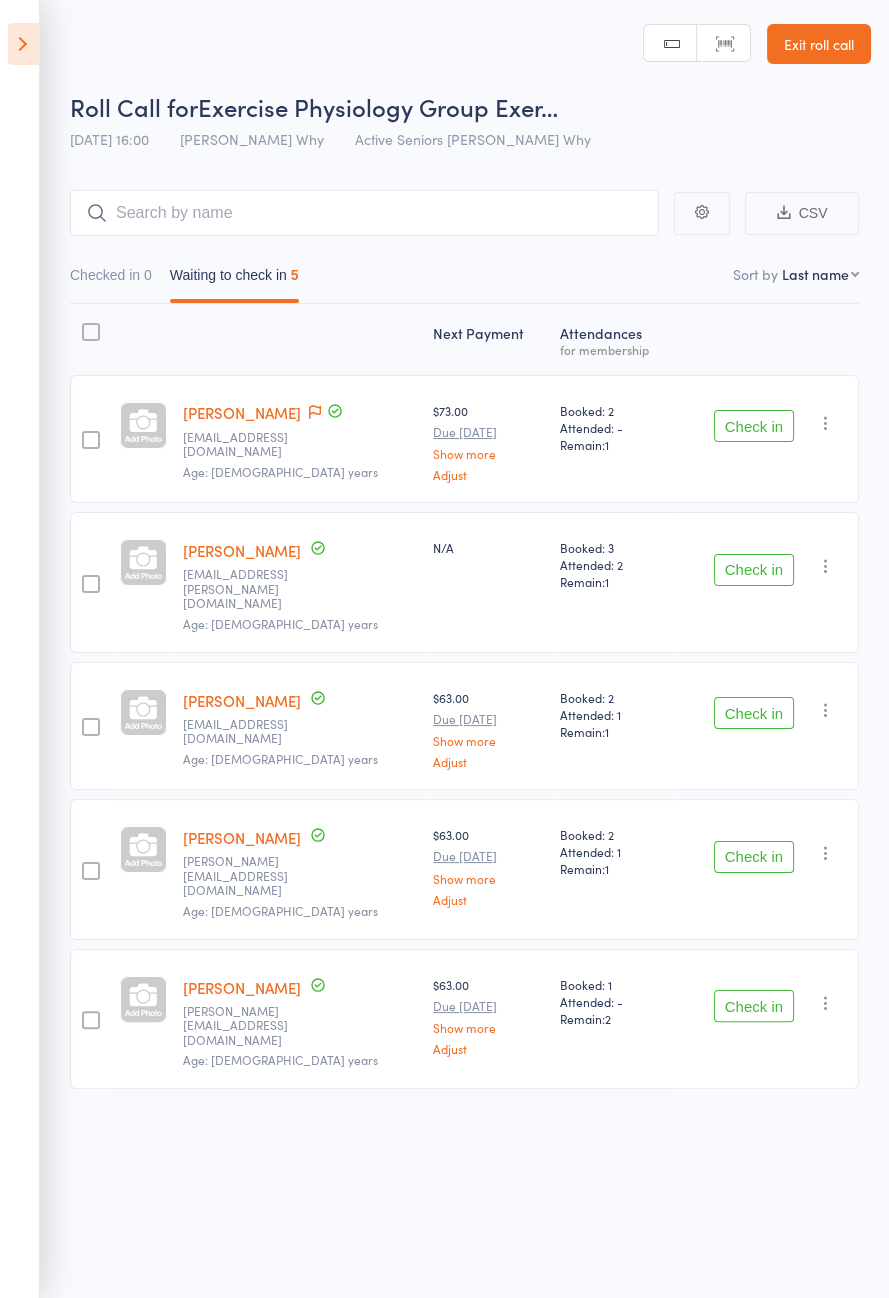 click at bounding box center (23, 44) 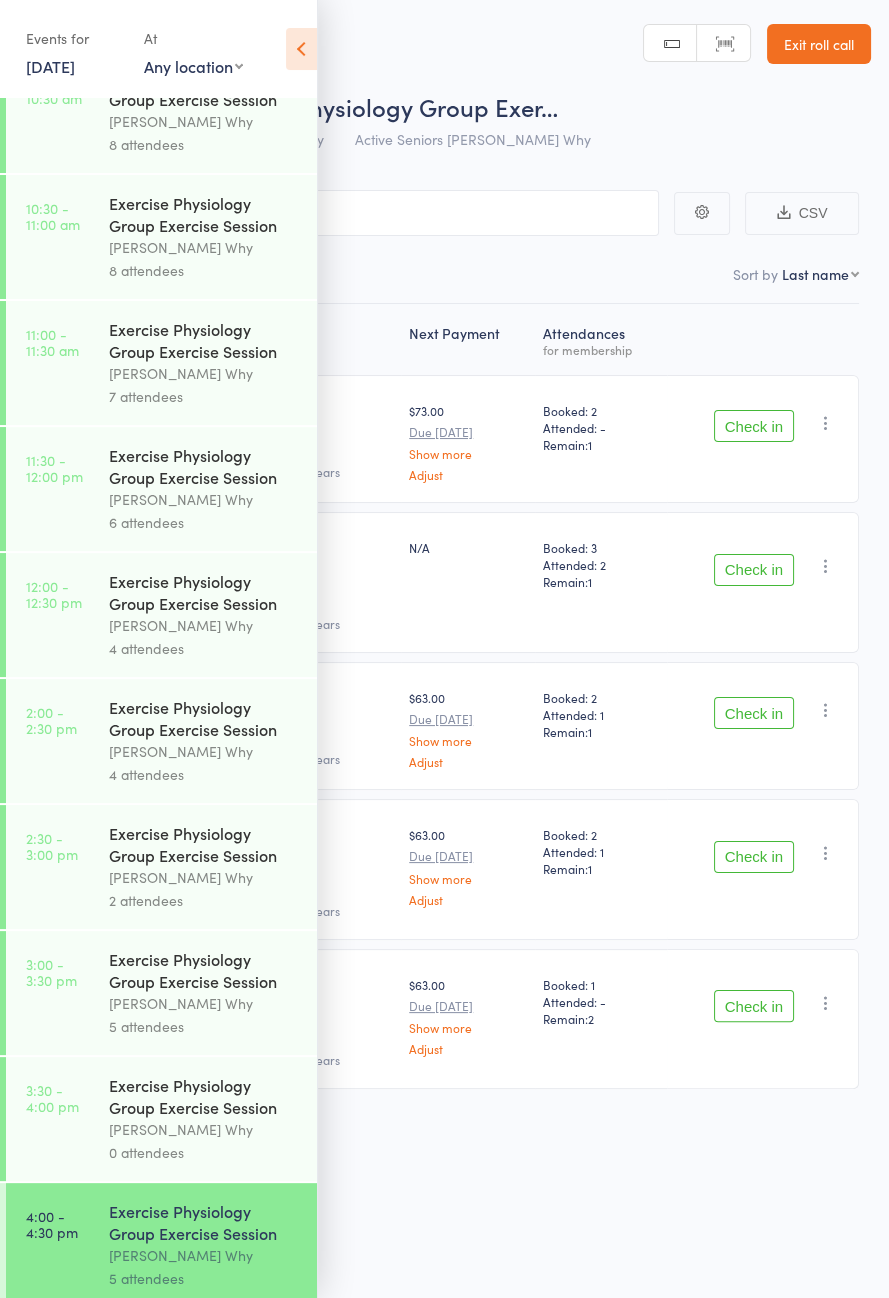 scroll, scrollTop: 1018, scrollLeft: 0, axis: vertical 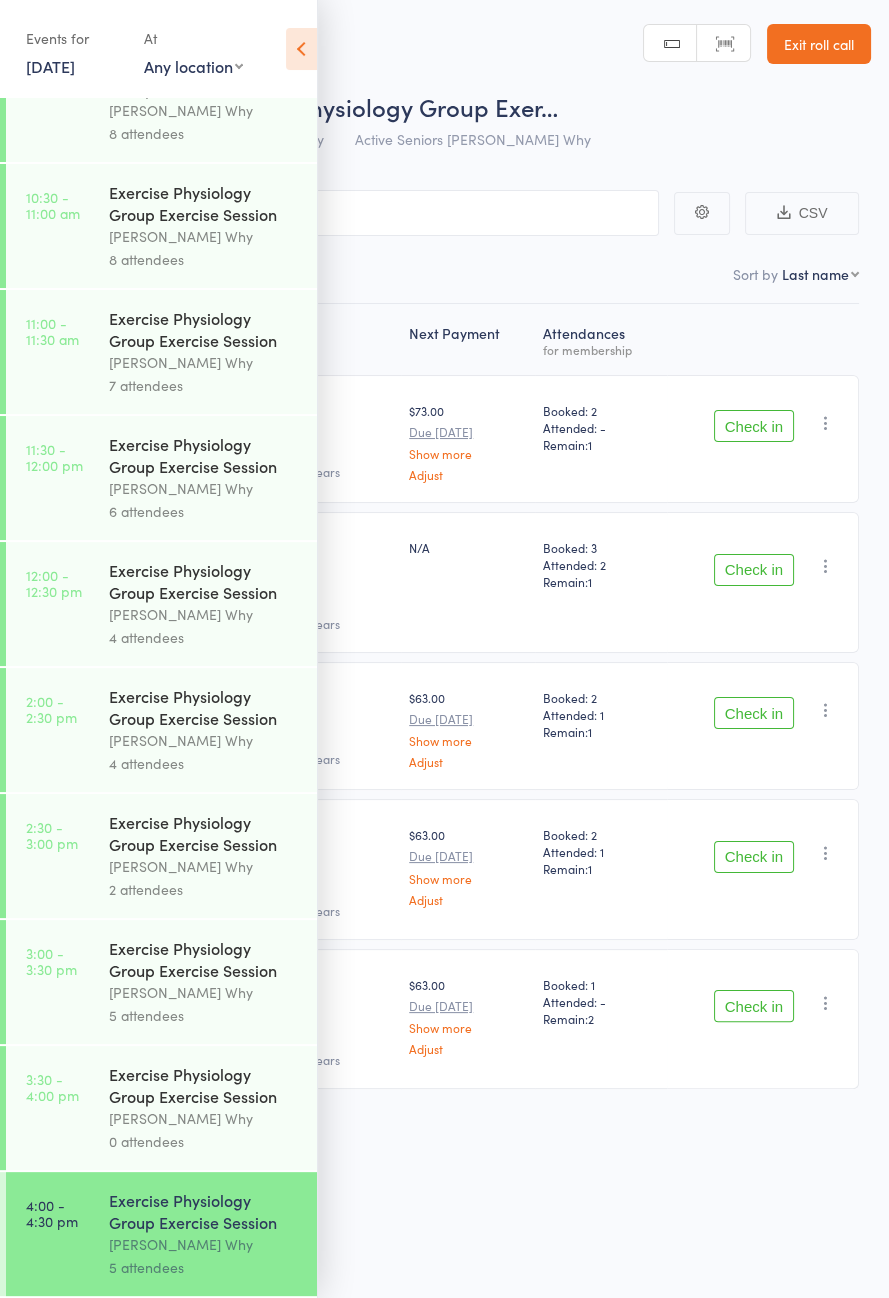 click on "5 attendees" at bounding box center (204, 1015) 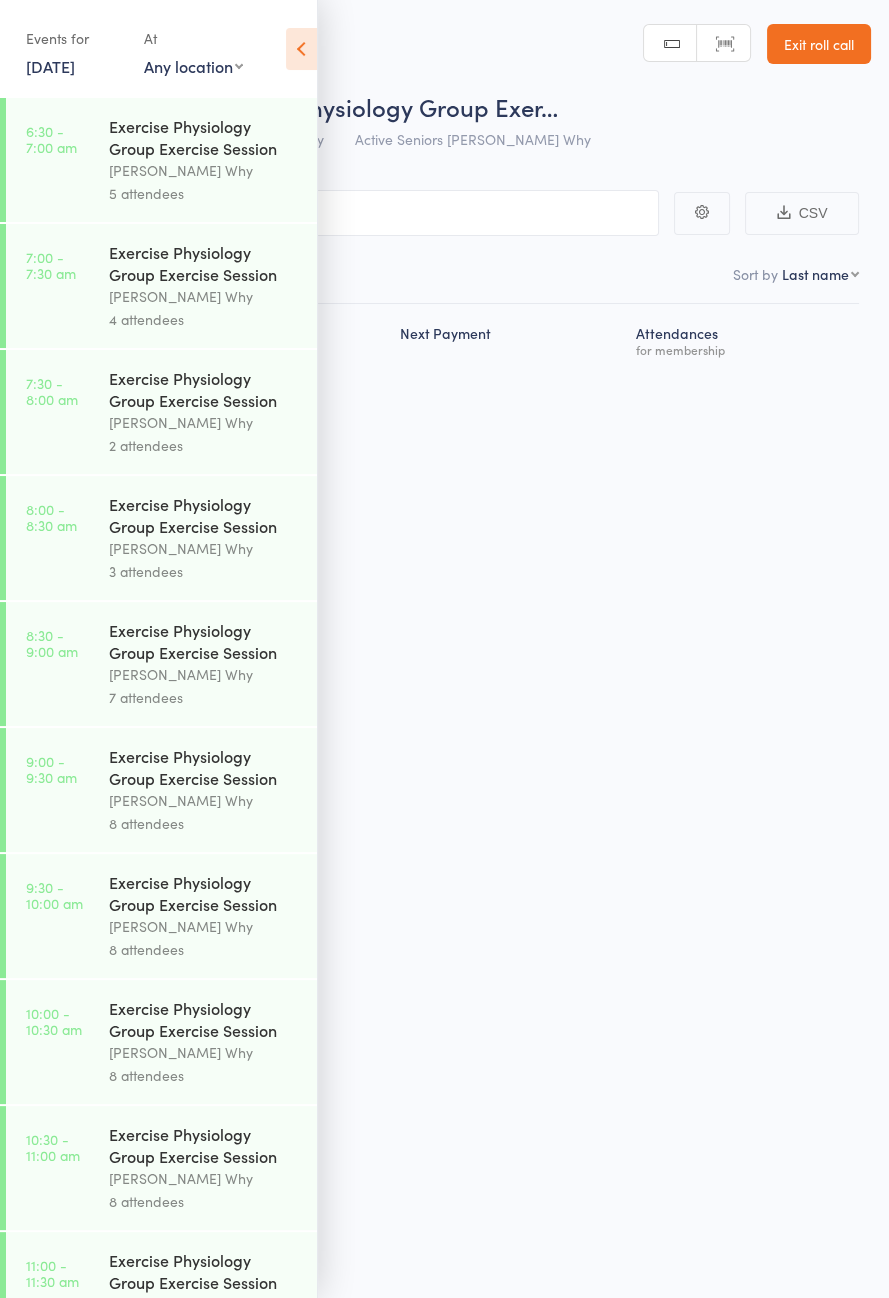 click at bounding box center (301, 49) 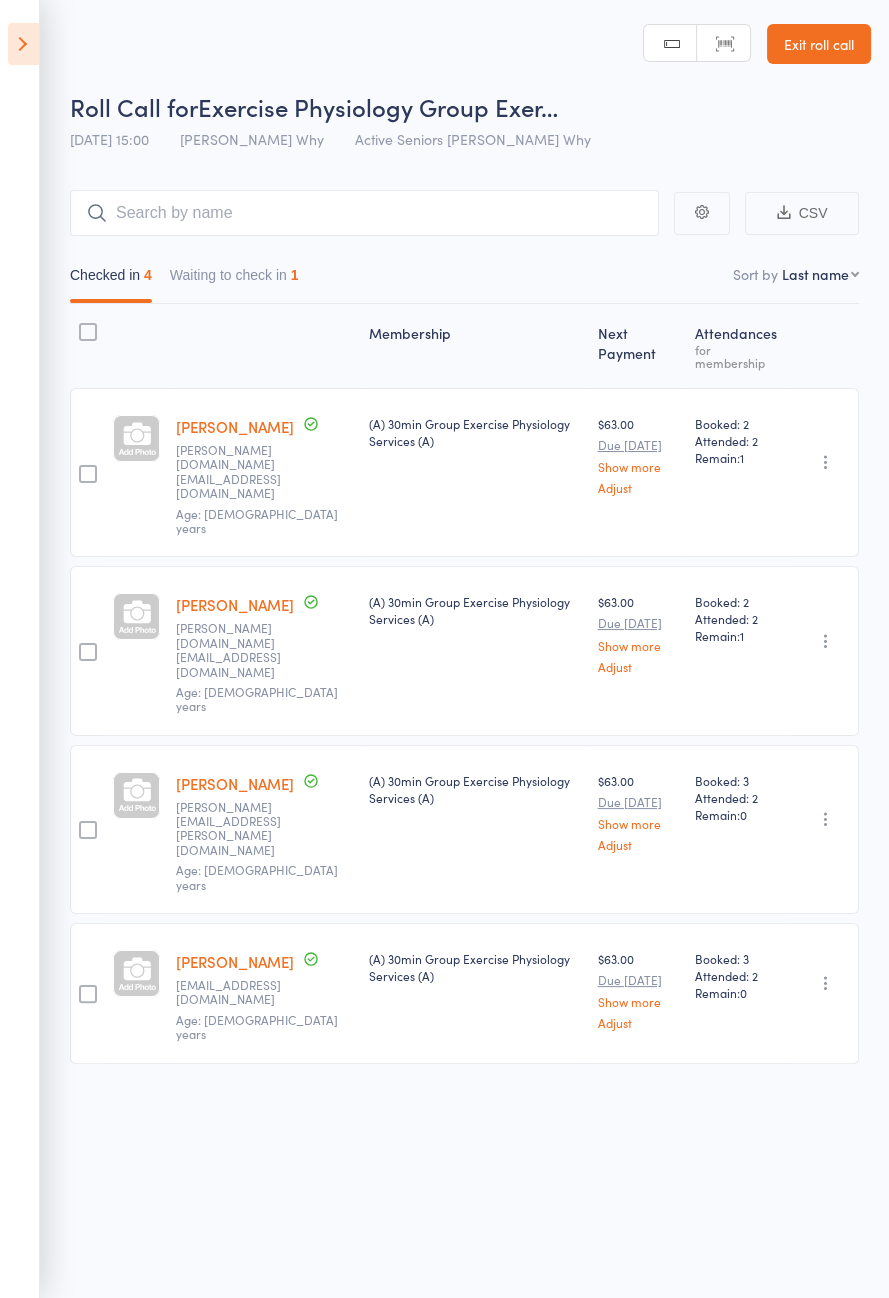 click on "Waiting to check in  1" at bounding box center (234, 280) 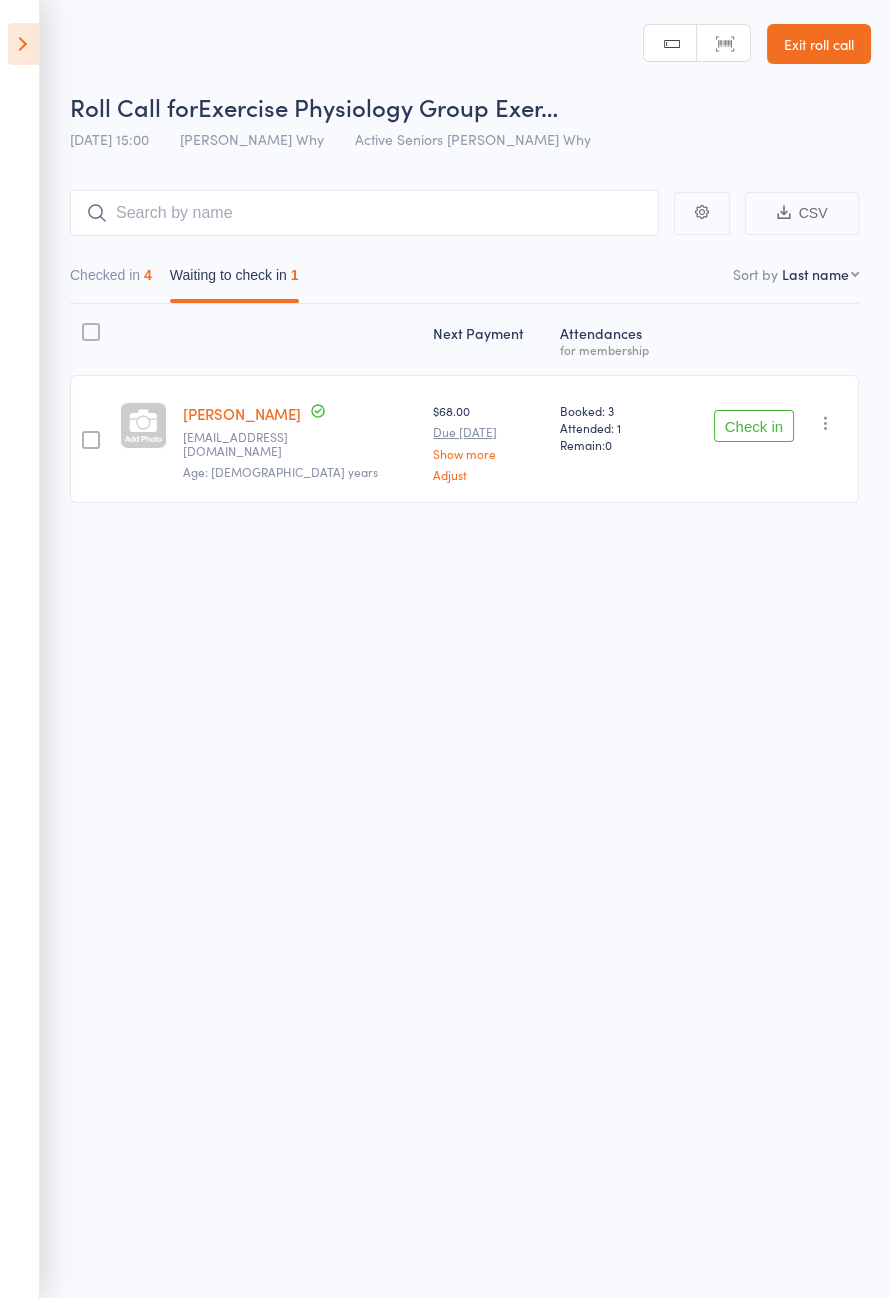 click on "Check in" at bounding box center (754, 426) 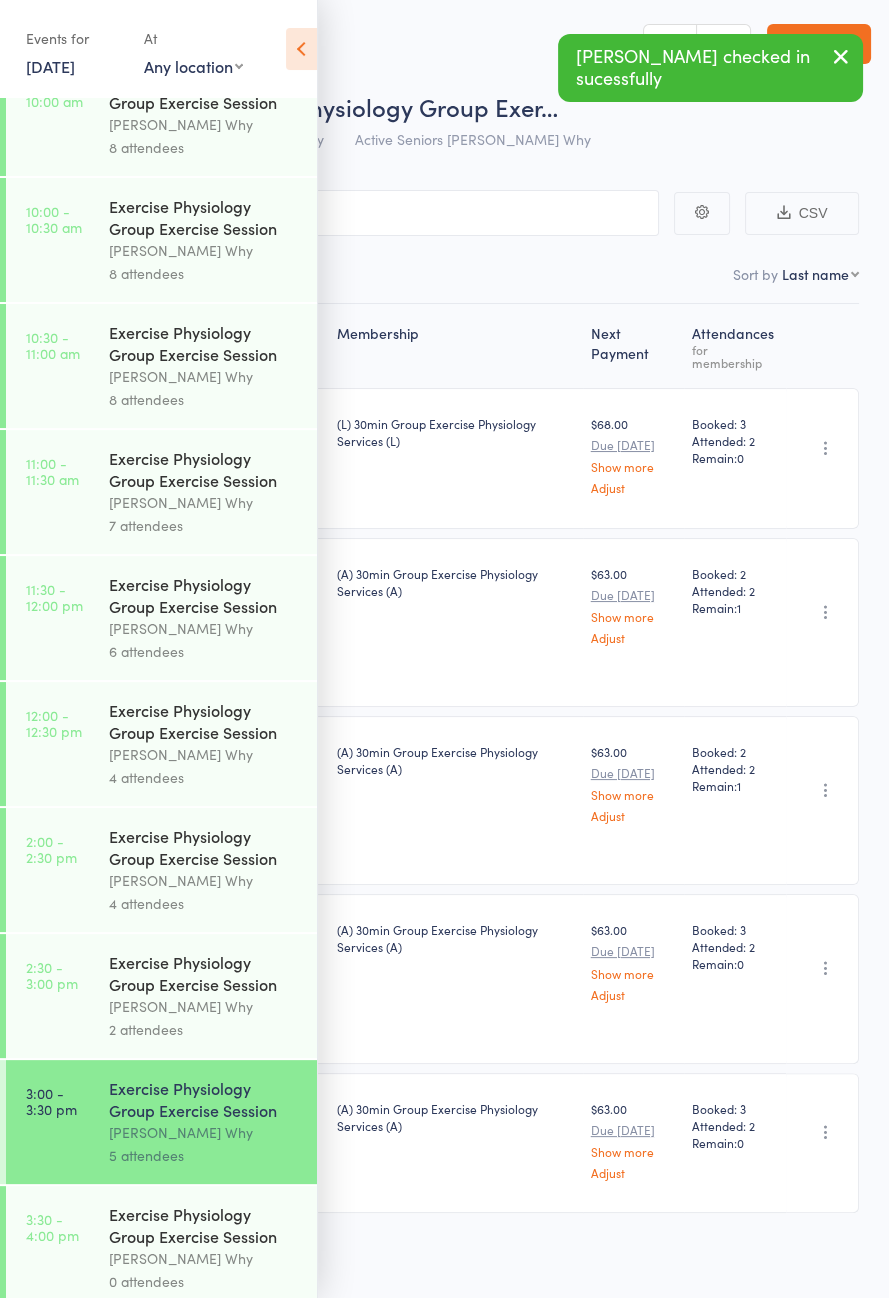 scroll, scrollTop: 1018, scrollLeft: 0, axis: vertical 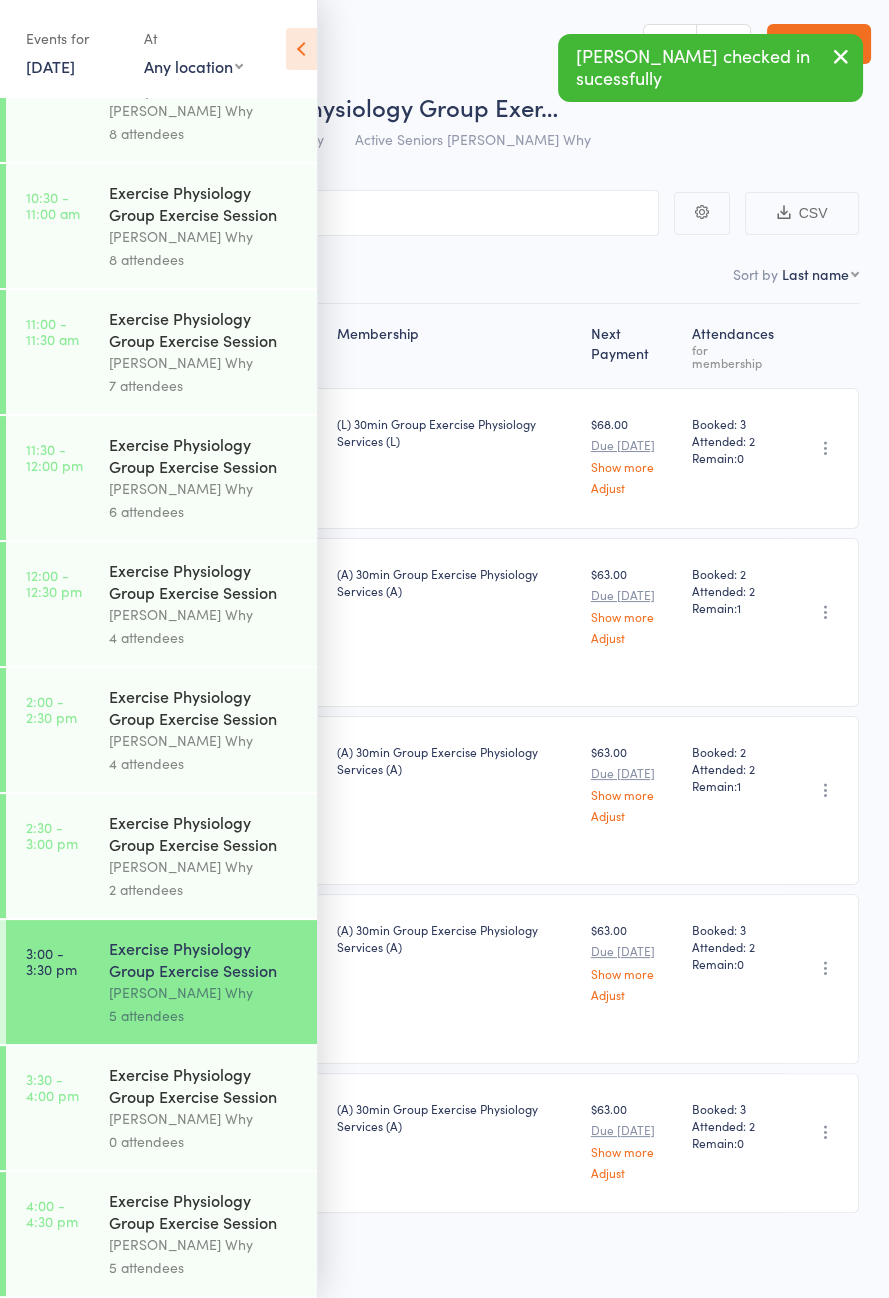 click on "Exercise Physiology Group Exercise Session" at bounding box center (204, 1211) 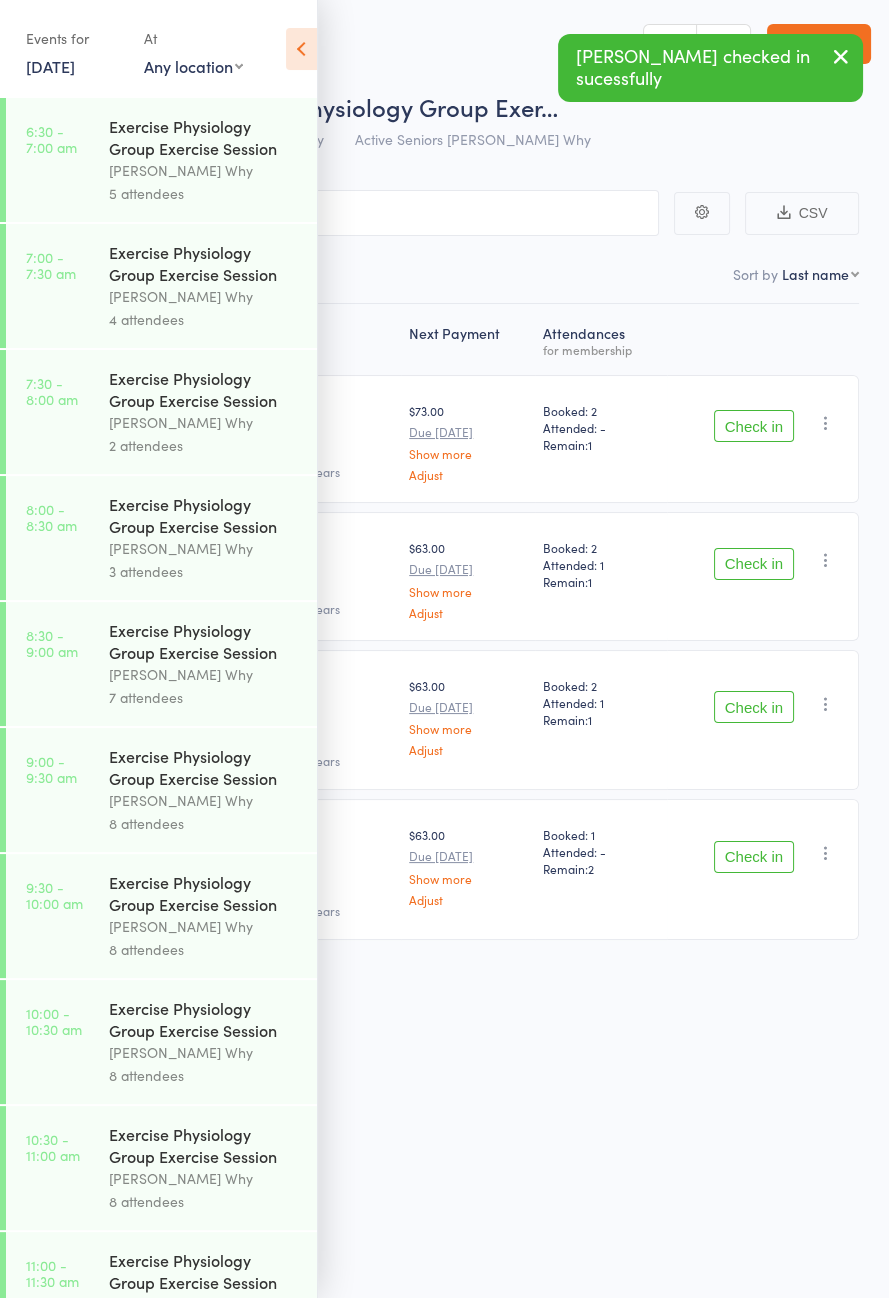 click at bounding box center [301, 49] 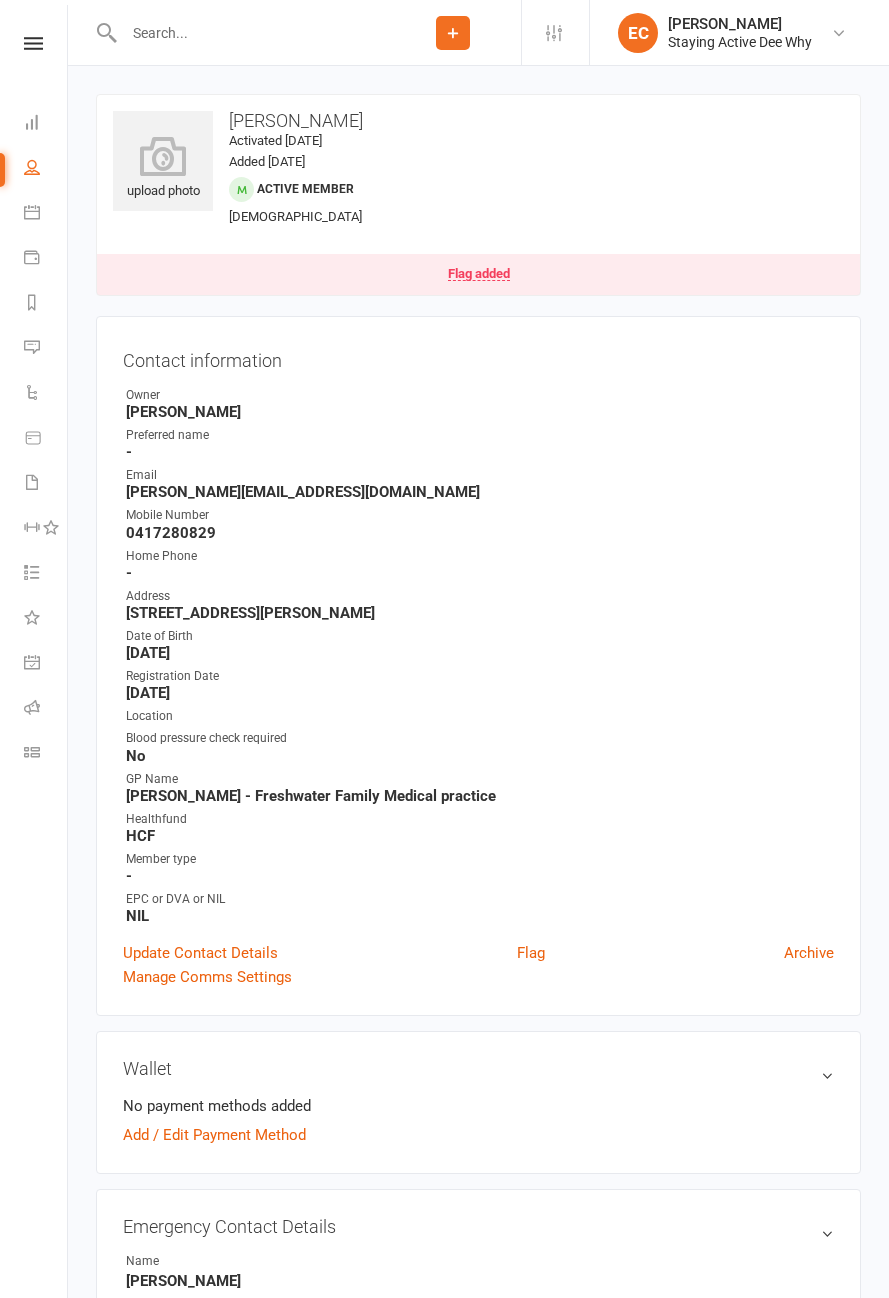 scroll, scrollTop: 0, scrollLeft: 0, axis: both 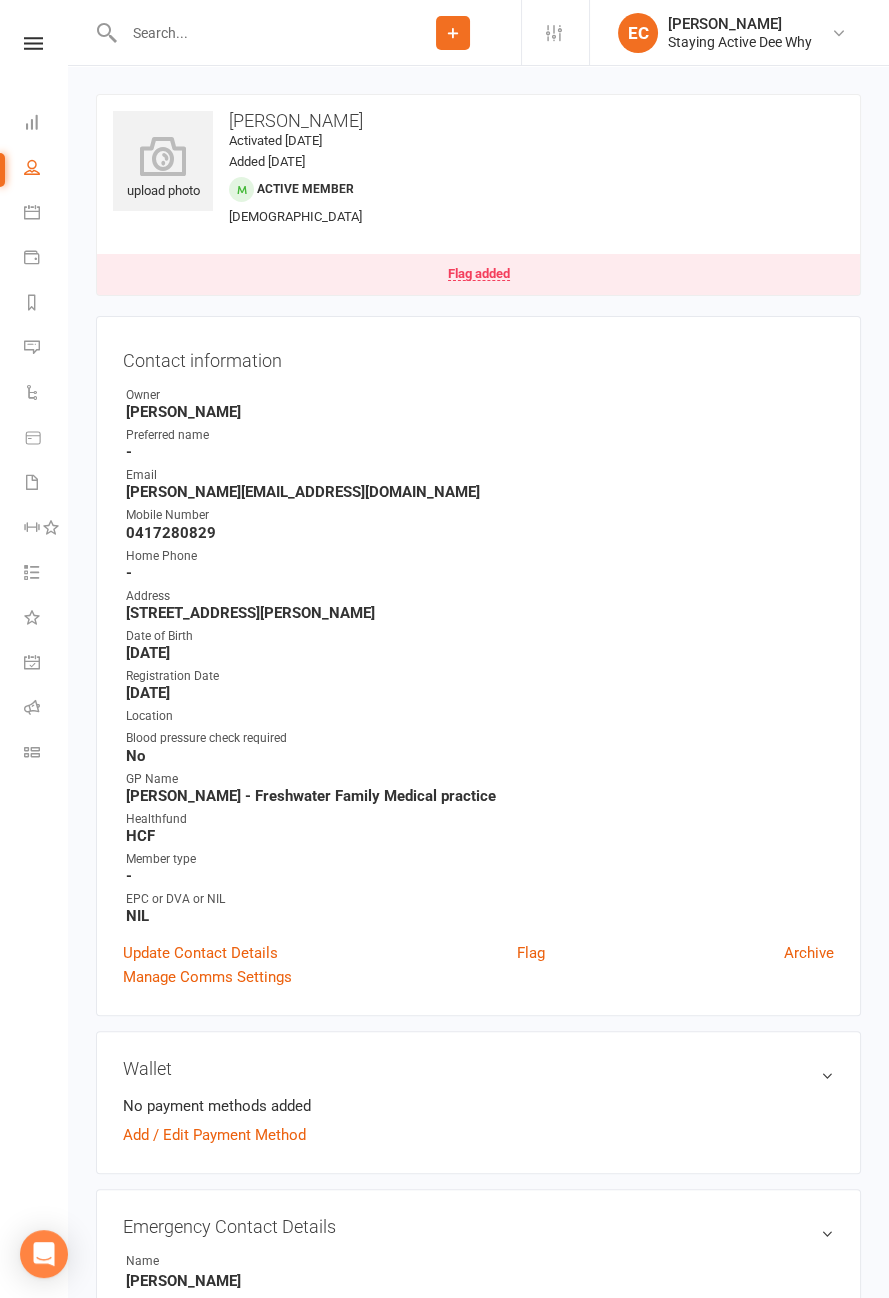 click at bounding box center (251, 33) 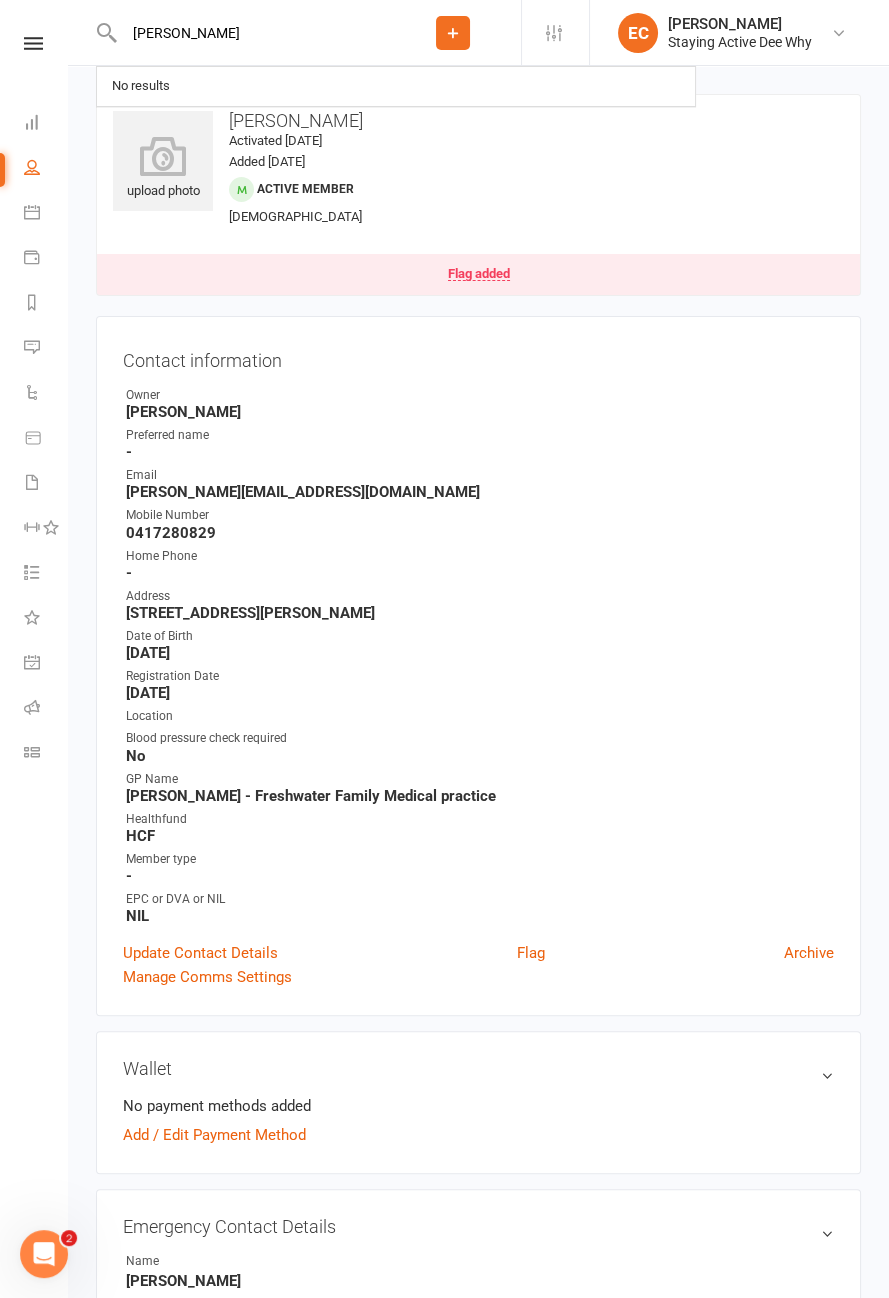 scroll, scrollTop: 0, scrollLeft: 0, axis: both 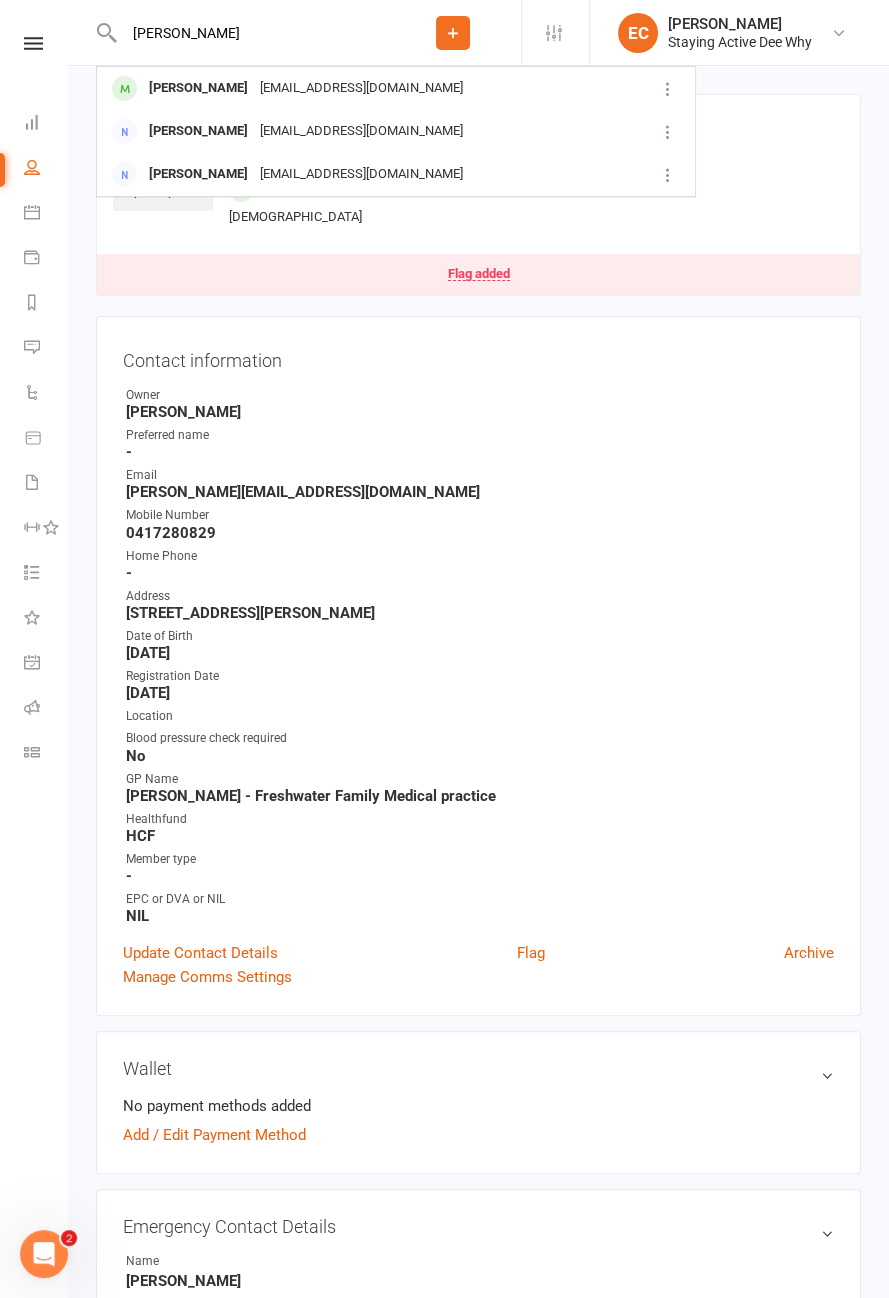 type on "Dyer" 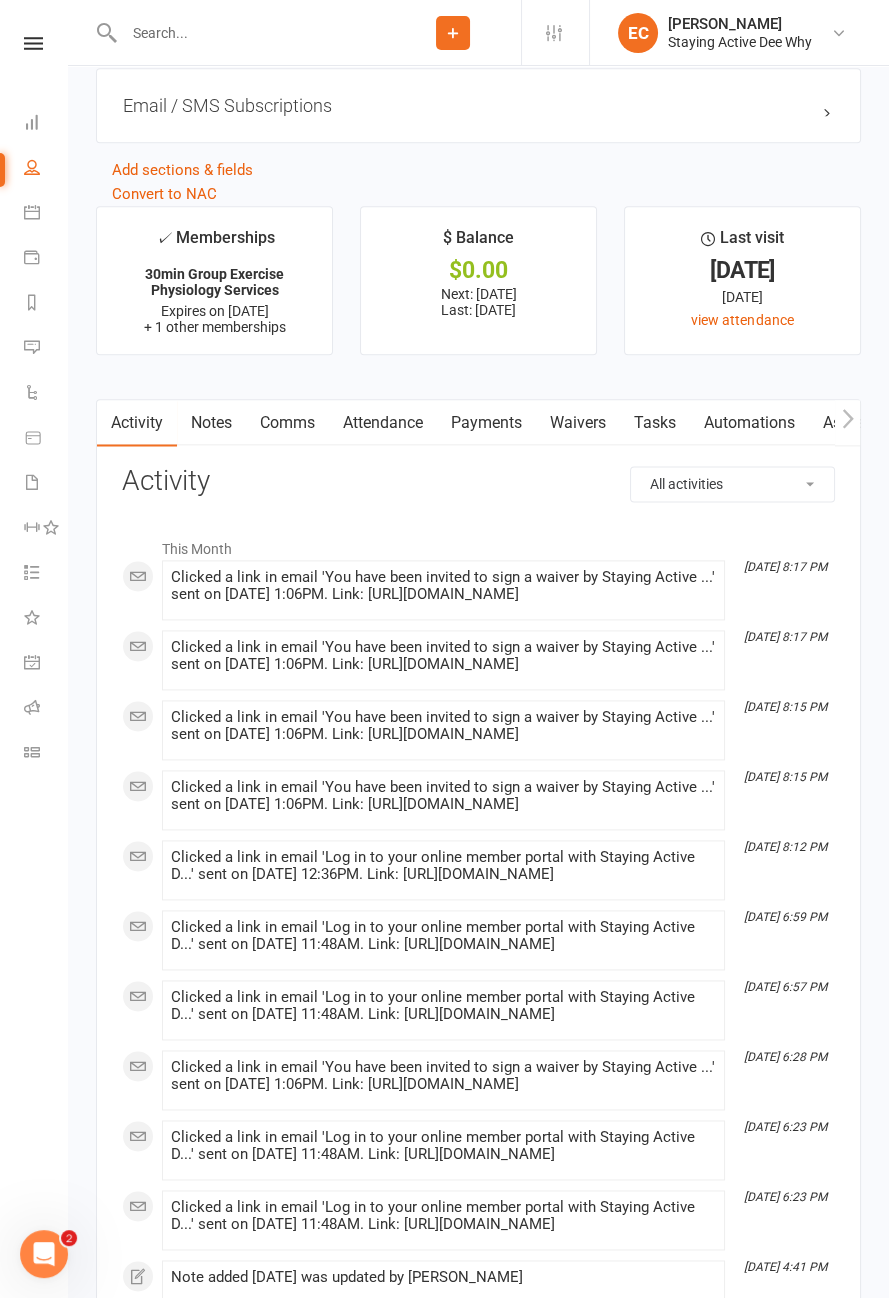 scroll, scrollTop: 2564, scrollLeft: 0, axis: vertical 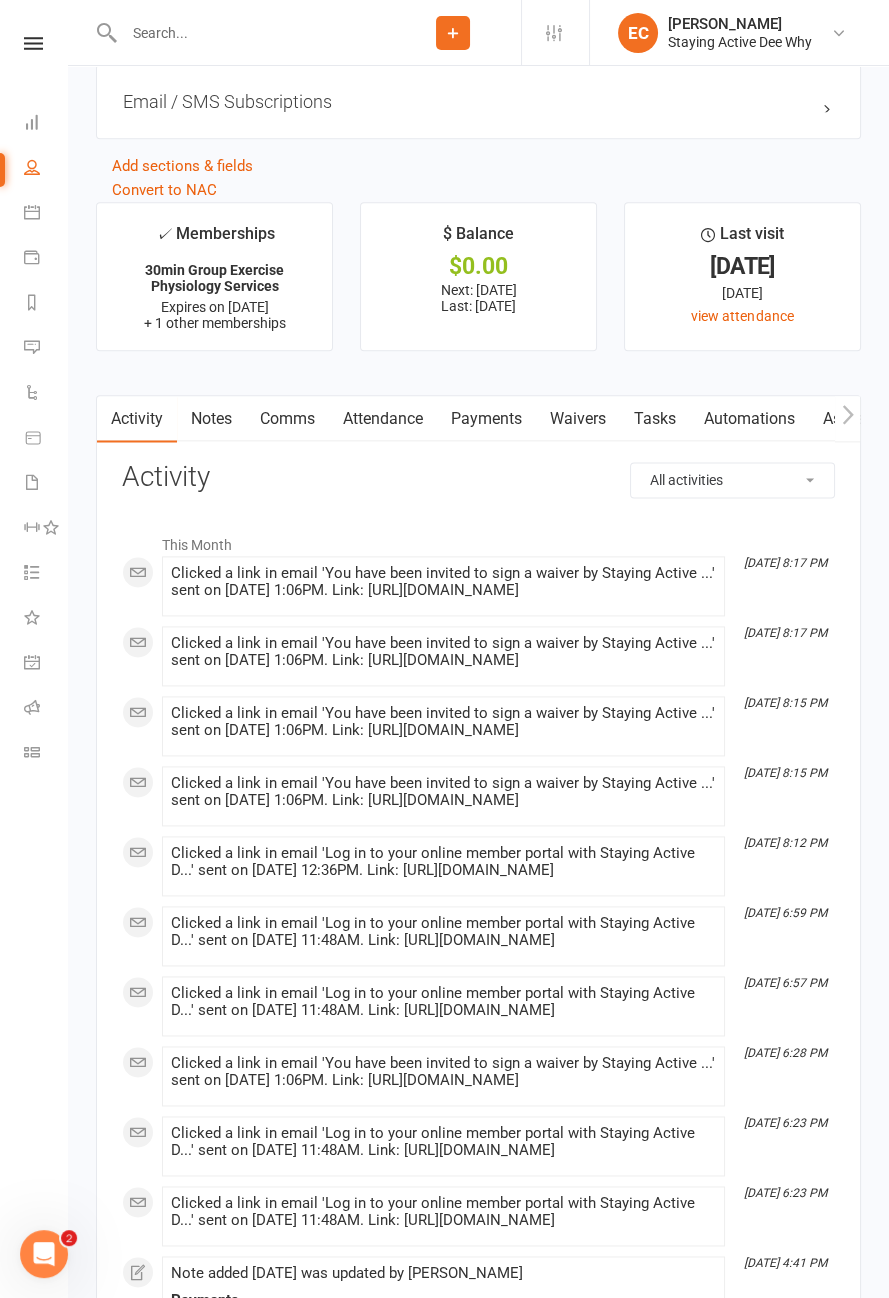 click on "Attendance" at bounding box center (383, 419) 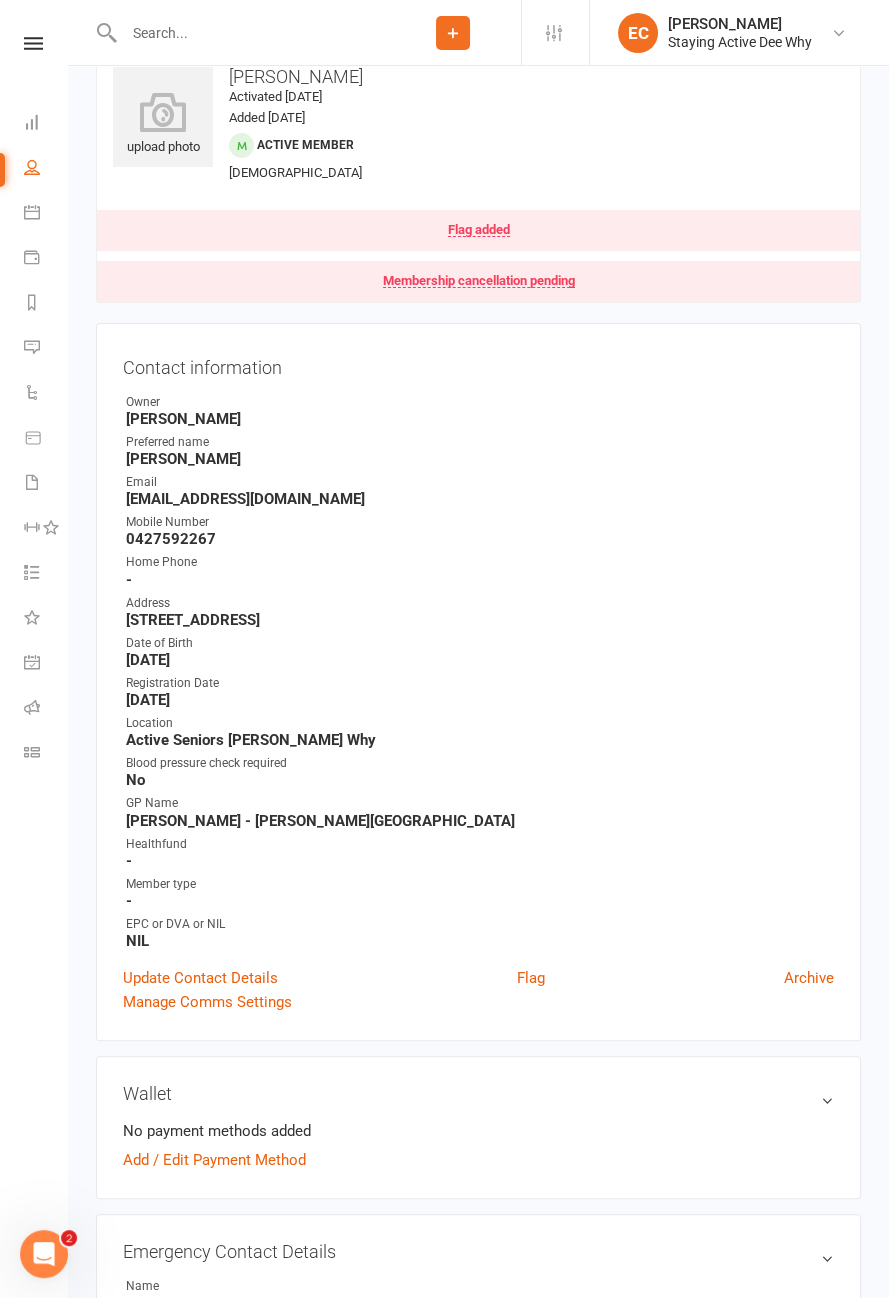 scroll, scrollTop: 0, scrollLeft: 0, axis: both 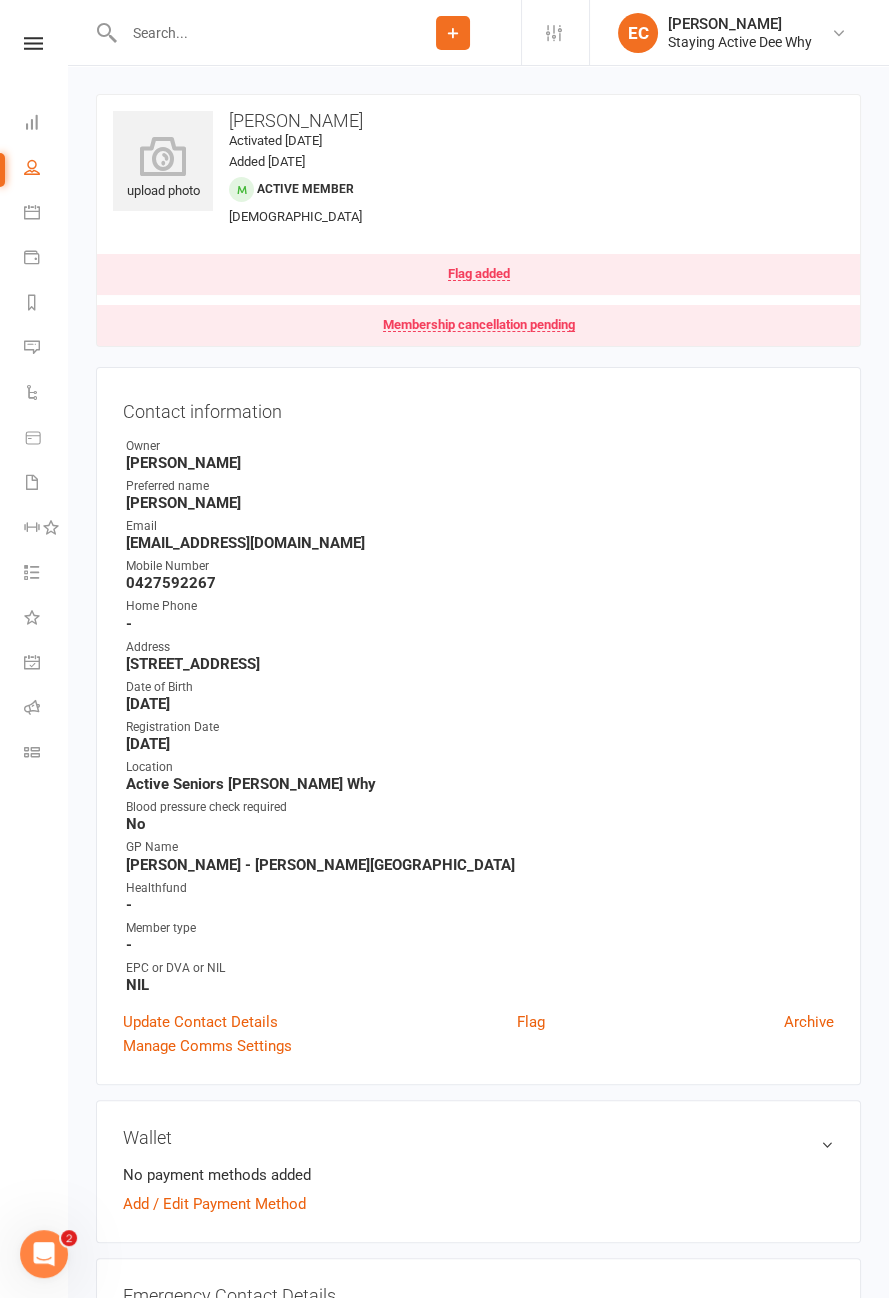 click on "Flag added" at bounding box center [478, 274] 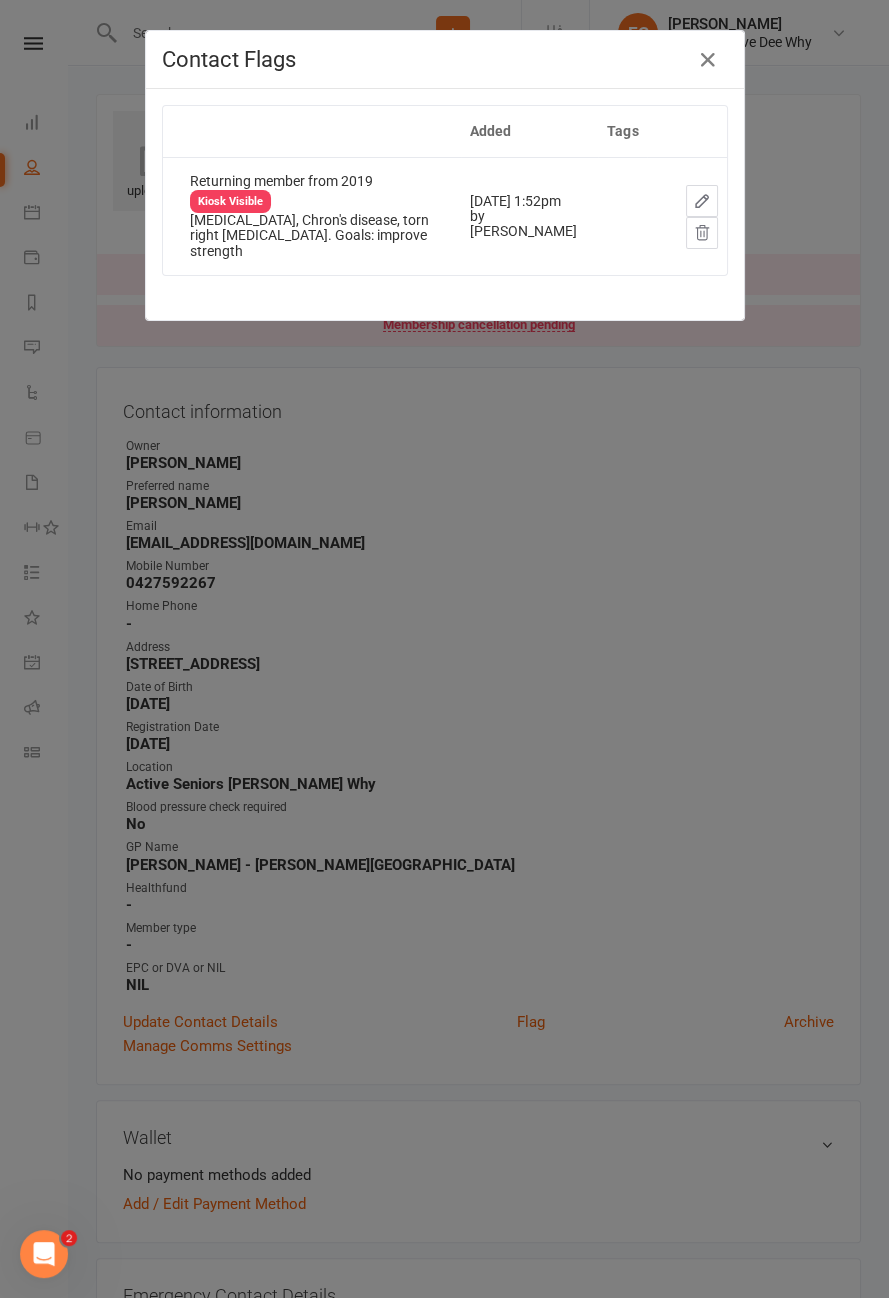 click on "Contact Flags Added Tags Returning member from 2019  Kiosk Visible
Bowel cancer, Chron's disease, torn right rotator cuff. Goals: improve strength
Jun 24, 2025 1:52pm by Taylor Harrison" at bounding box center [444, 649] 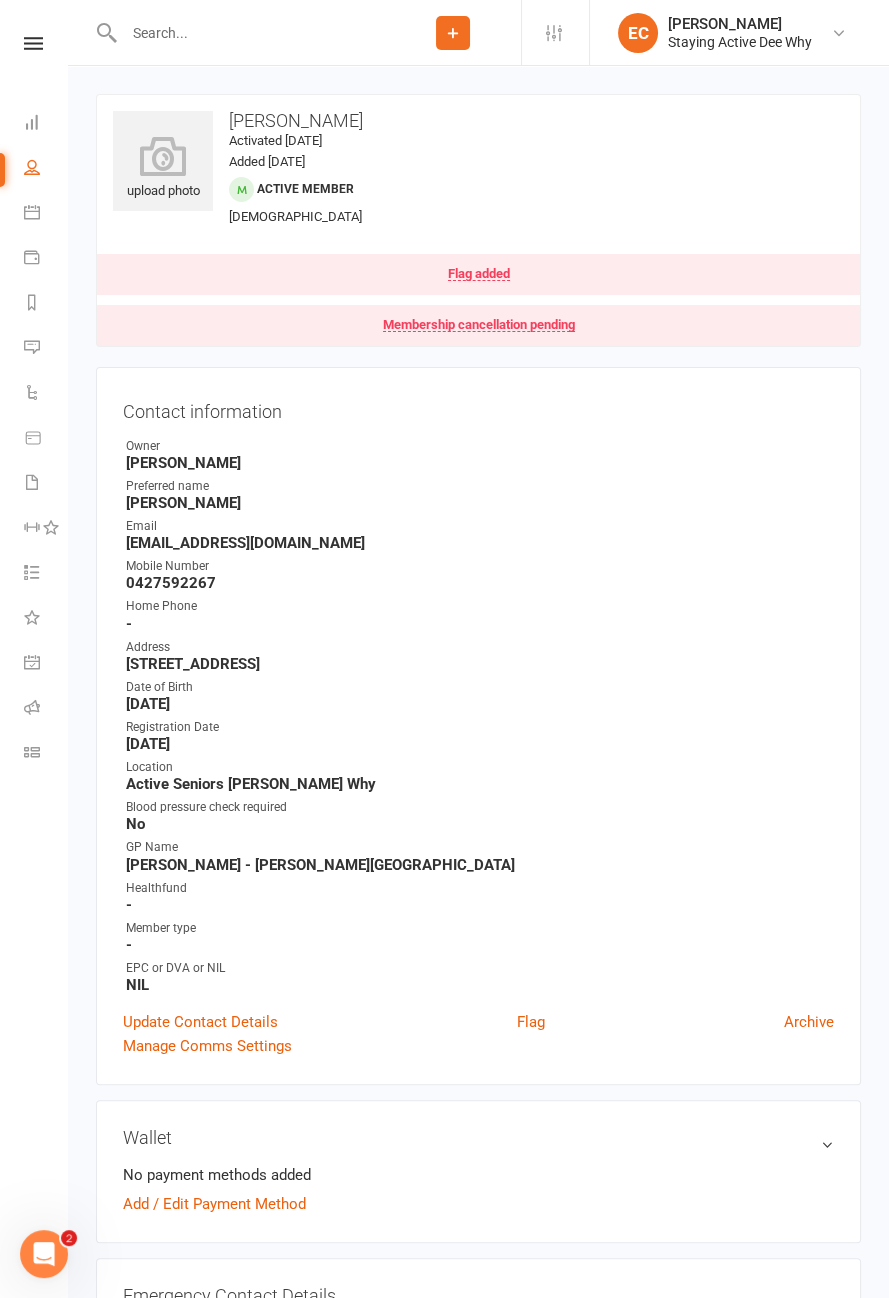 click on "Flag" at bounding box center [531, 1022] 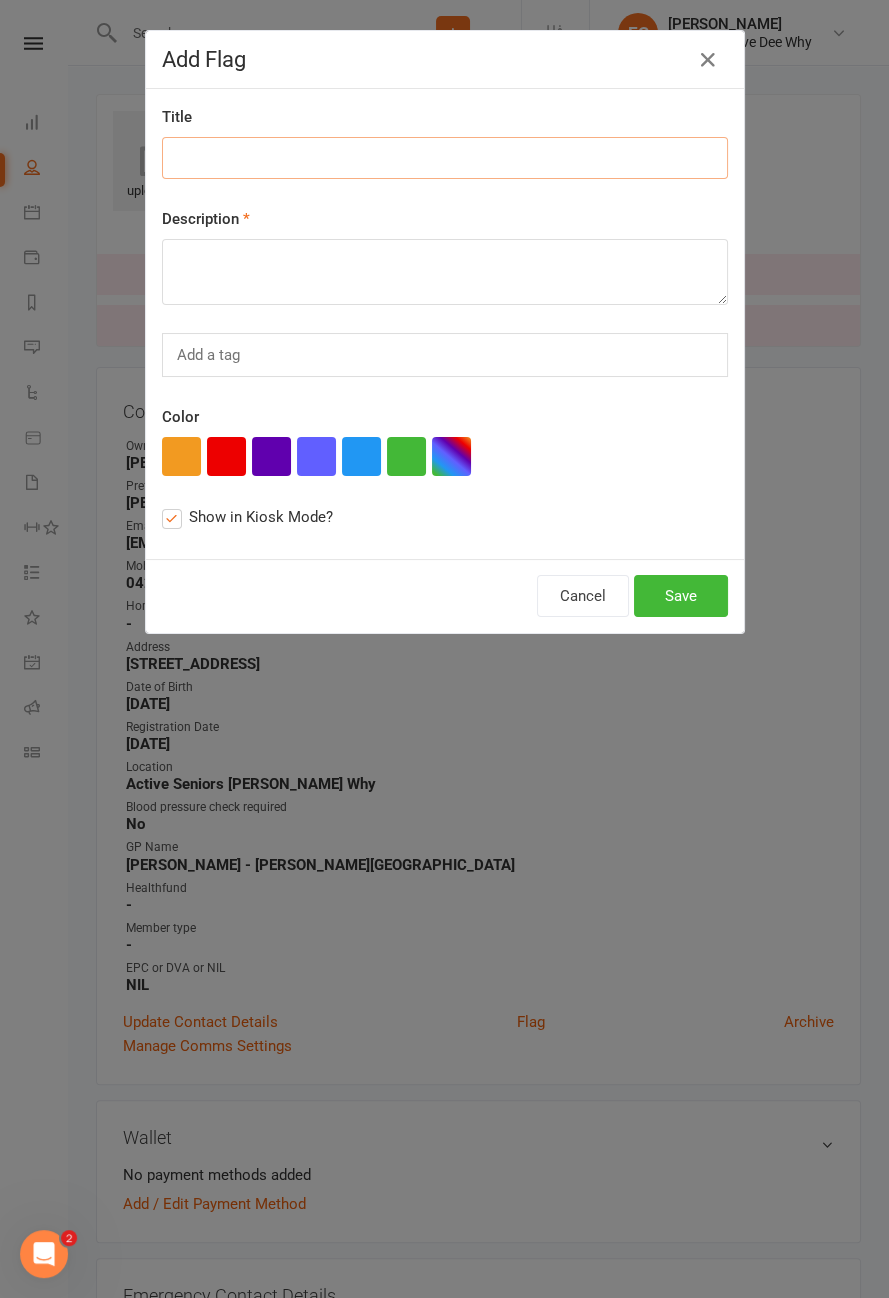 click at bounding box center [445, 158] 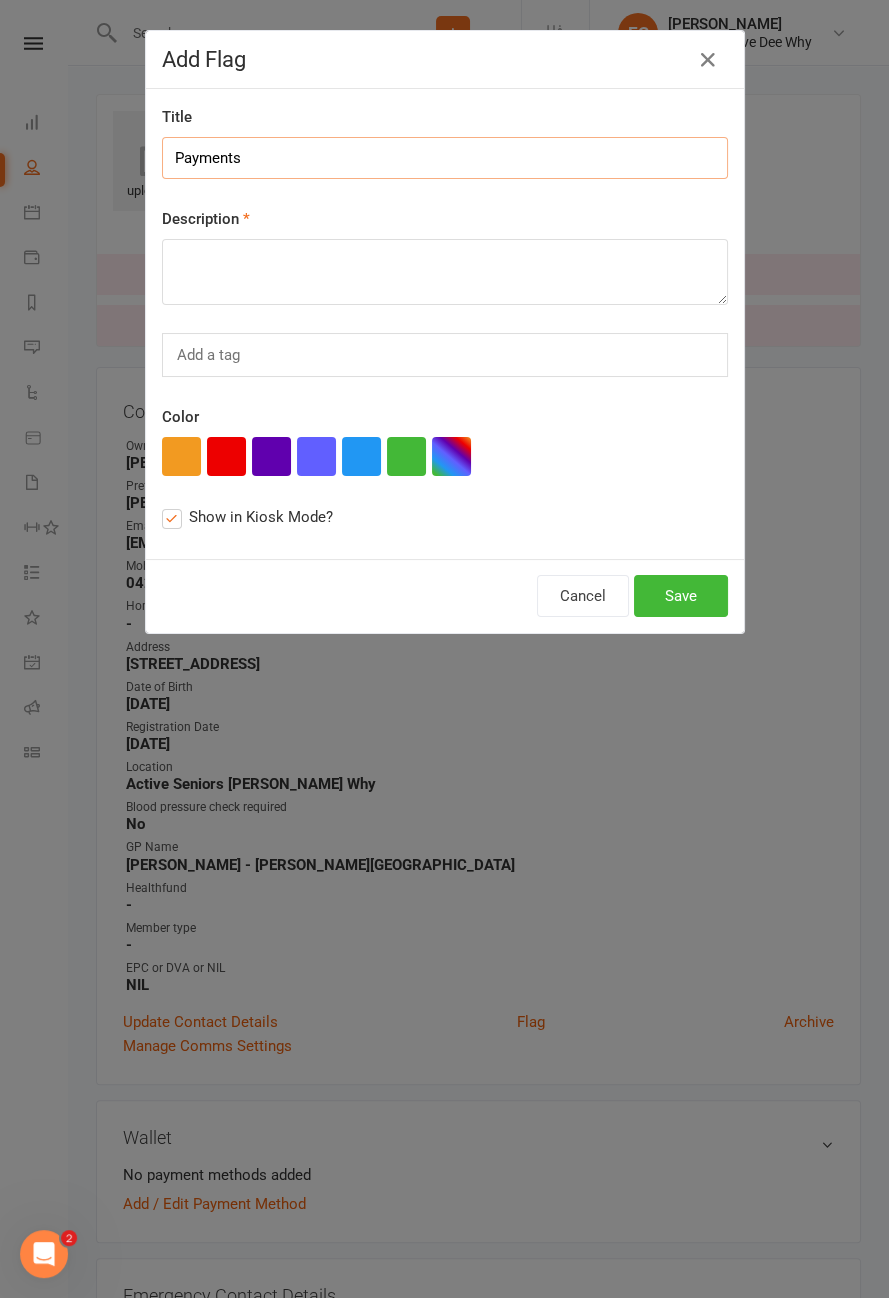 type on "Payments" 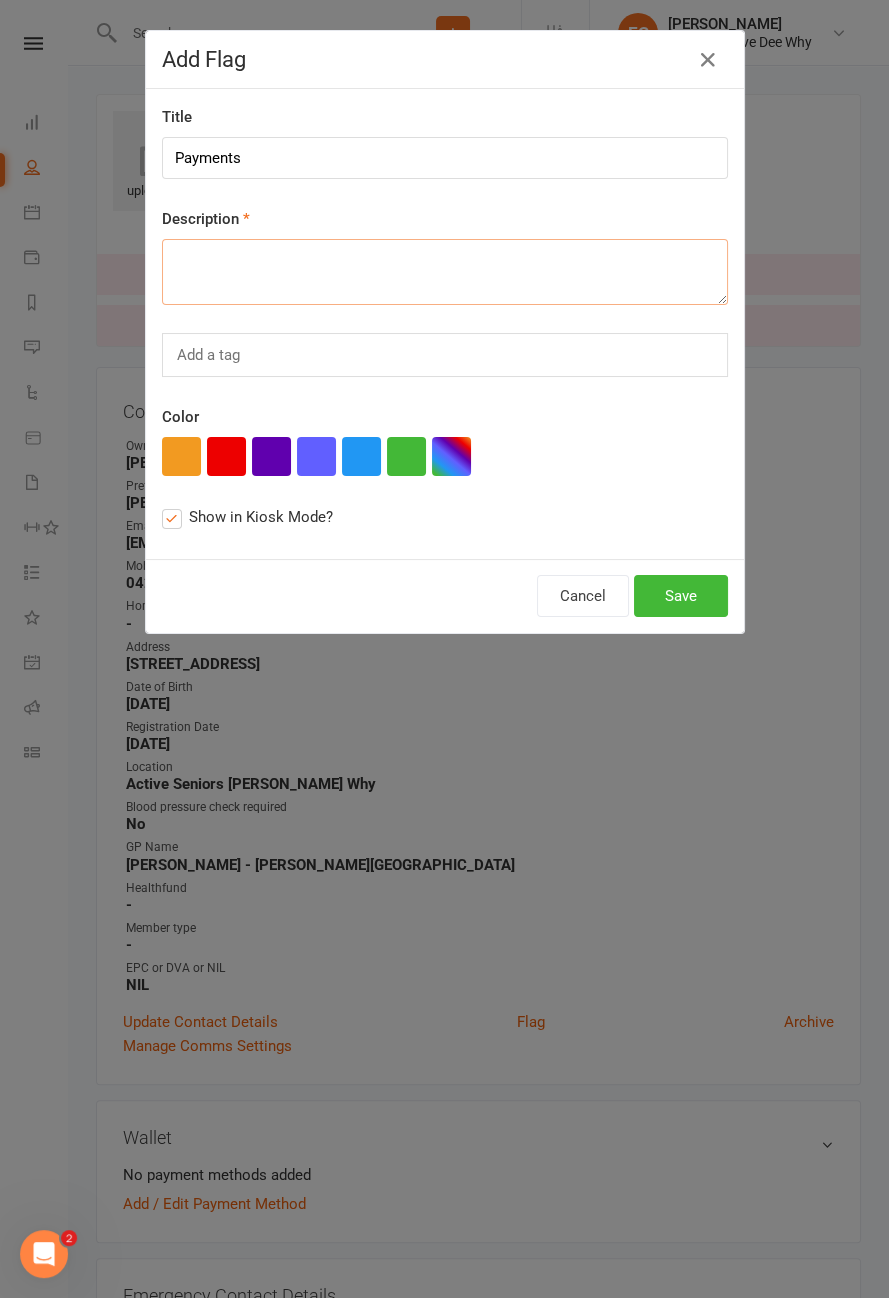 click at bounding box center [445, 272] 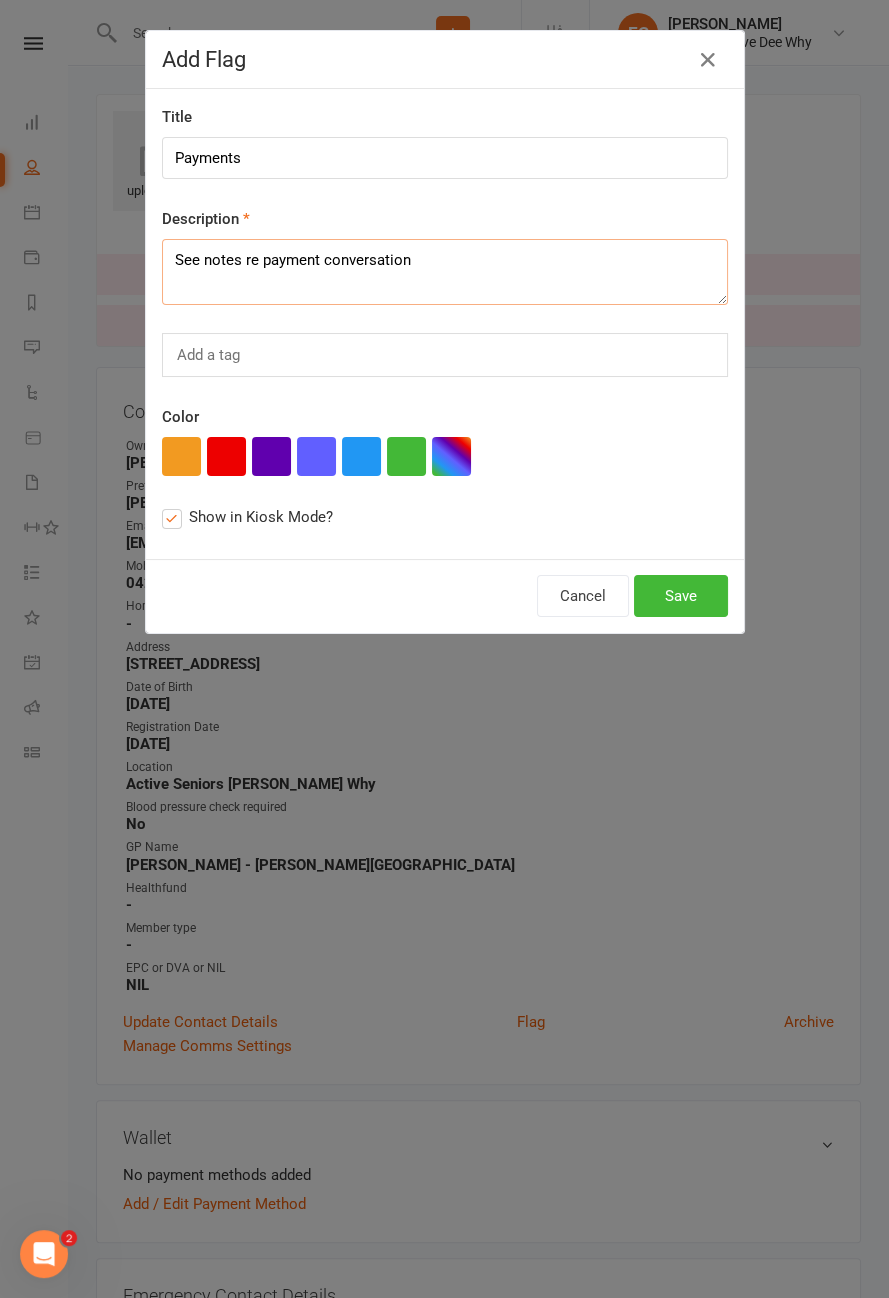 type on "See notes re payment conversation" 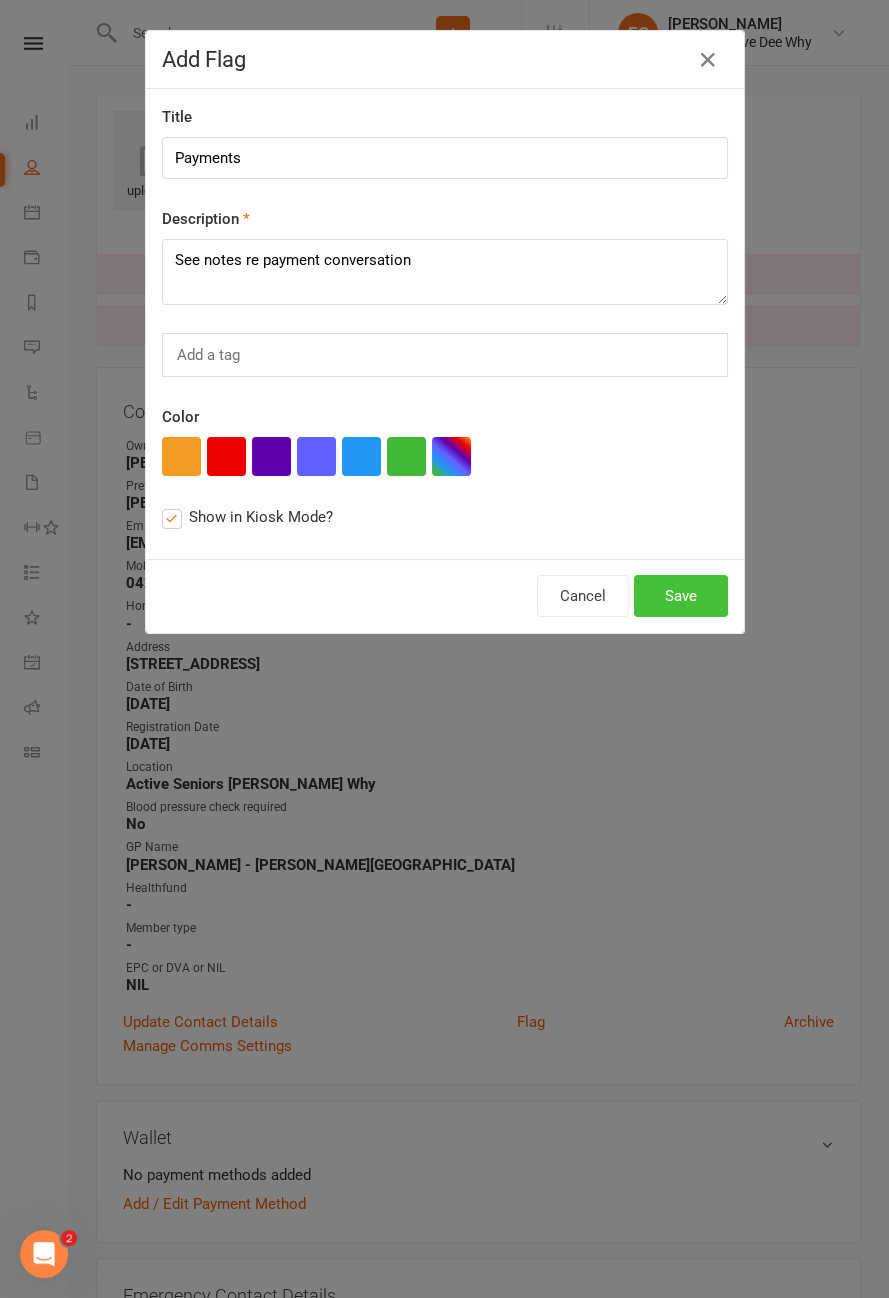 click on "Save" at bounding box center [681, 596] 